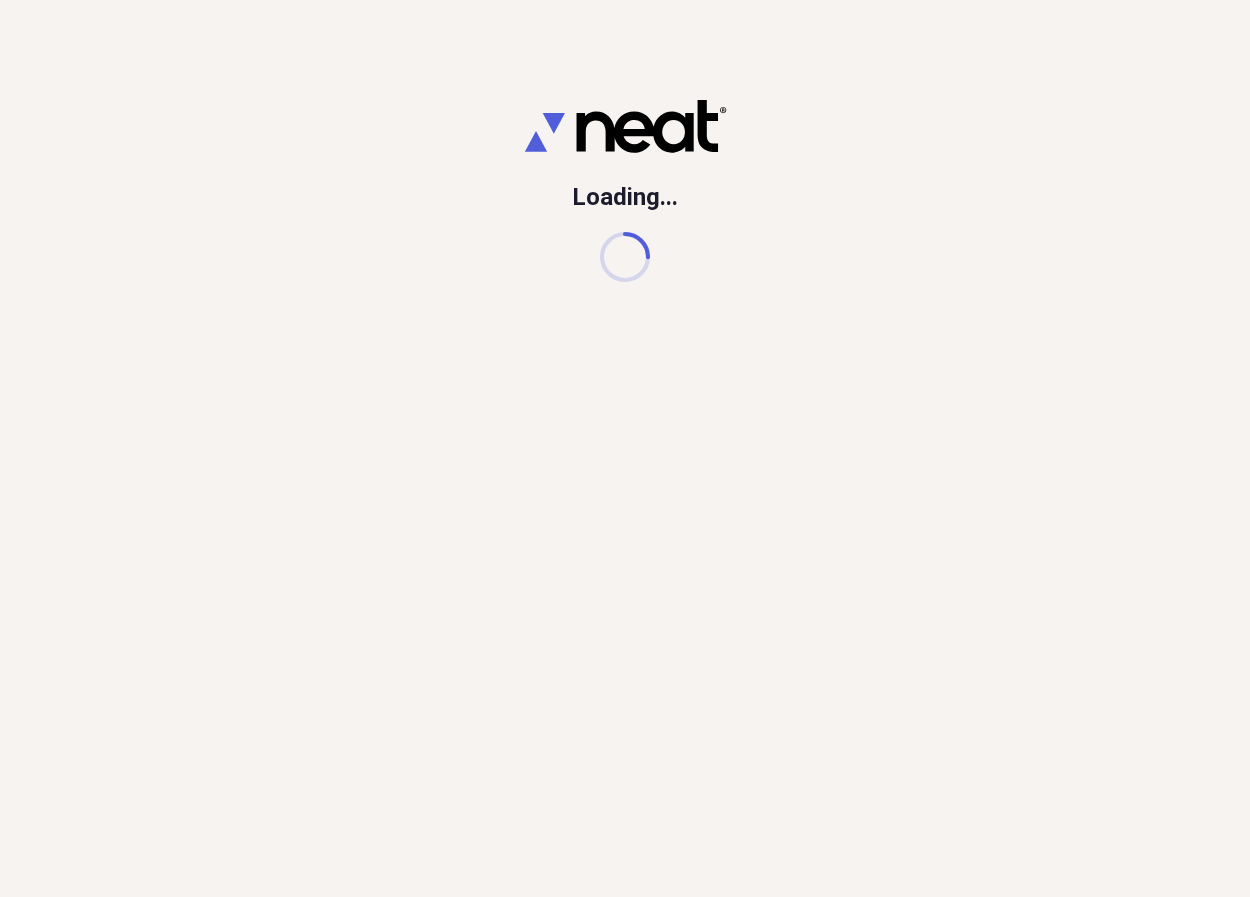scroll, scrollTop: 0, scrollLeft: 0, axis: both 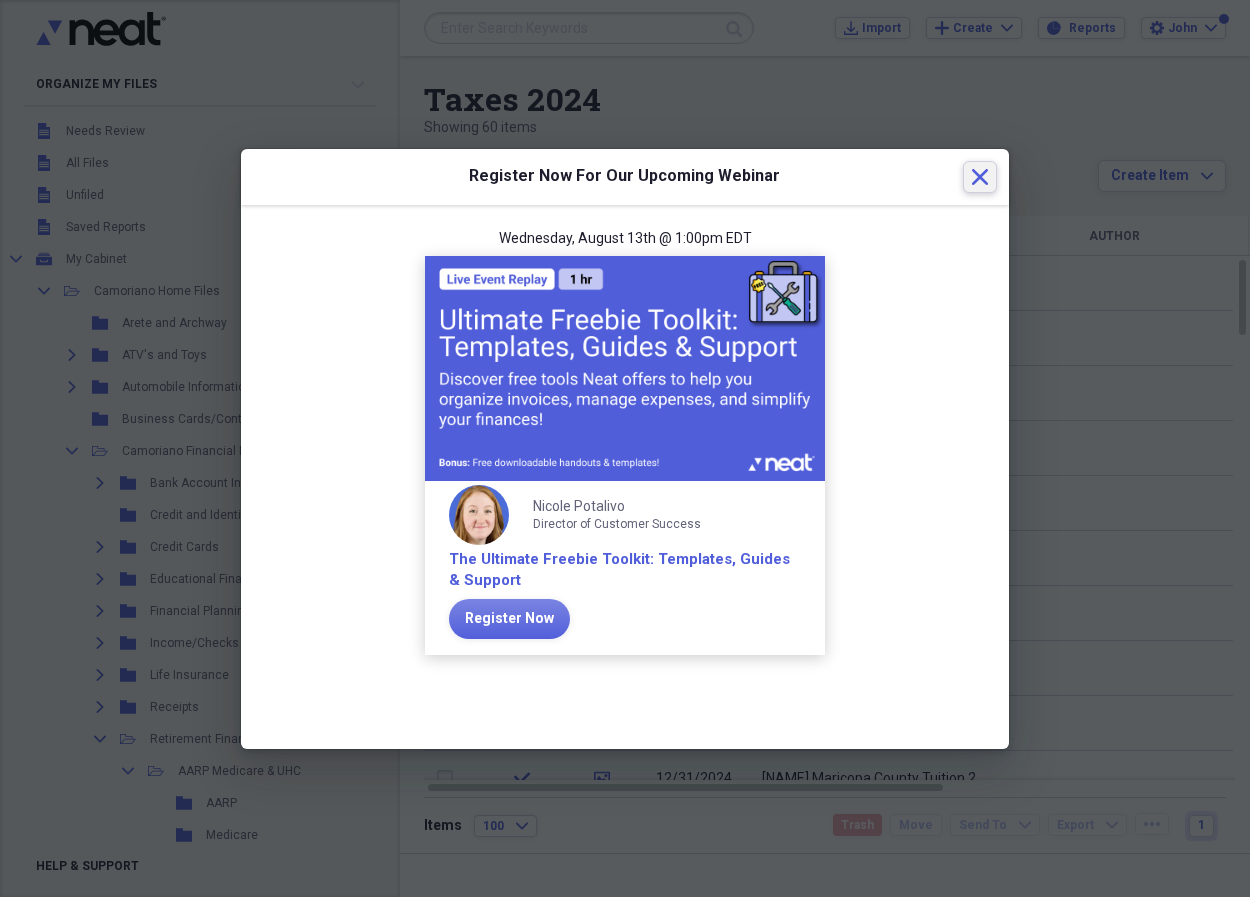 click on "Close" 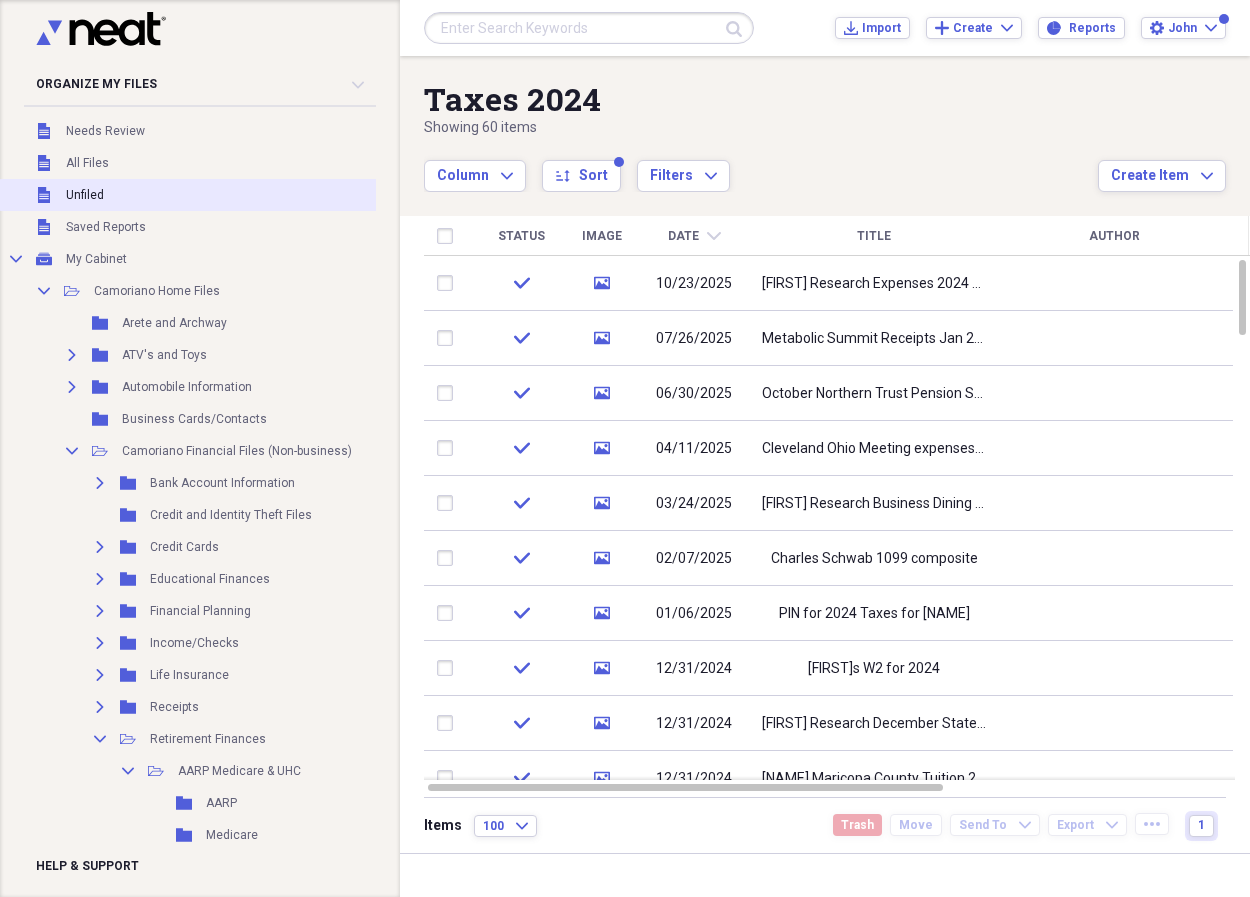 click on "Unfiled" at bounding box center [85, 195] 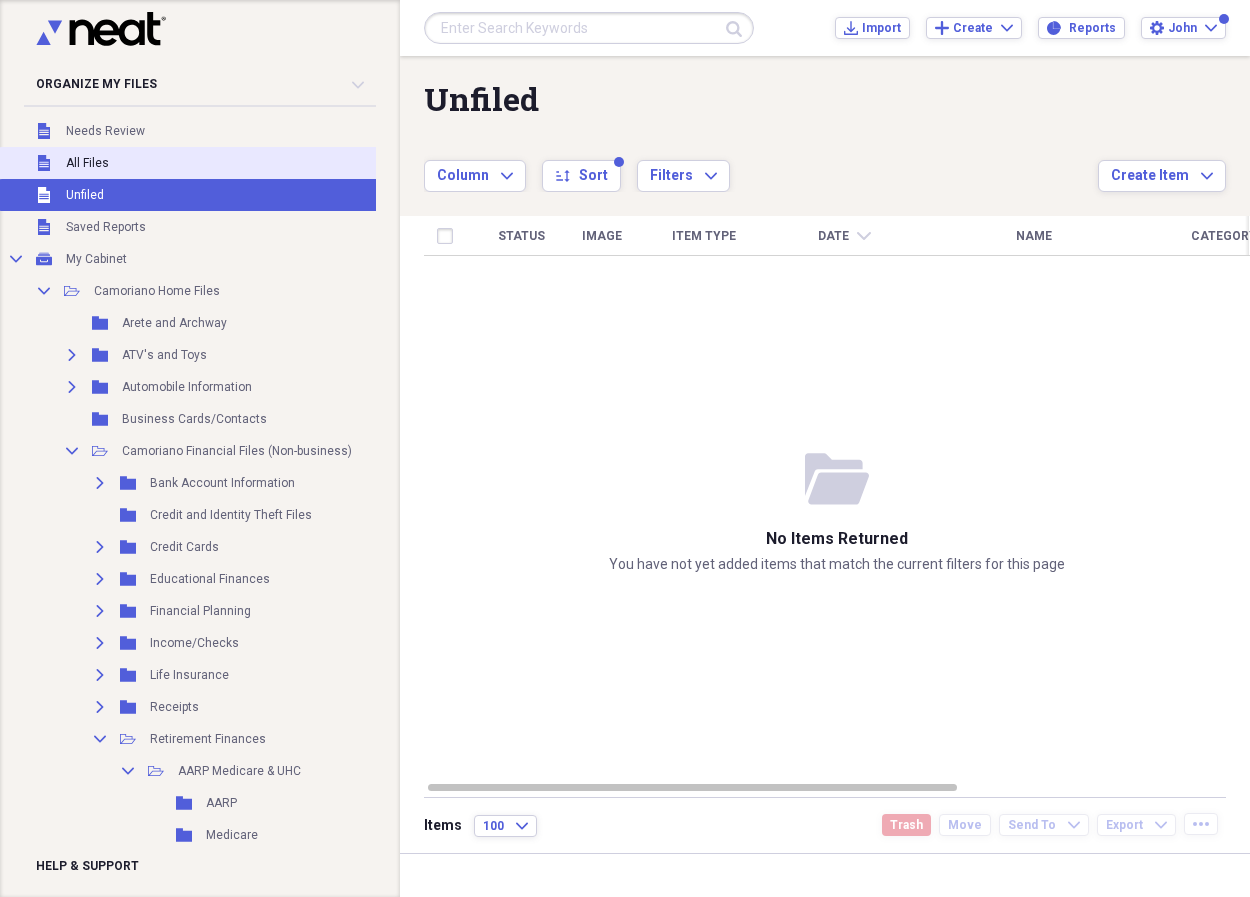 click on "All Files" at bounding box center (87, 163) 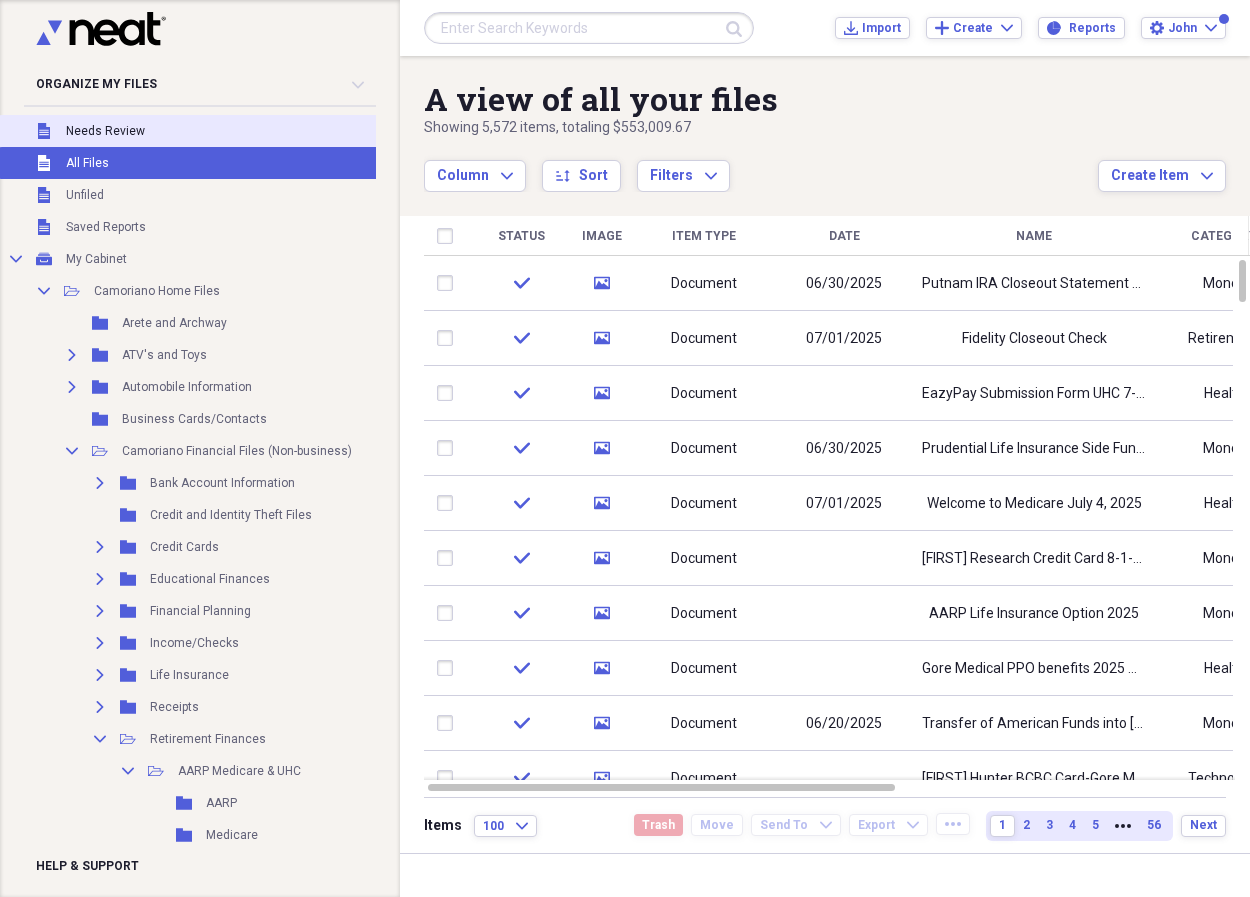 click on "Needs Review" at bounding box center [105, 131] 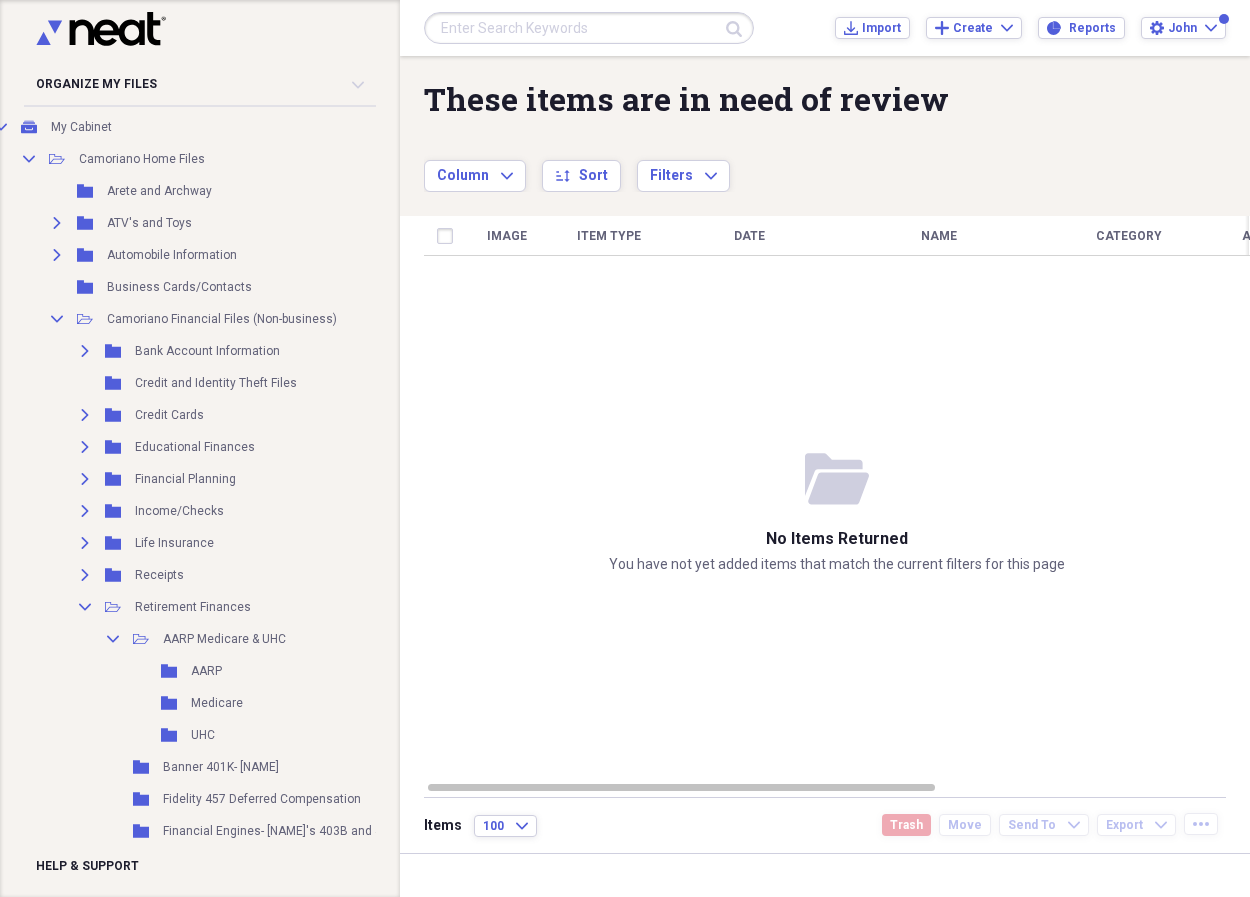 scroll, scrollTop: 116, scrollLeft: 15, axis: both 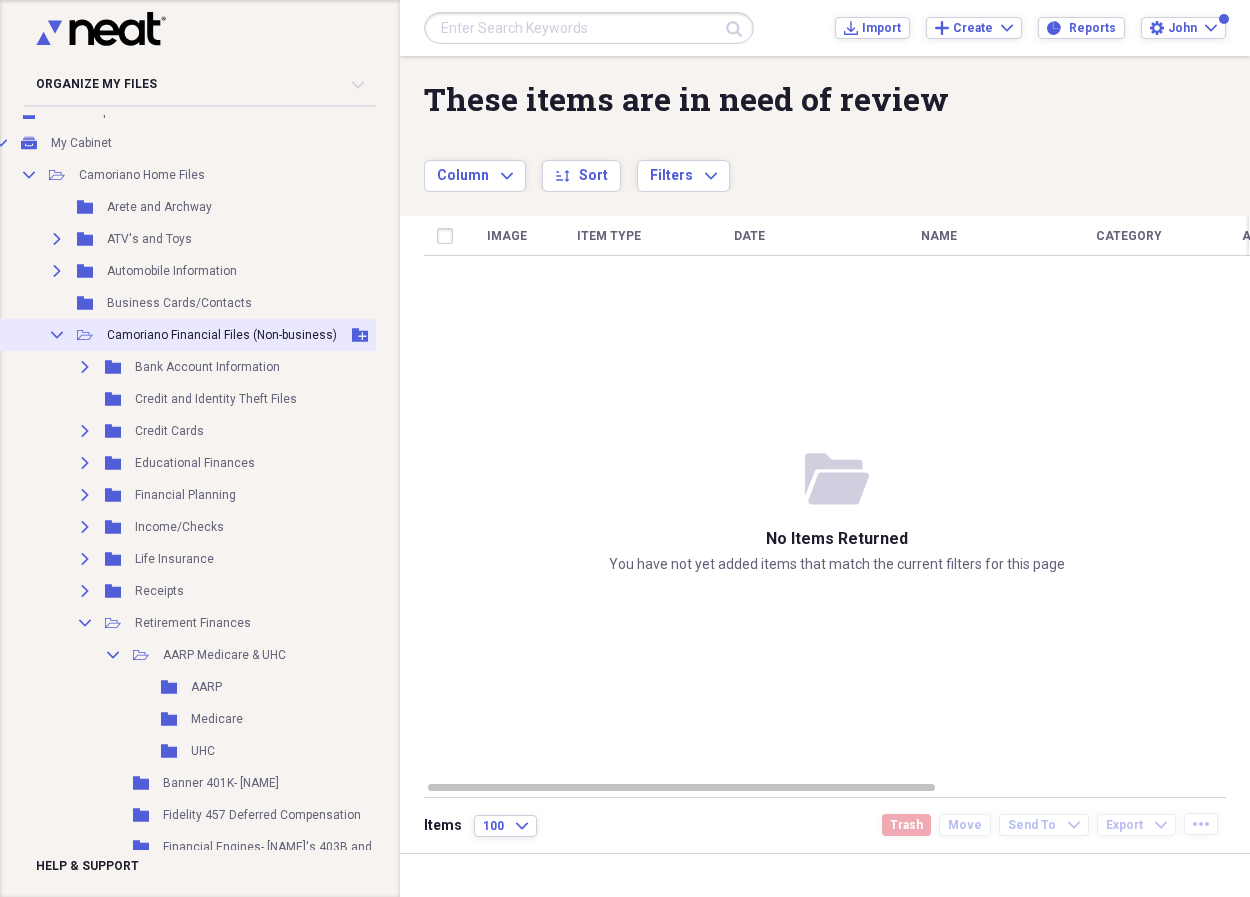 click 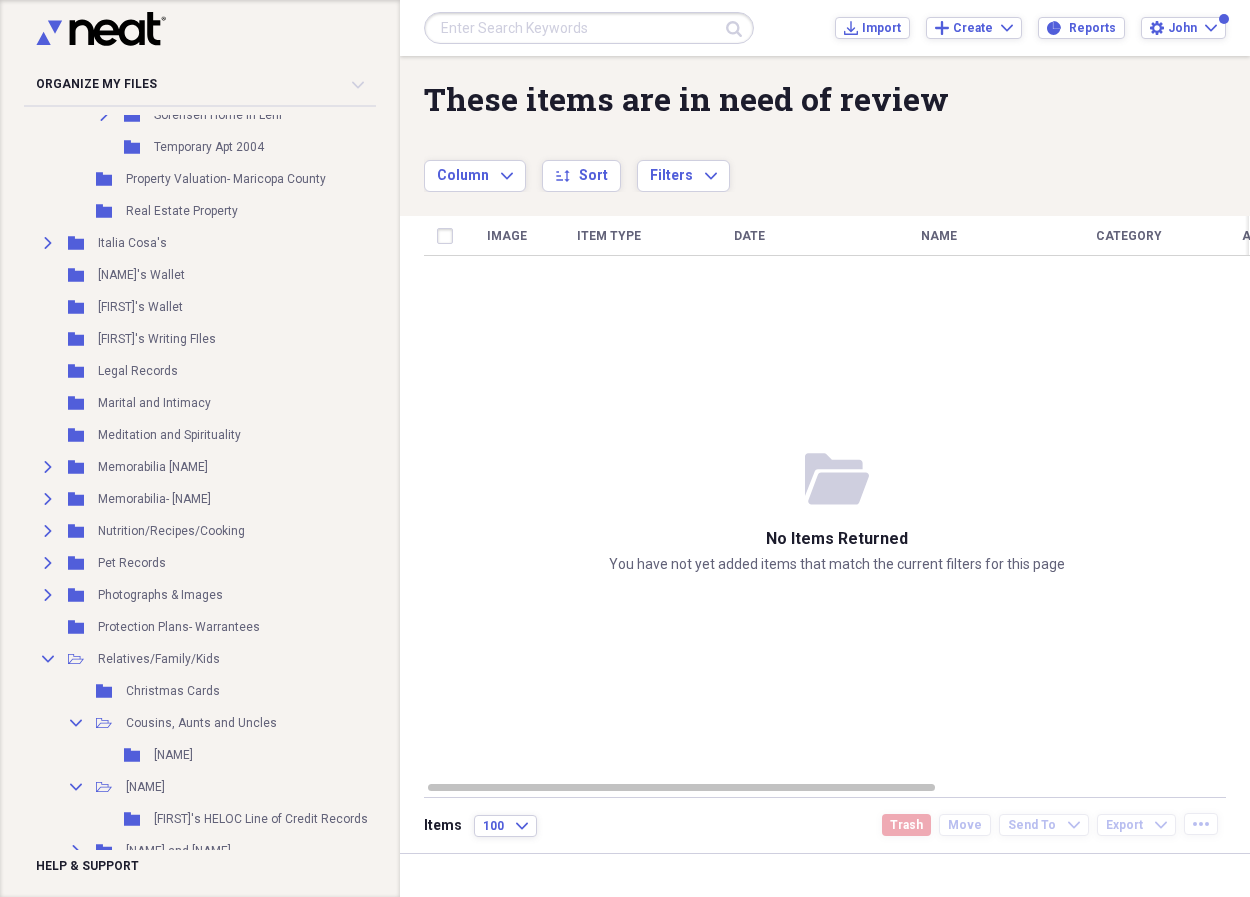 scroll, scrollTop: 1046, scrollLeft: 24, axis: both 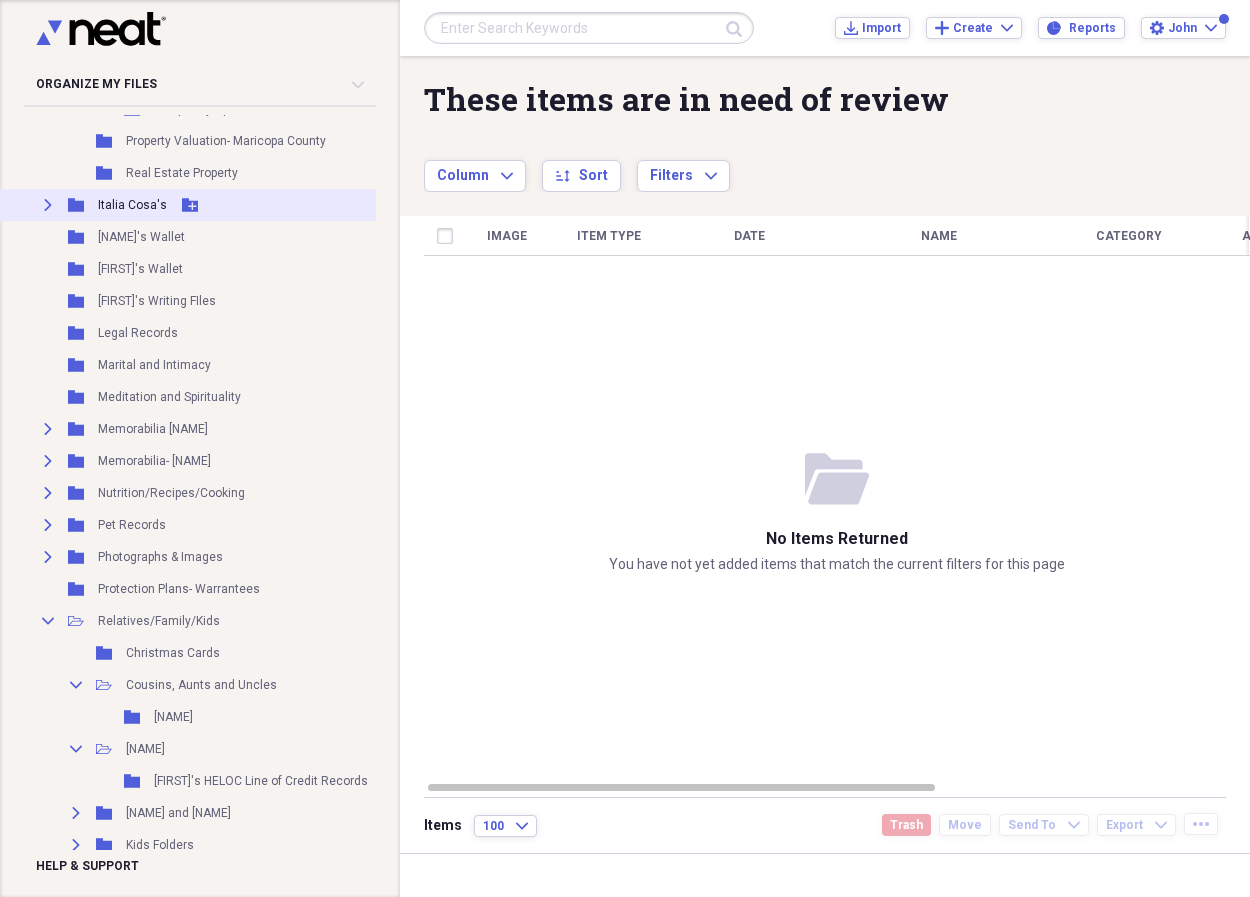 click 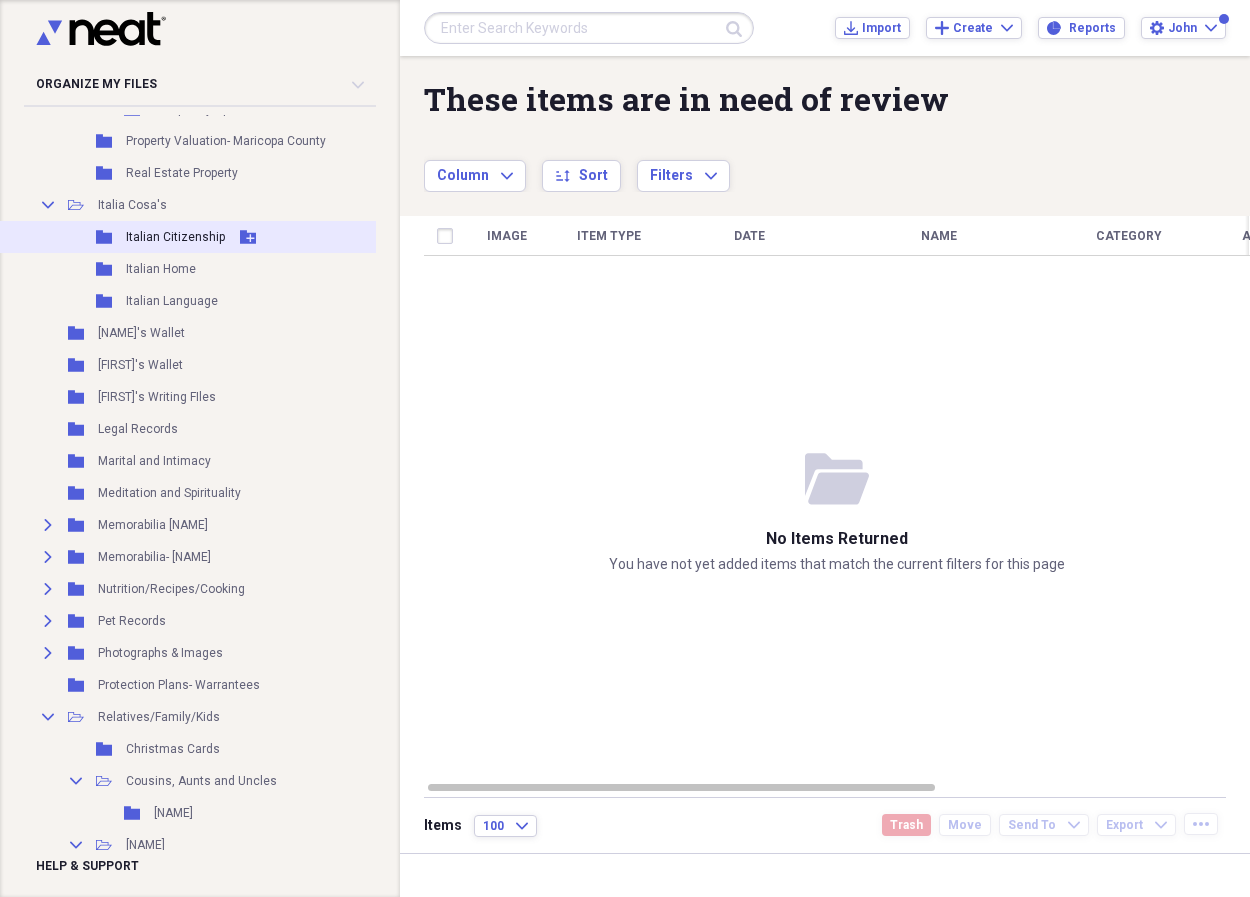 click on "Italian Citizenship" at bounding box center (175, 237) 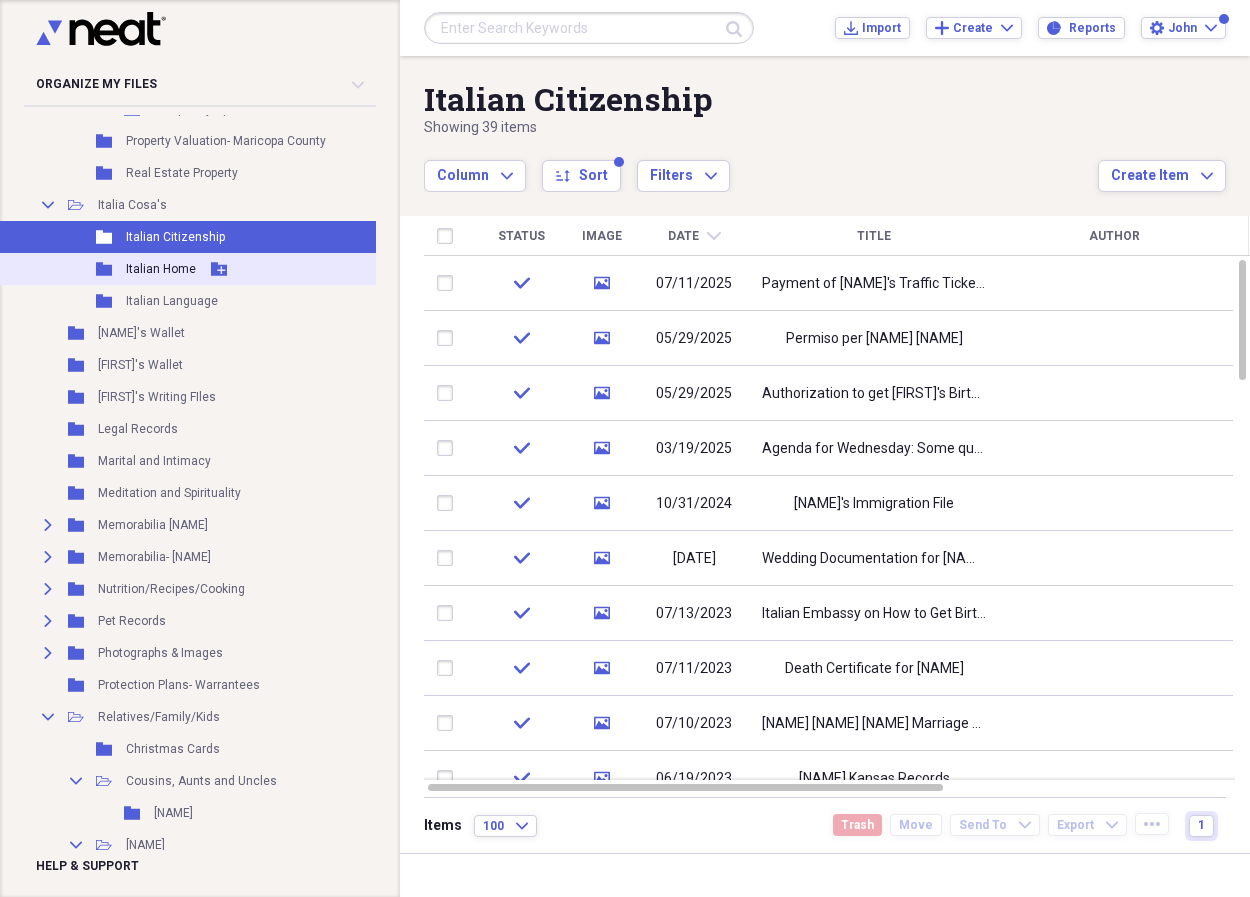 click on "Italian Home" at bounding box center [161, 269] 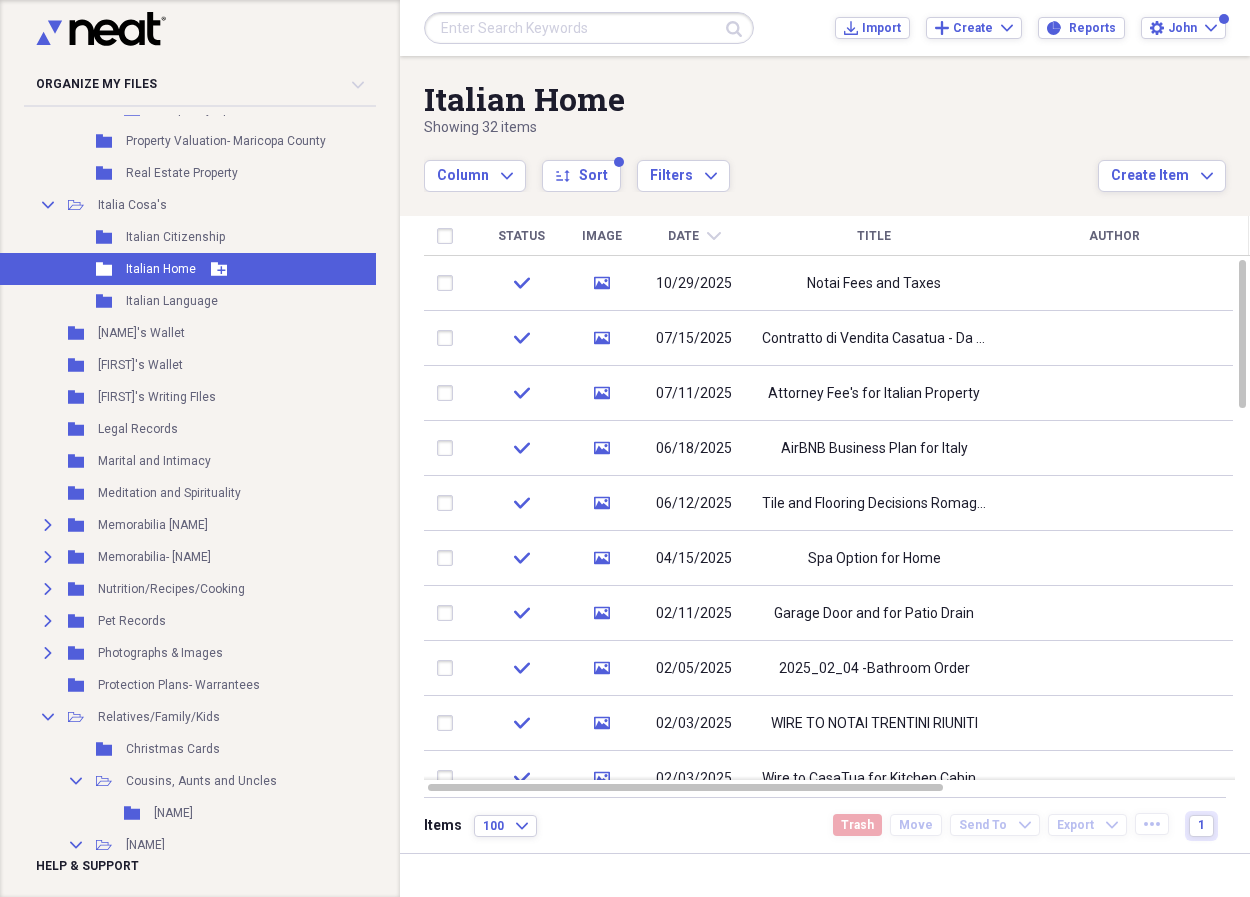 click on "Italian Home" at bounding box center (161, 269) 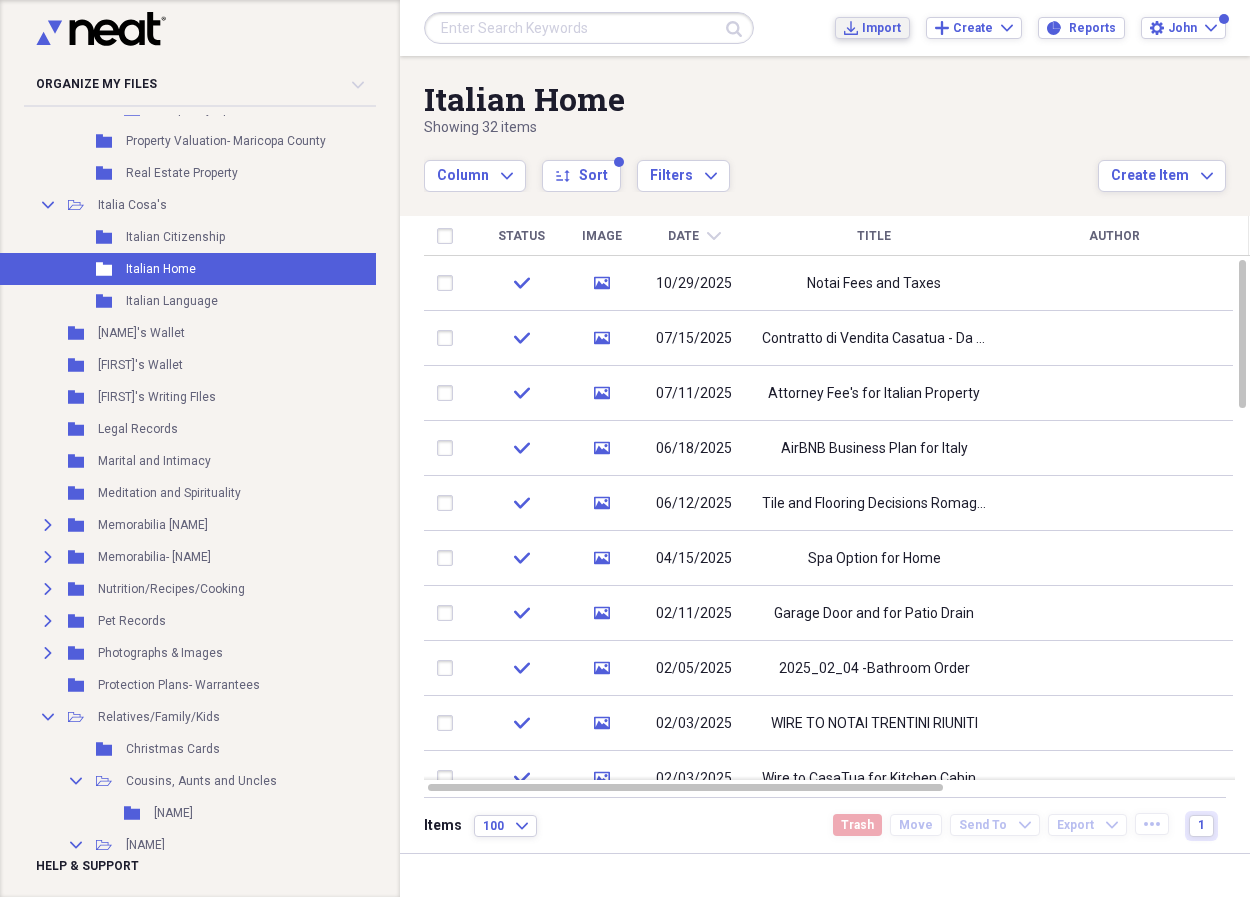click on "Import" at bounding box center (881, 28) 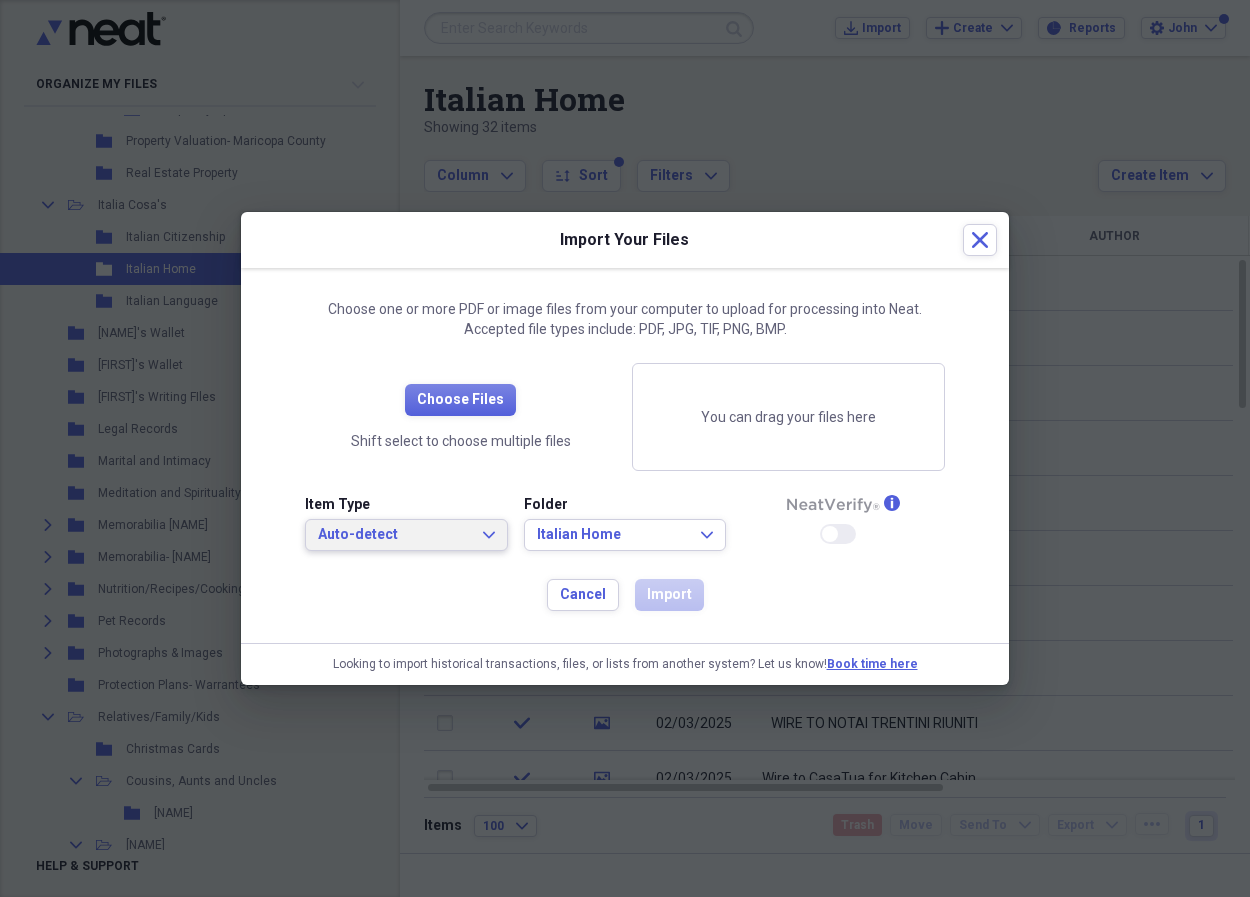 click on "Auto-detect Expand" at bounding box center [406, 535] 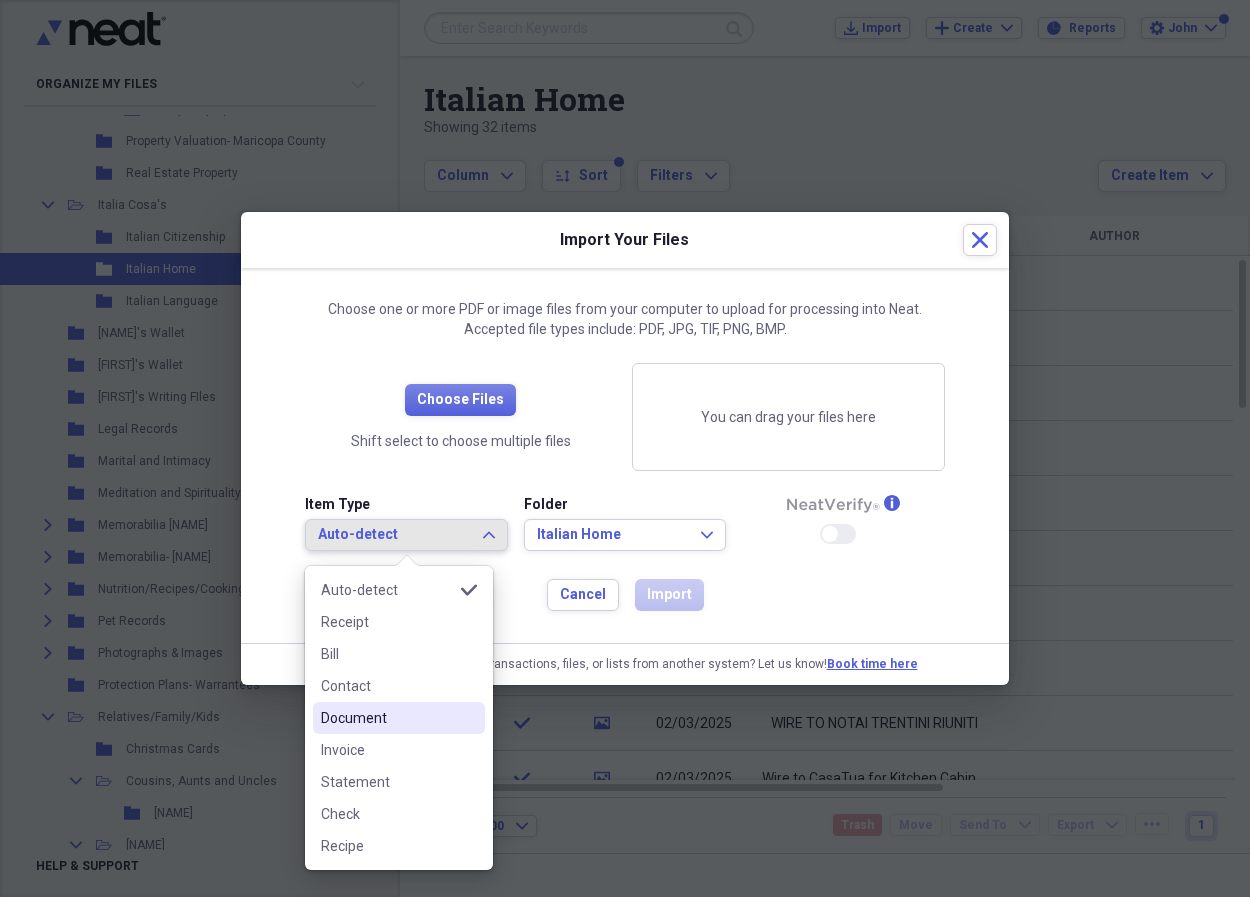 click on "Document" at bounding box center (387, 718) 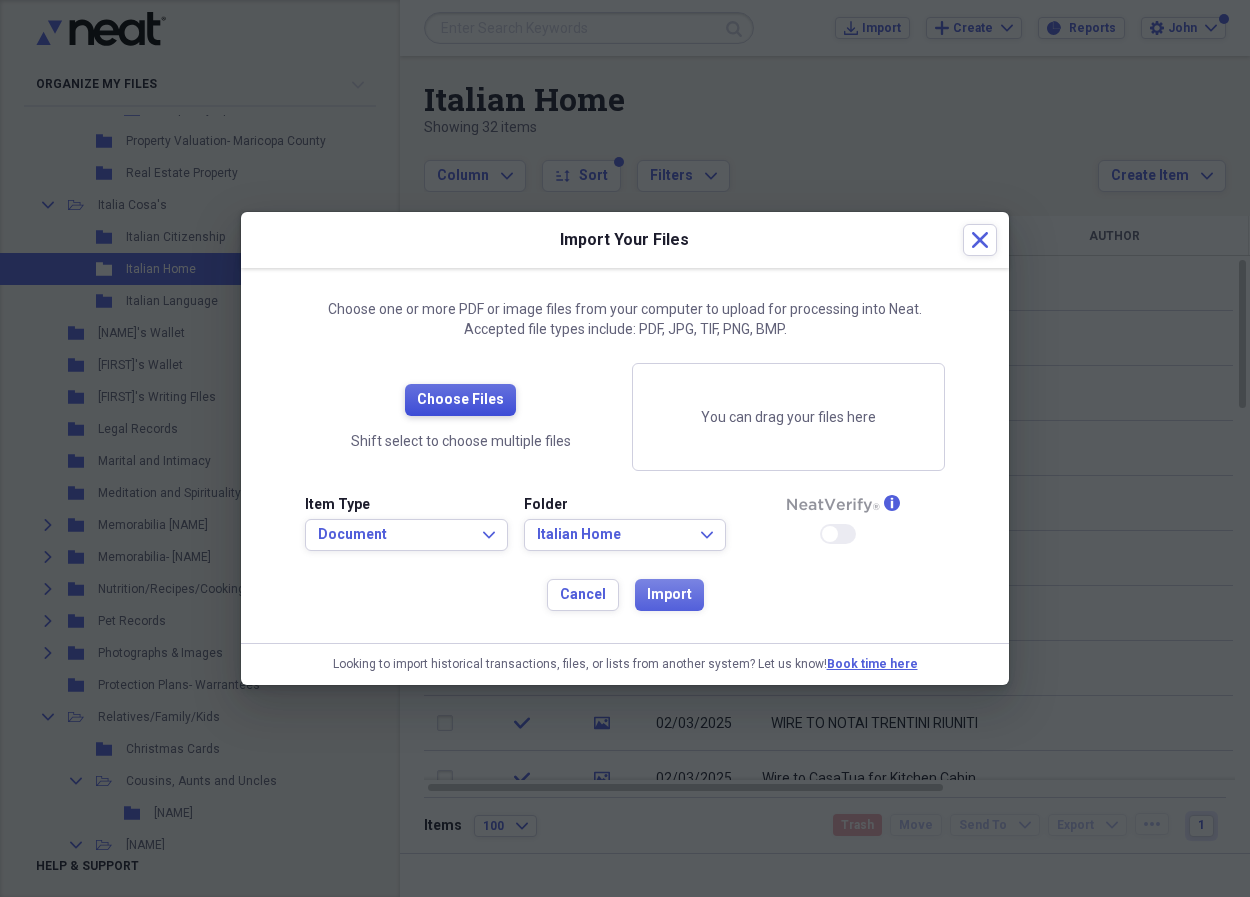 click on "Choose Files" at bounding box center [460, 400] 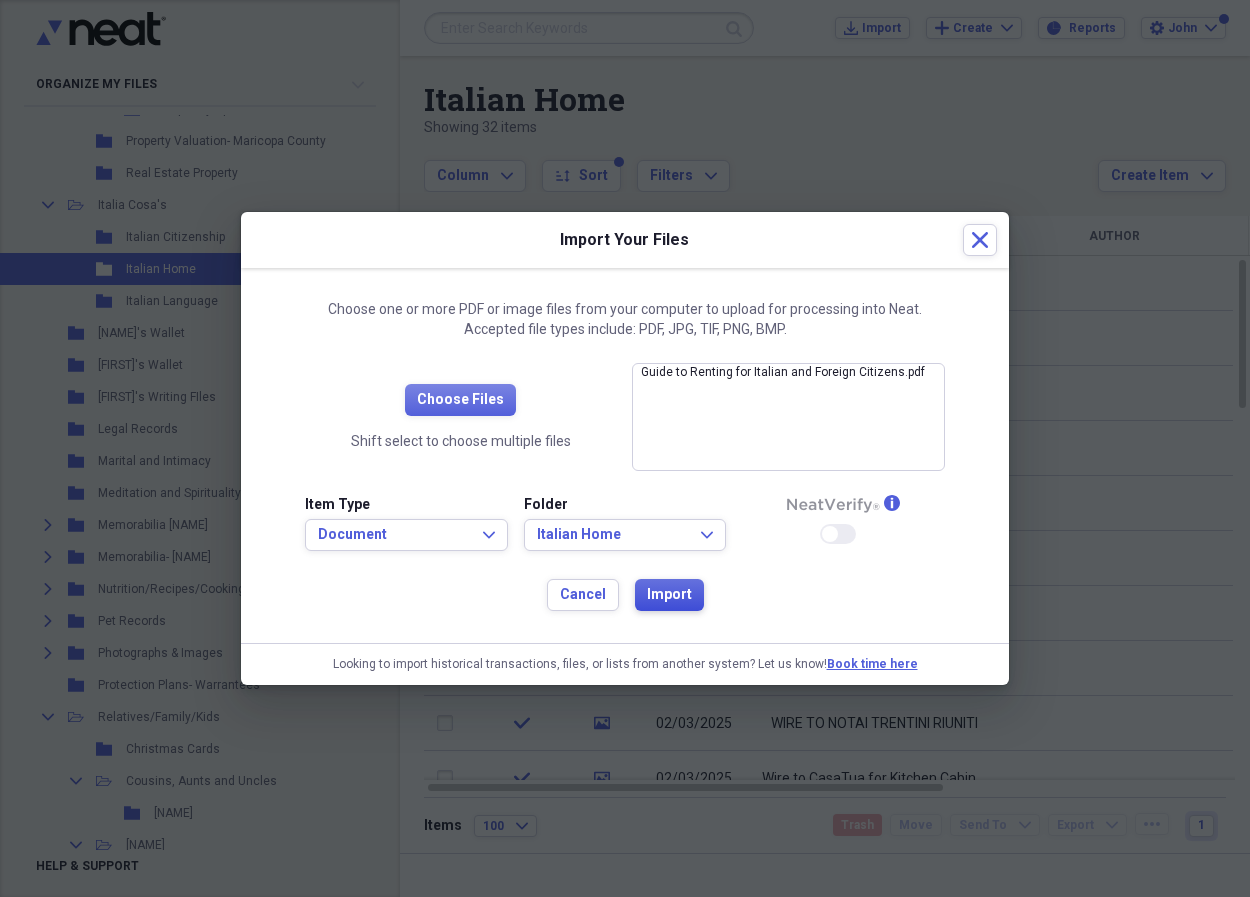 click on "Import" at bounding box center [669, 595] 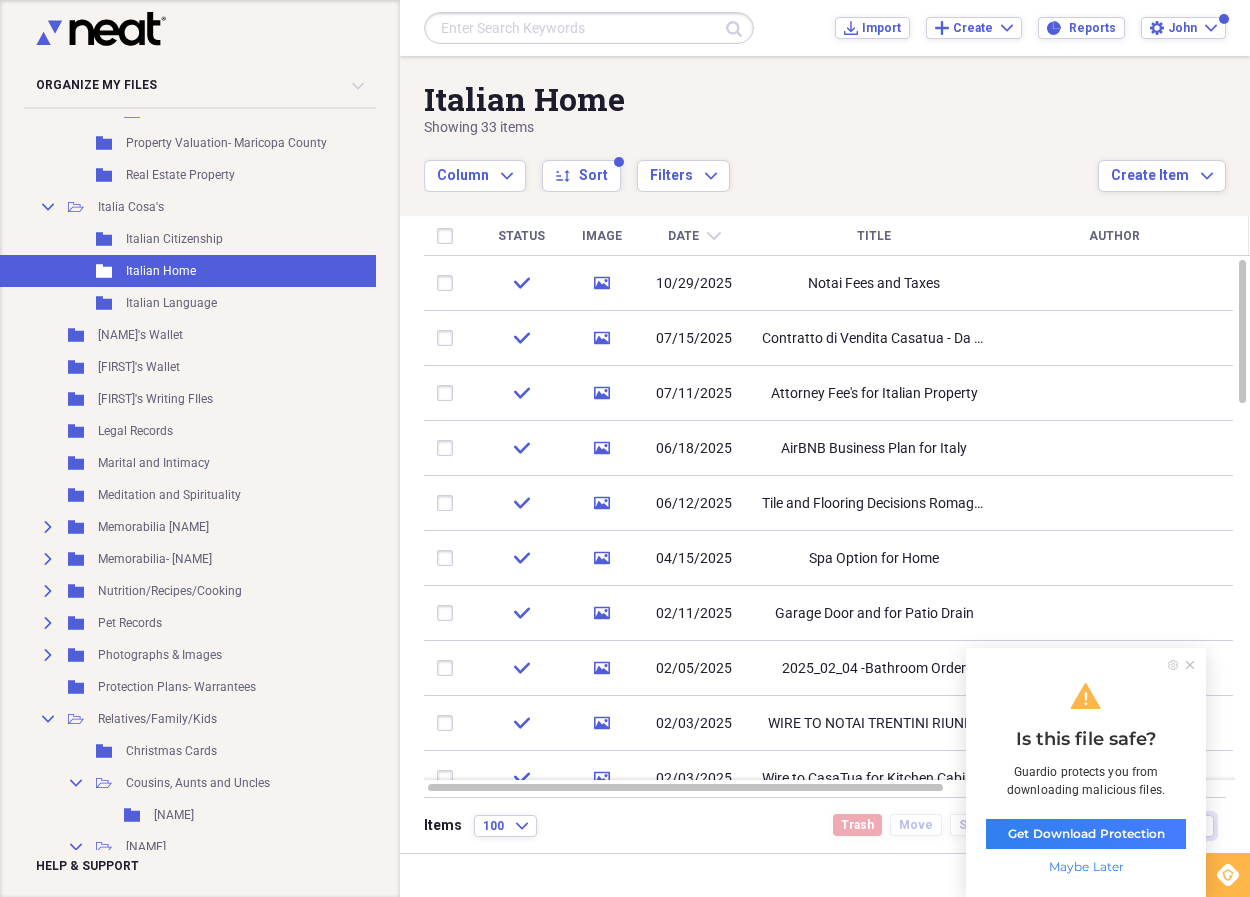 click on "Maybe Later" at bounding box center [1086, 867] 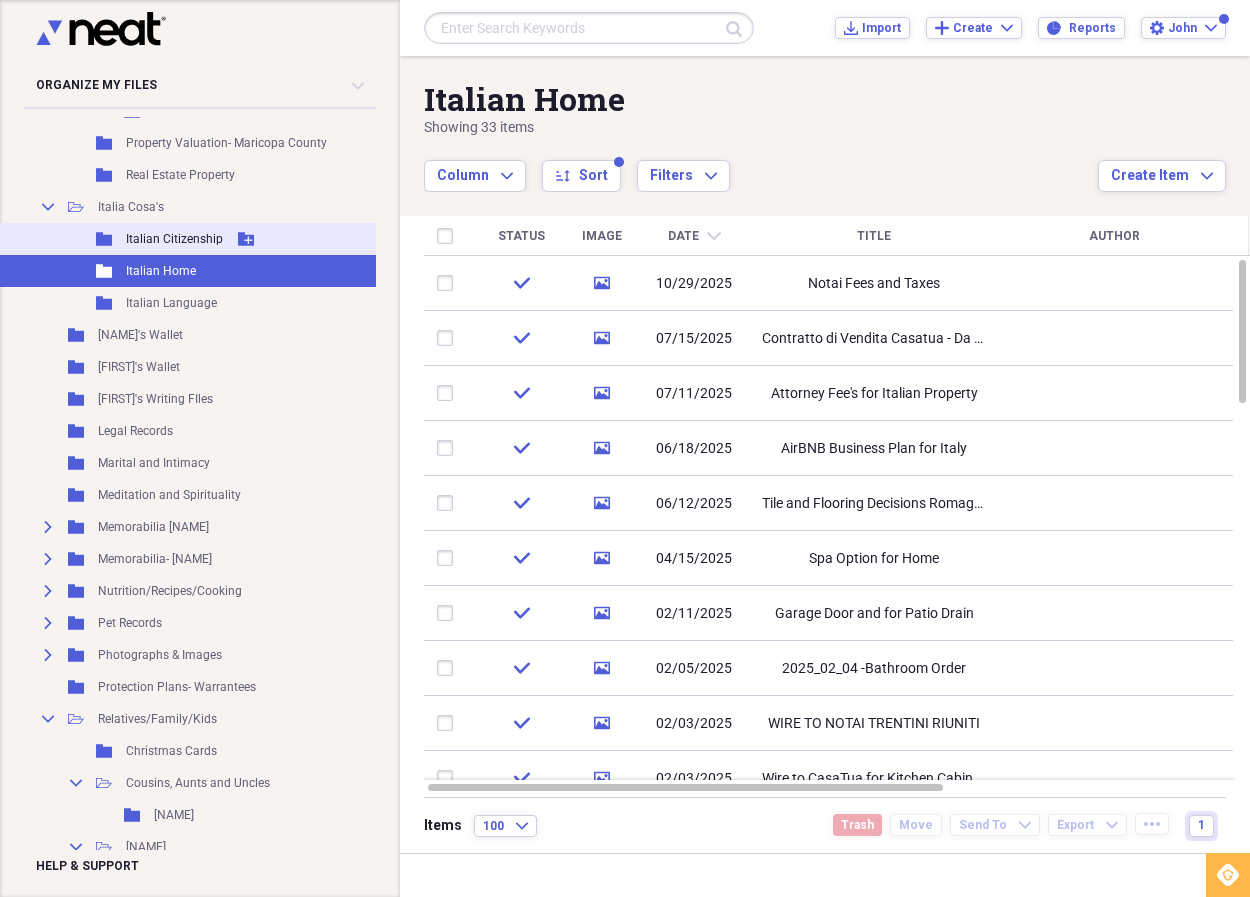 click on "Italian Citizenship" at bounding box center (174, 239) 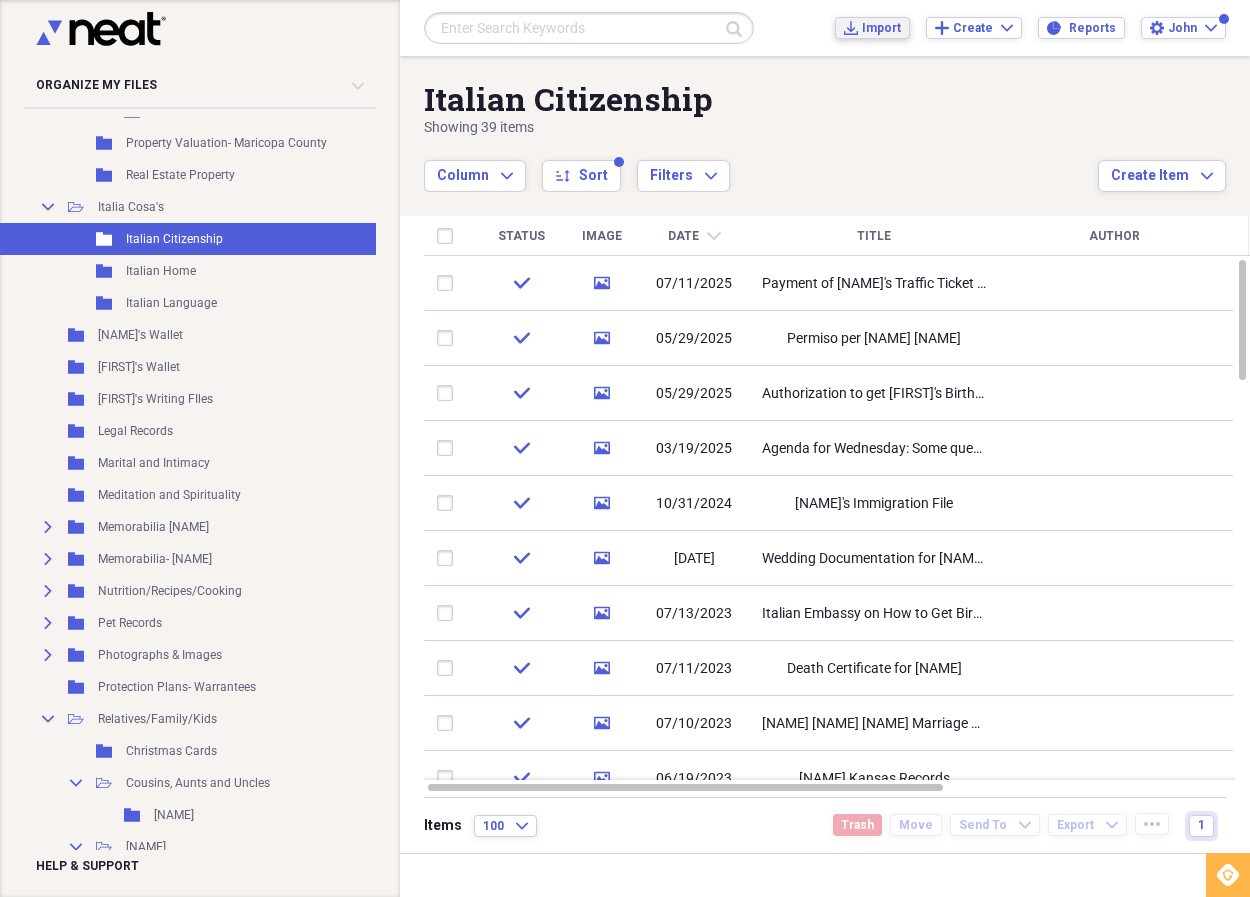click on "Import" at bounding box center [881, 28] 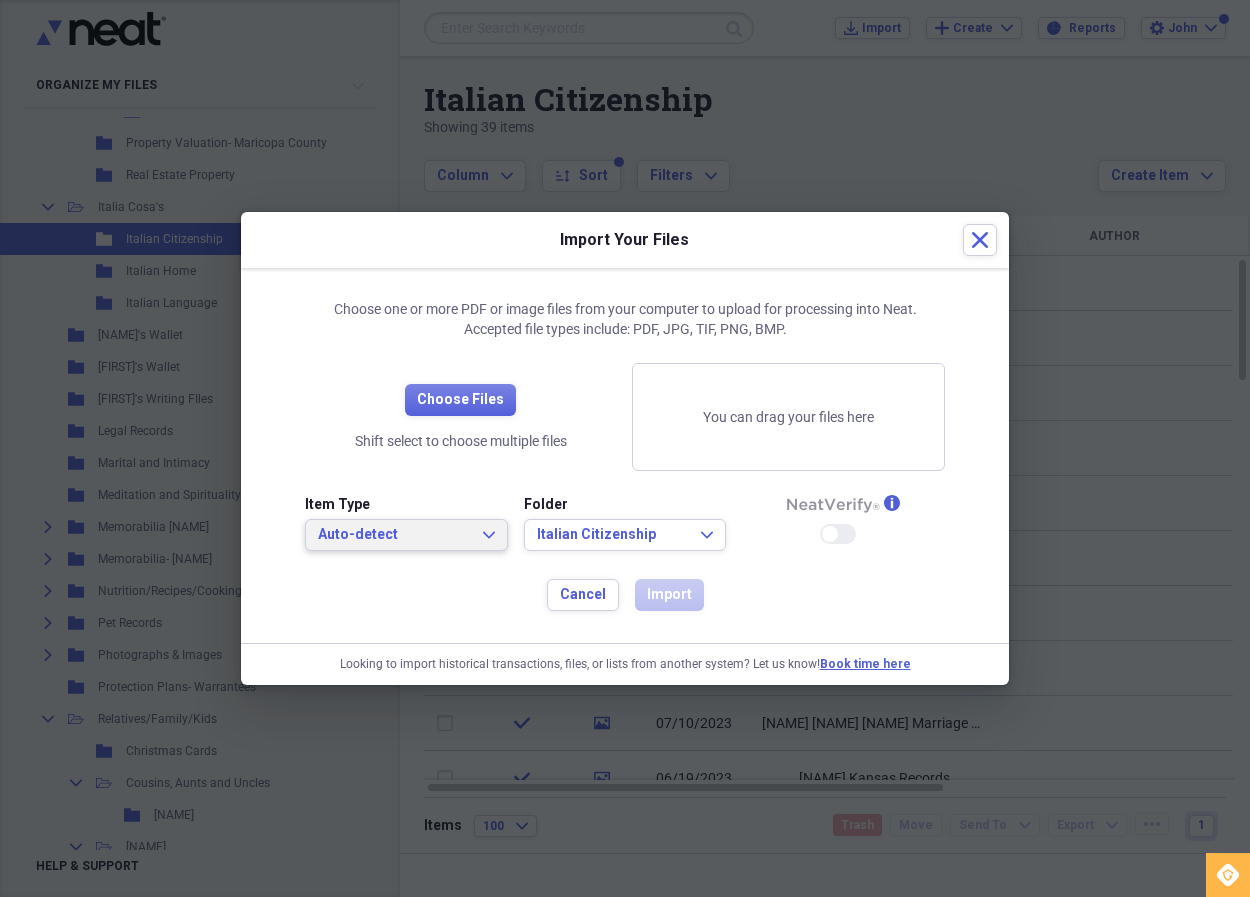click on "Auto-detect" at bounding box center [394, 535] 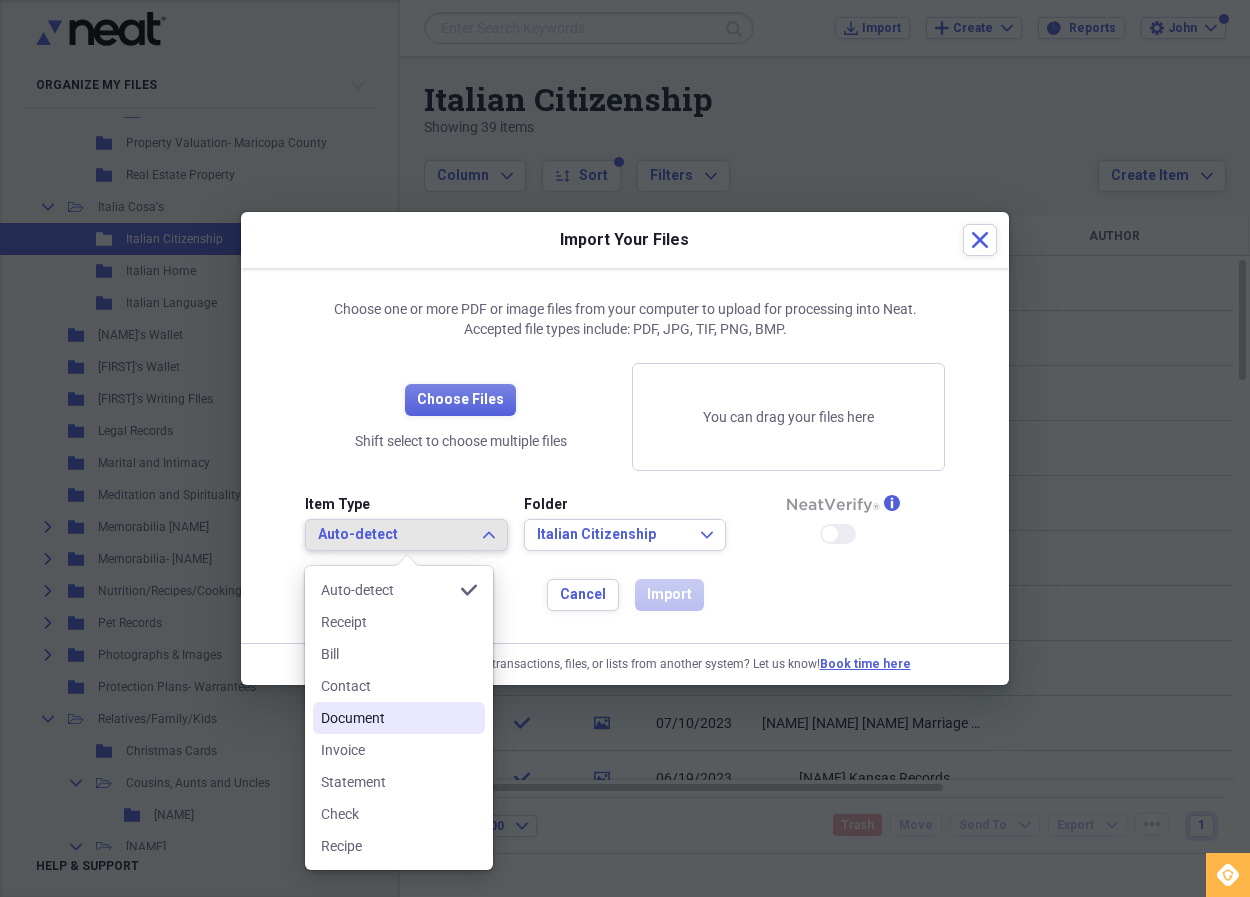click on "Document" at bounding box center (387, 718) 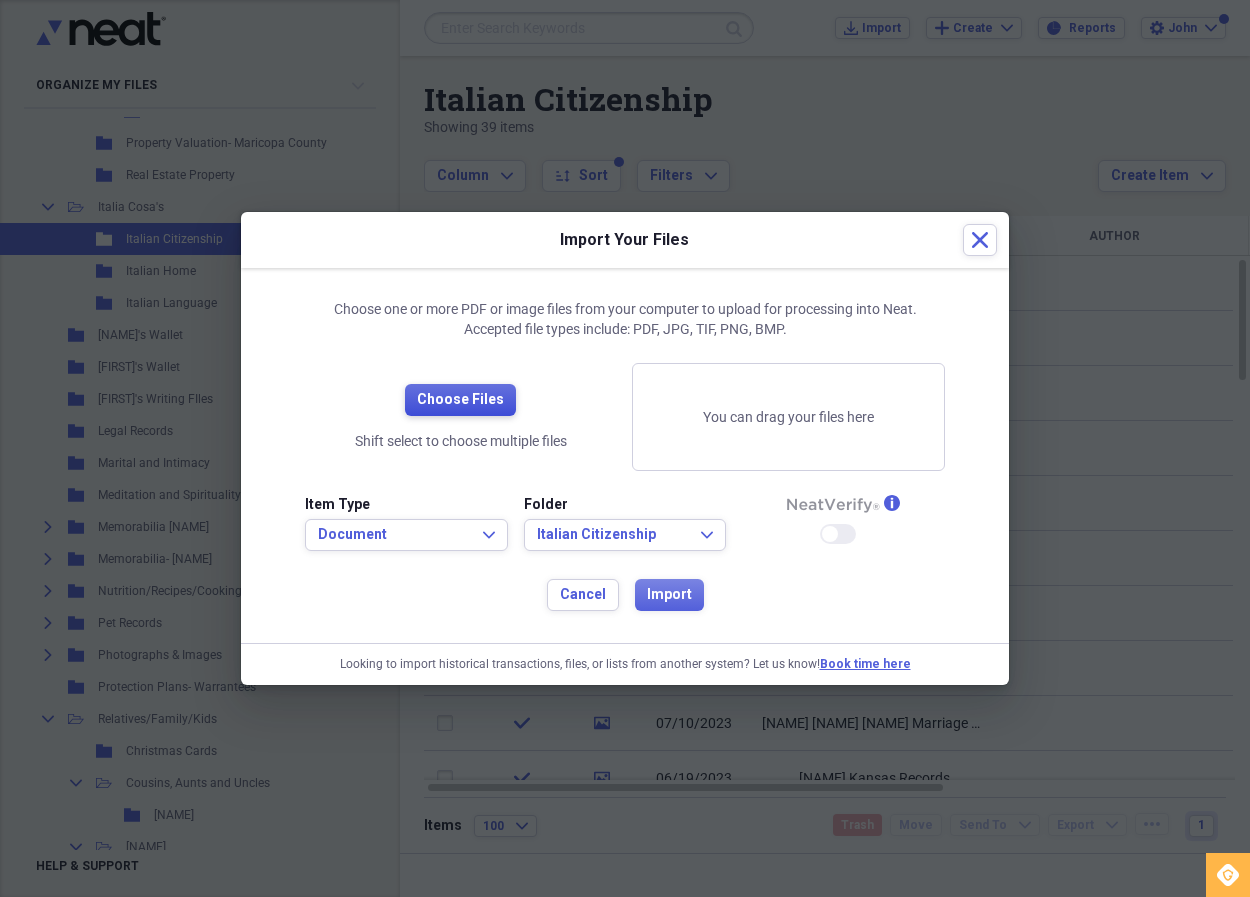 click on "Choose Files" at bounding box center [460, 400] 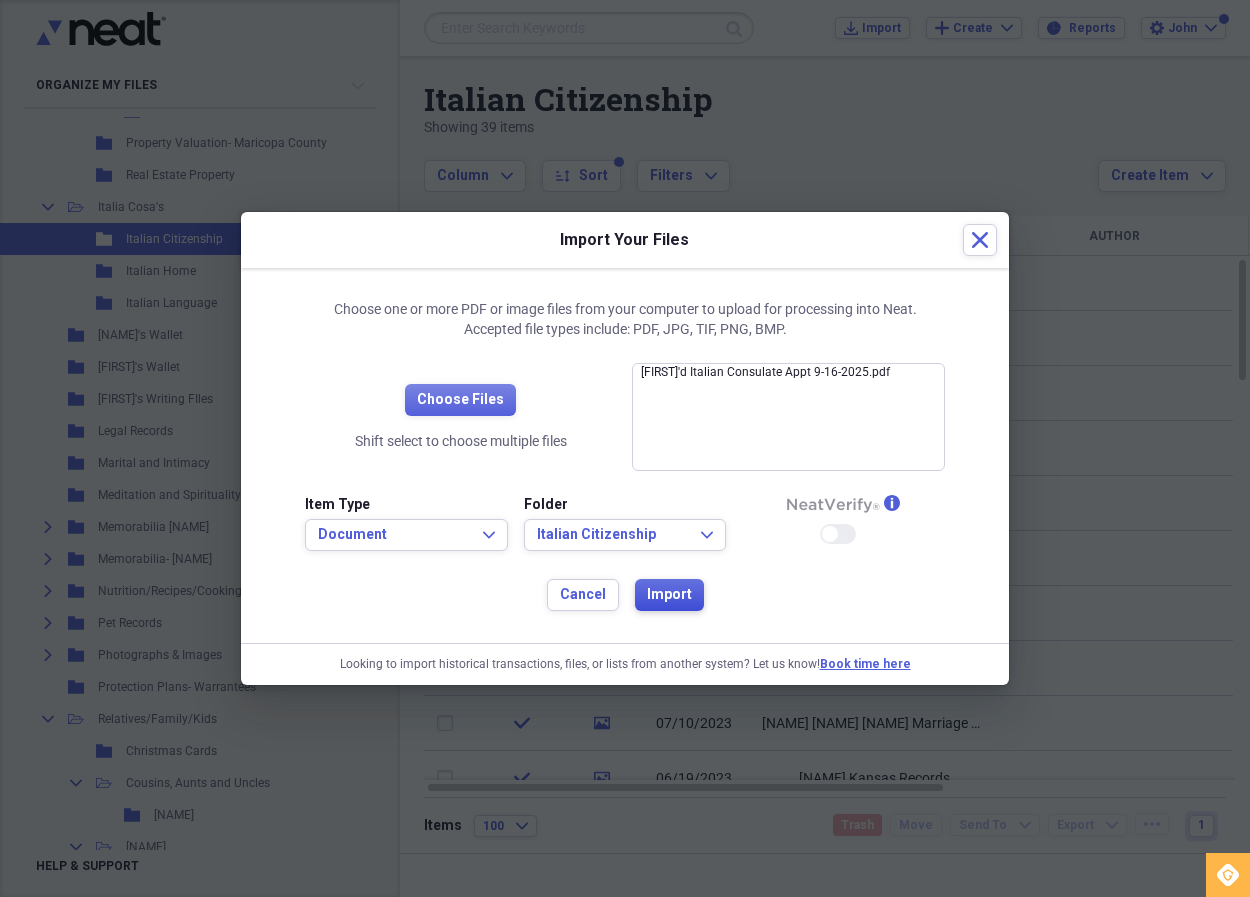 click on "Import" at bounding box center [669, 595] 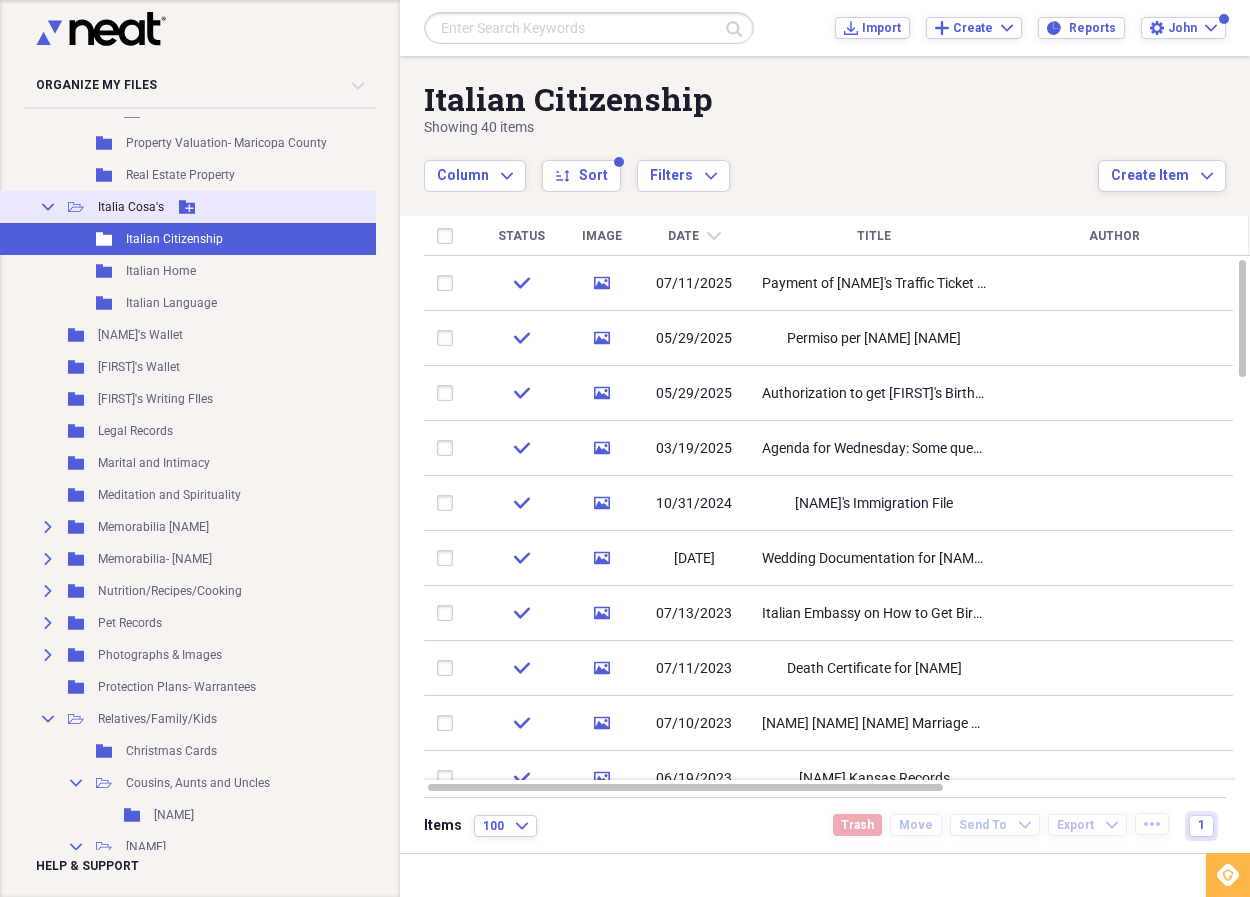 click on "Collapse" 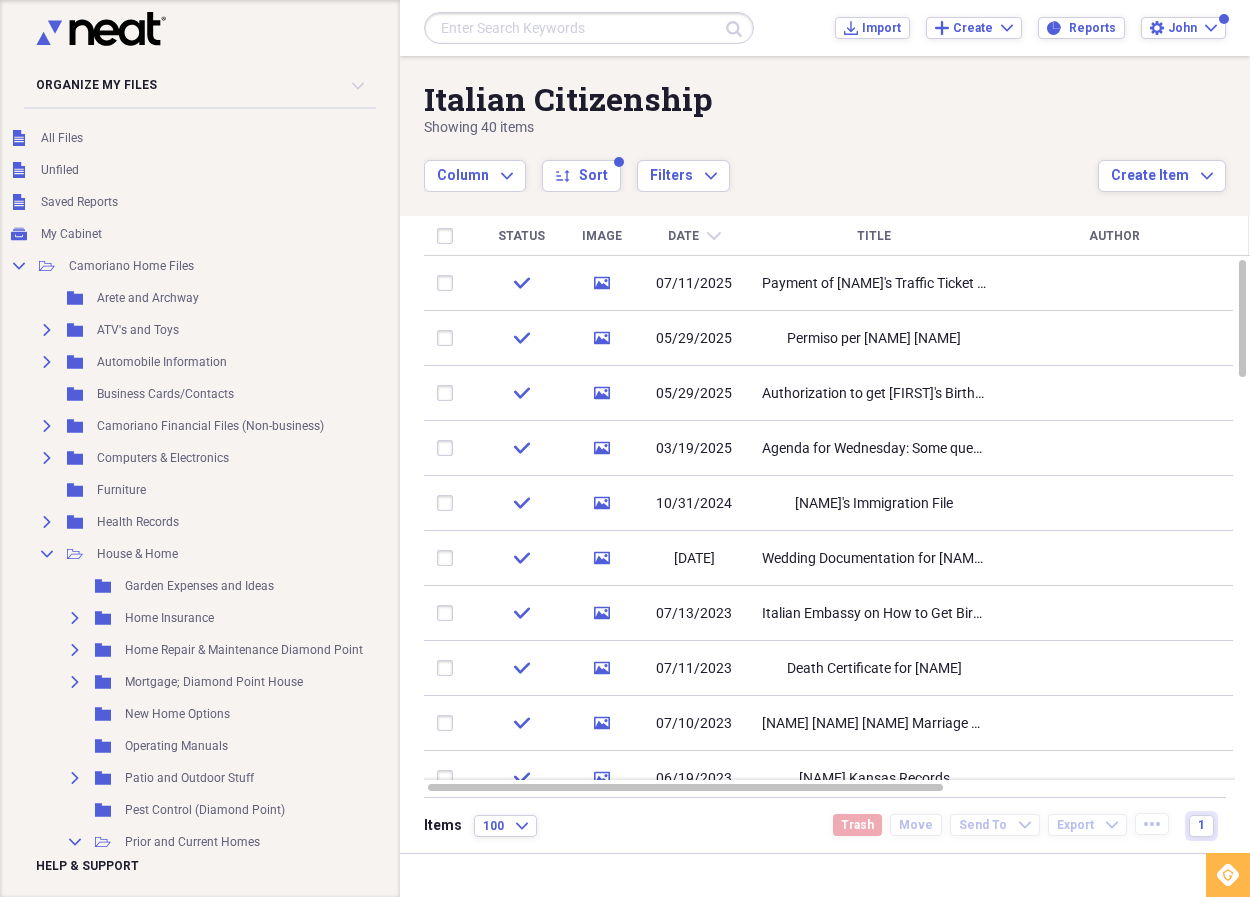 scroll, scrollTop: 0, scrollLeft: 25, axis: horizontal 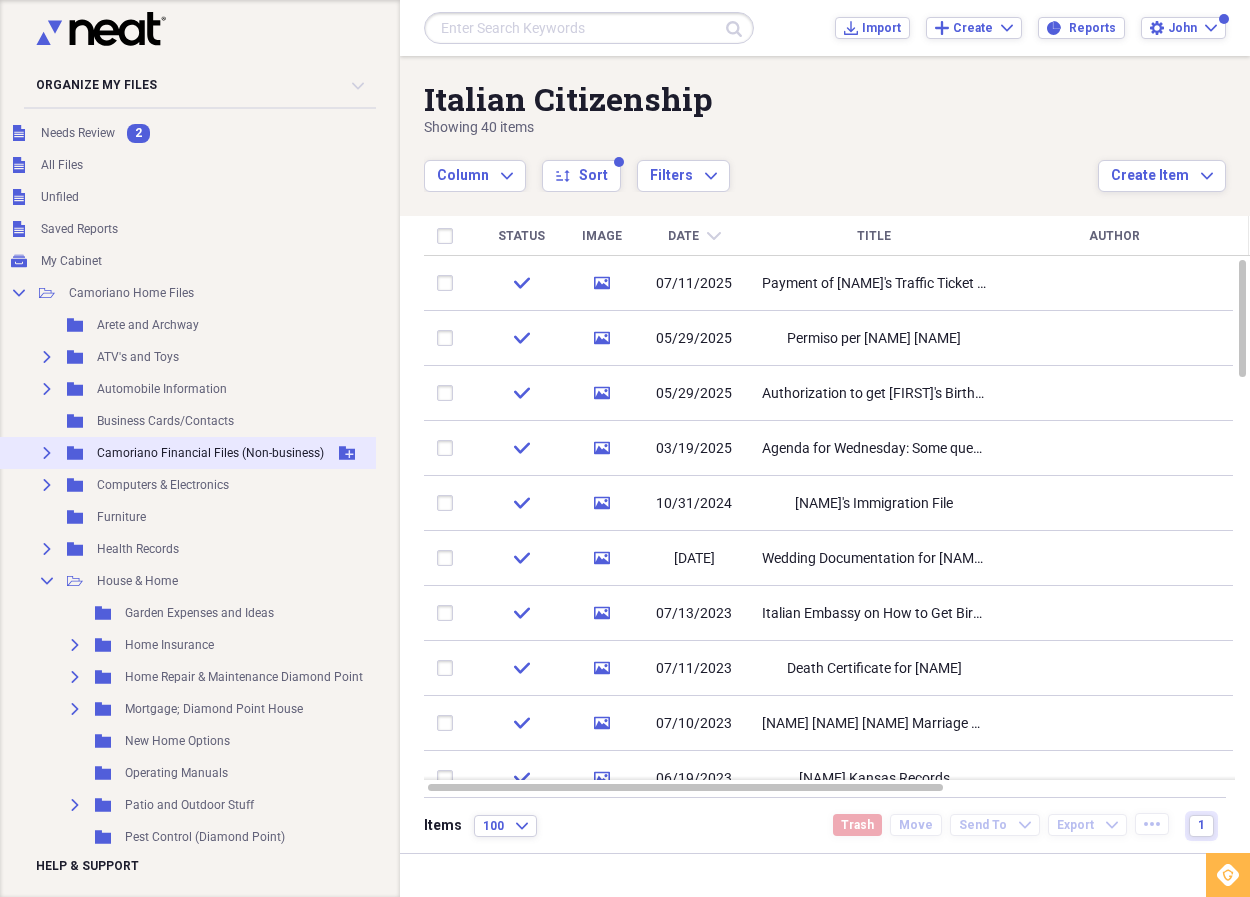 click on "Expand" 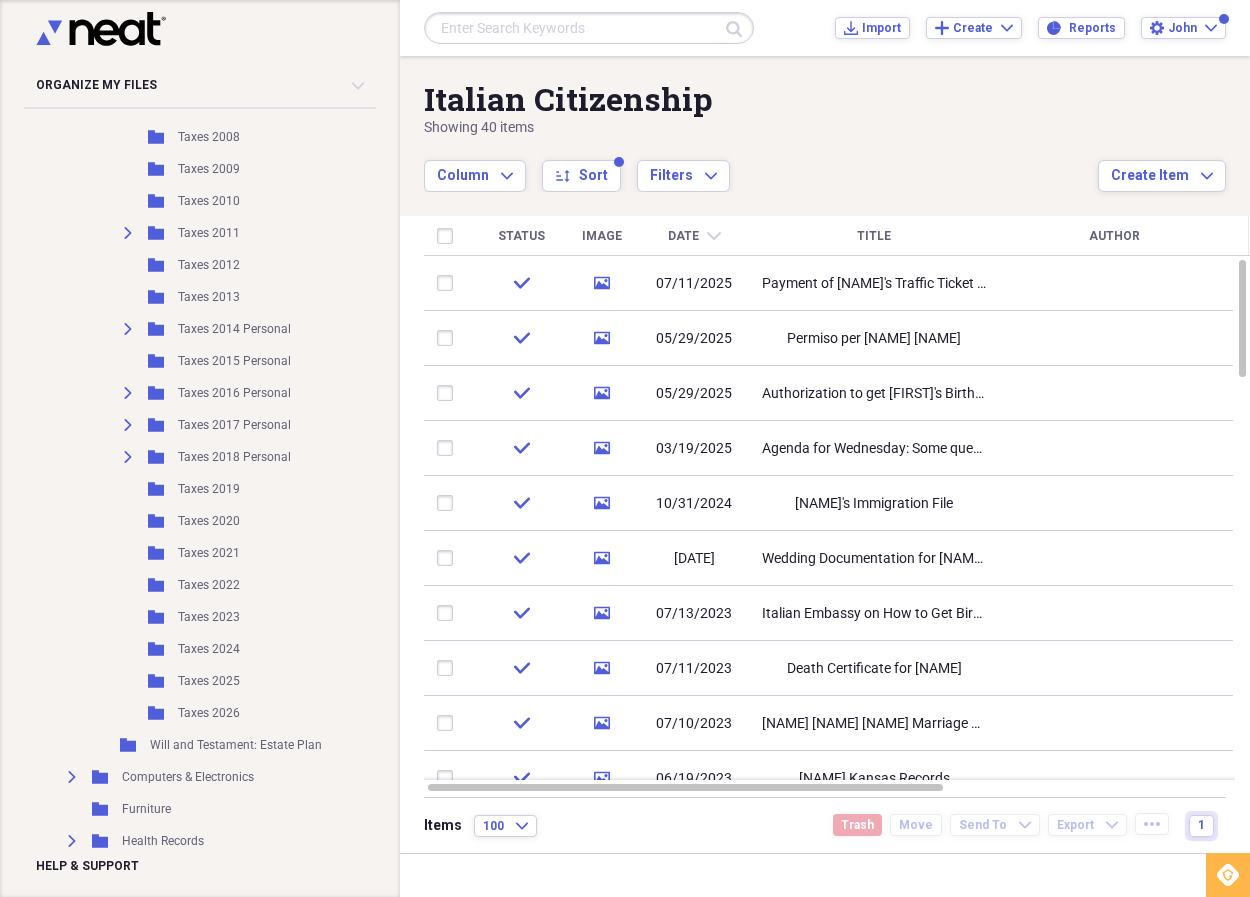scroll, scrollTop: 1606, scrollLeft: 12, axis: both 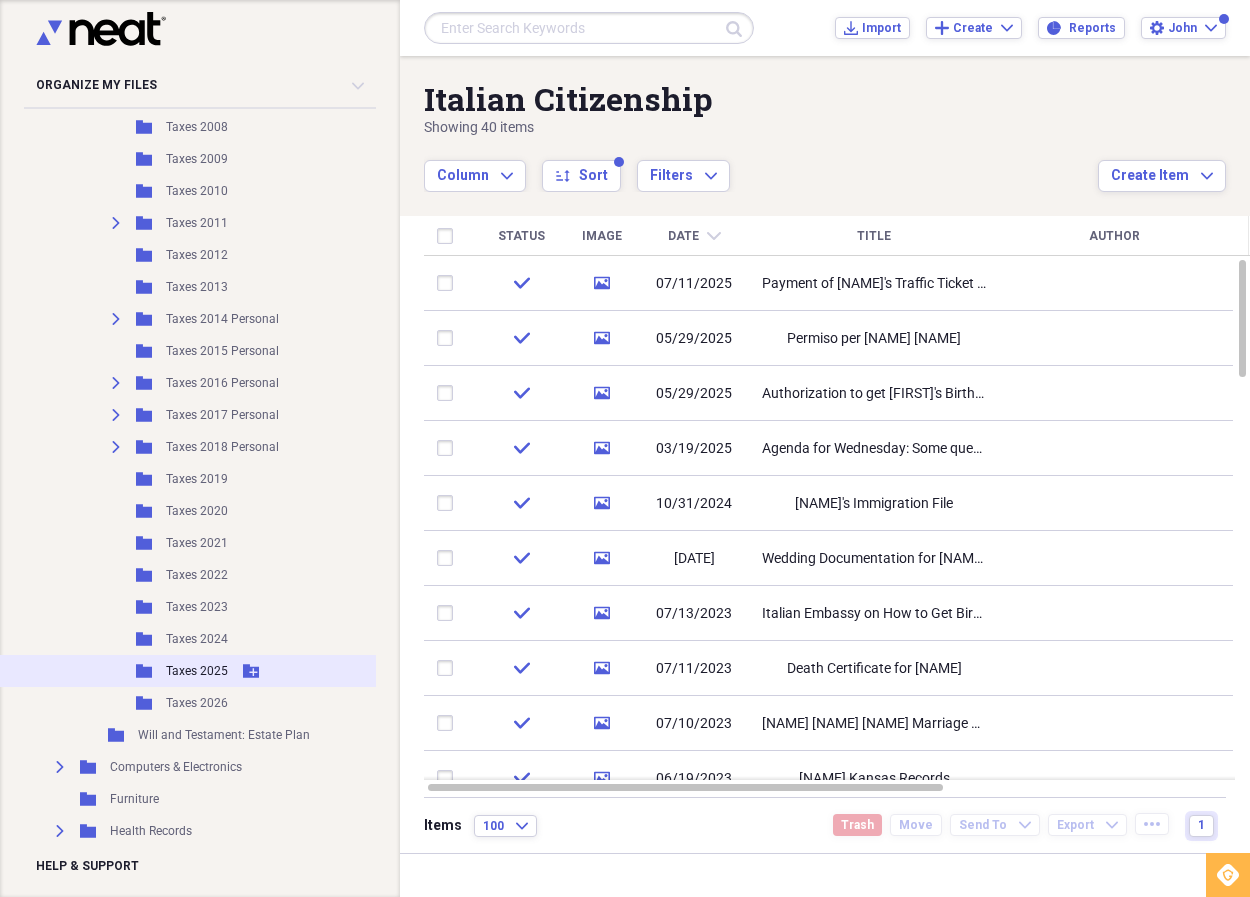 click on "Folder" 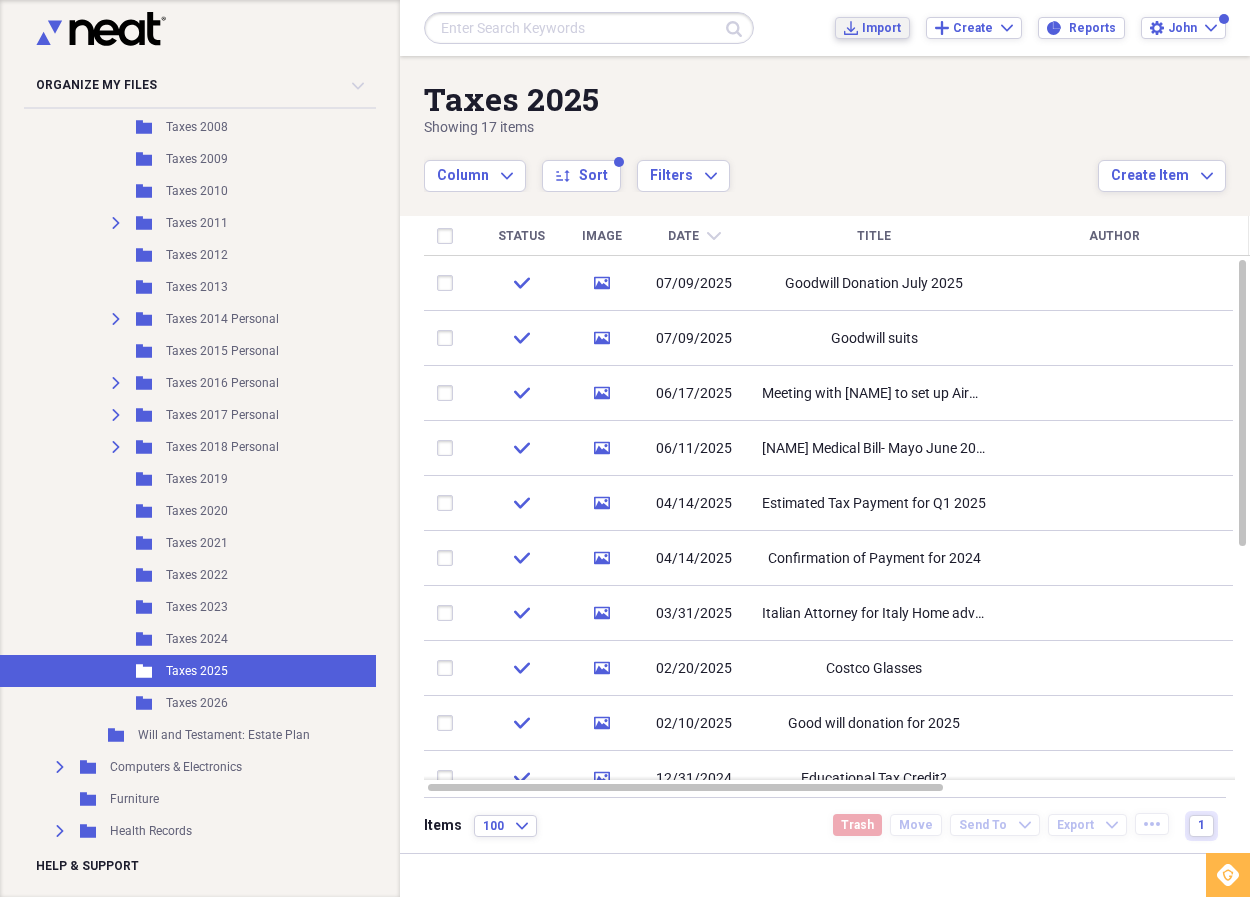 click on "Import" at bounding box center [881, 28] 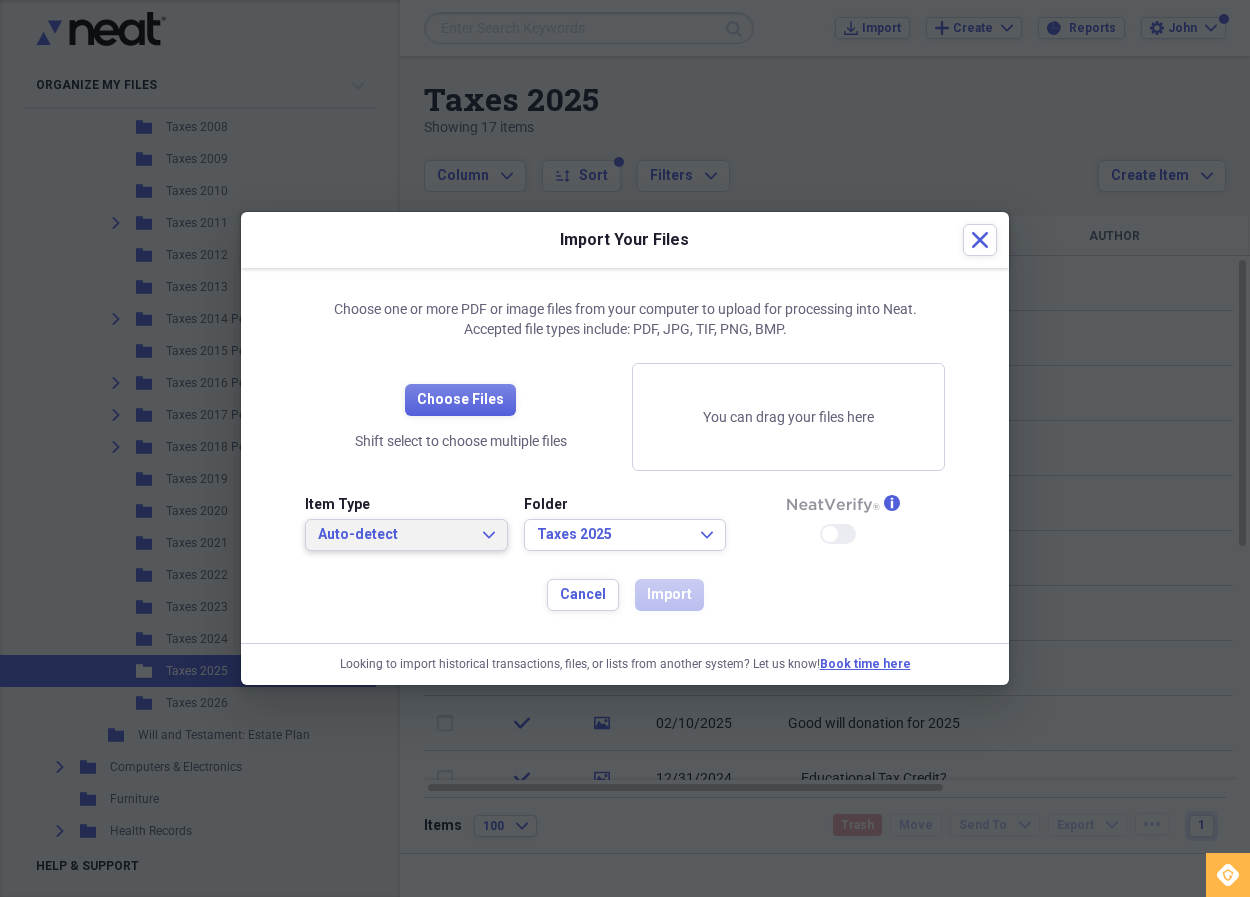 click on "Auto-detect" at bounding box center (394, 535) 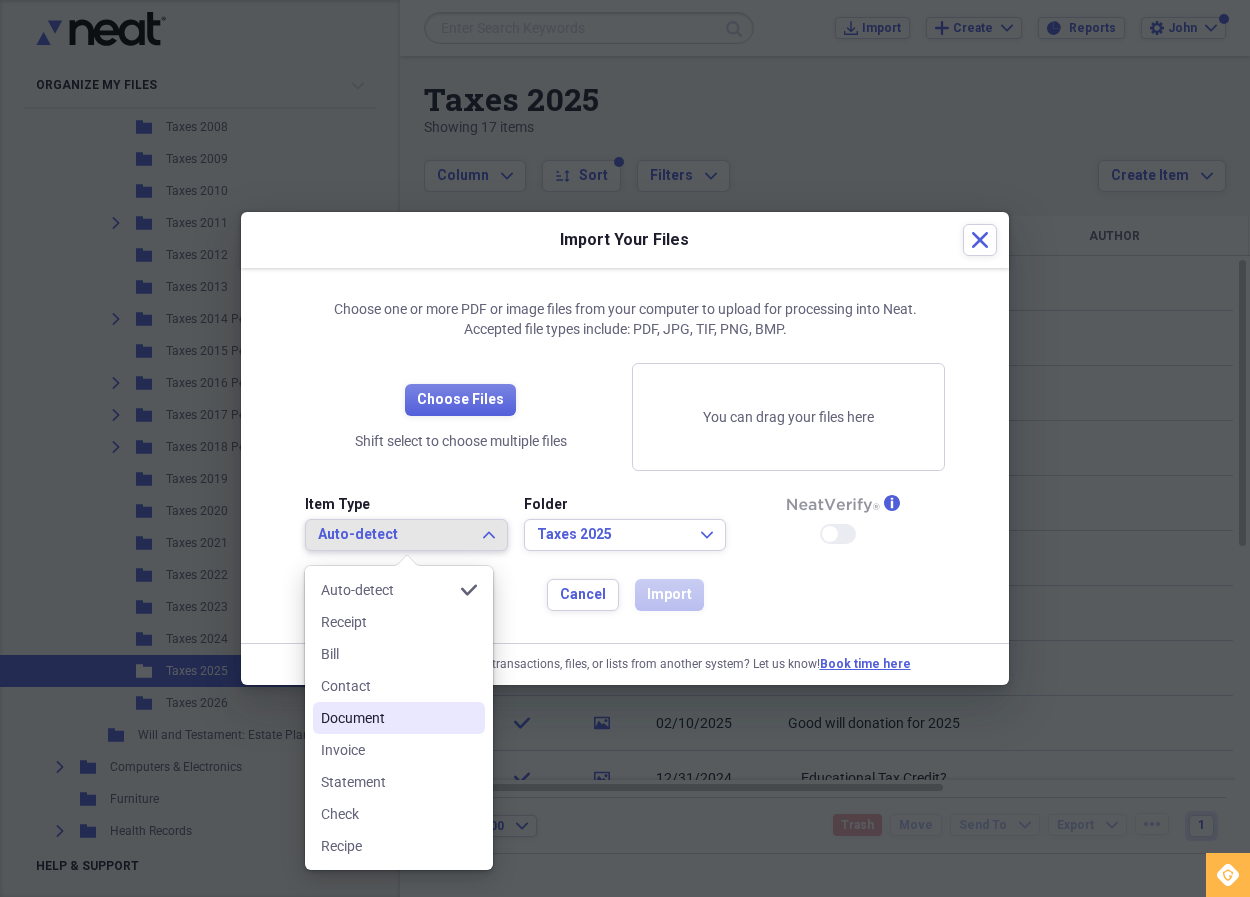 click on "Document" at bounding box center (387, 718) 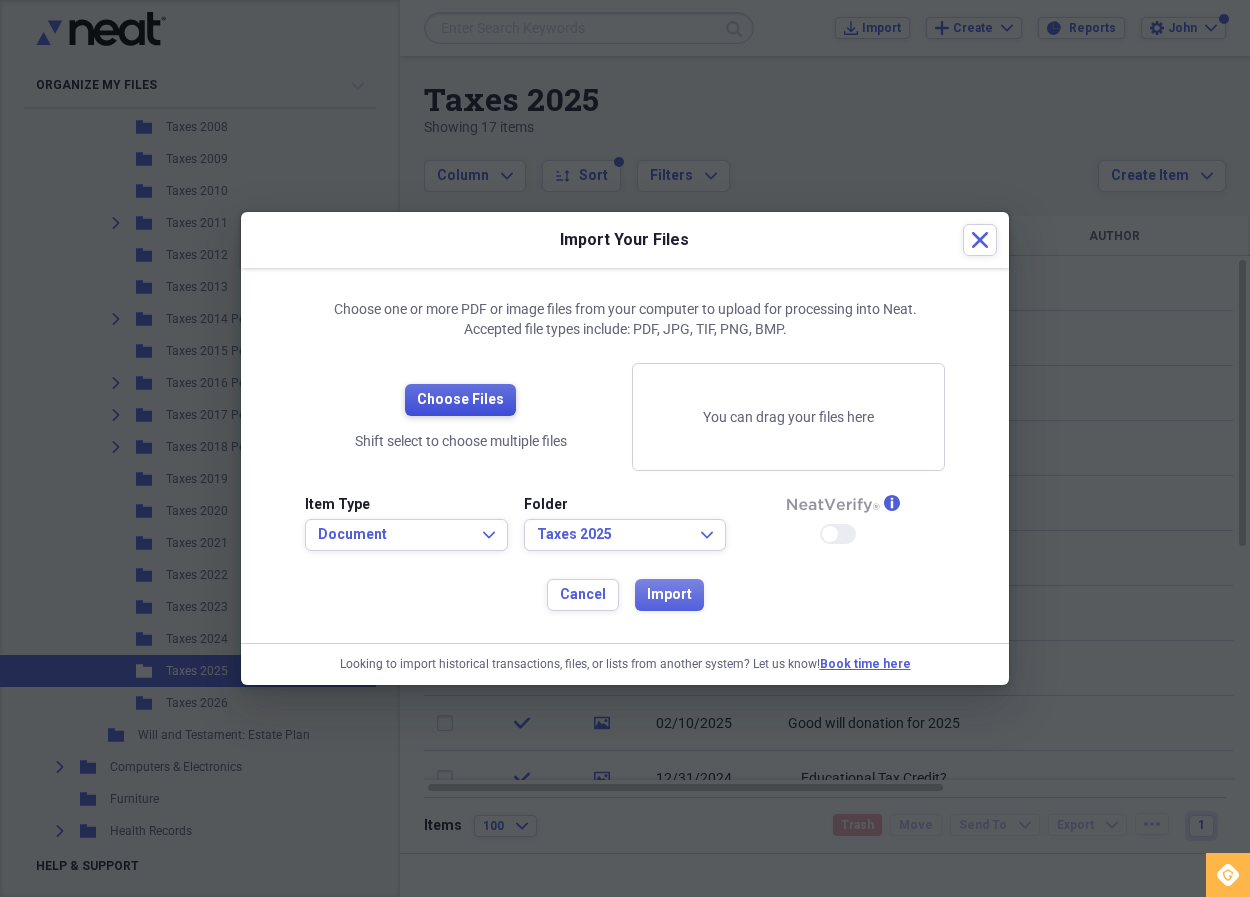 click on "Choose Files" at bounding box center (460, 400) 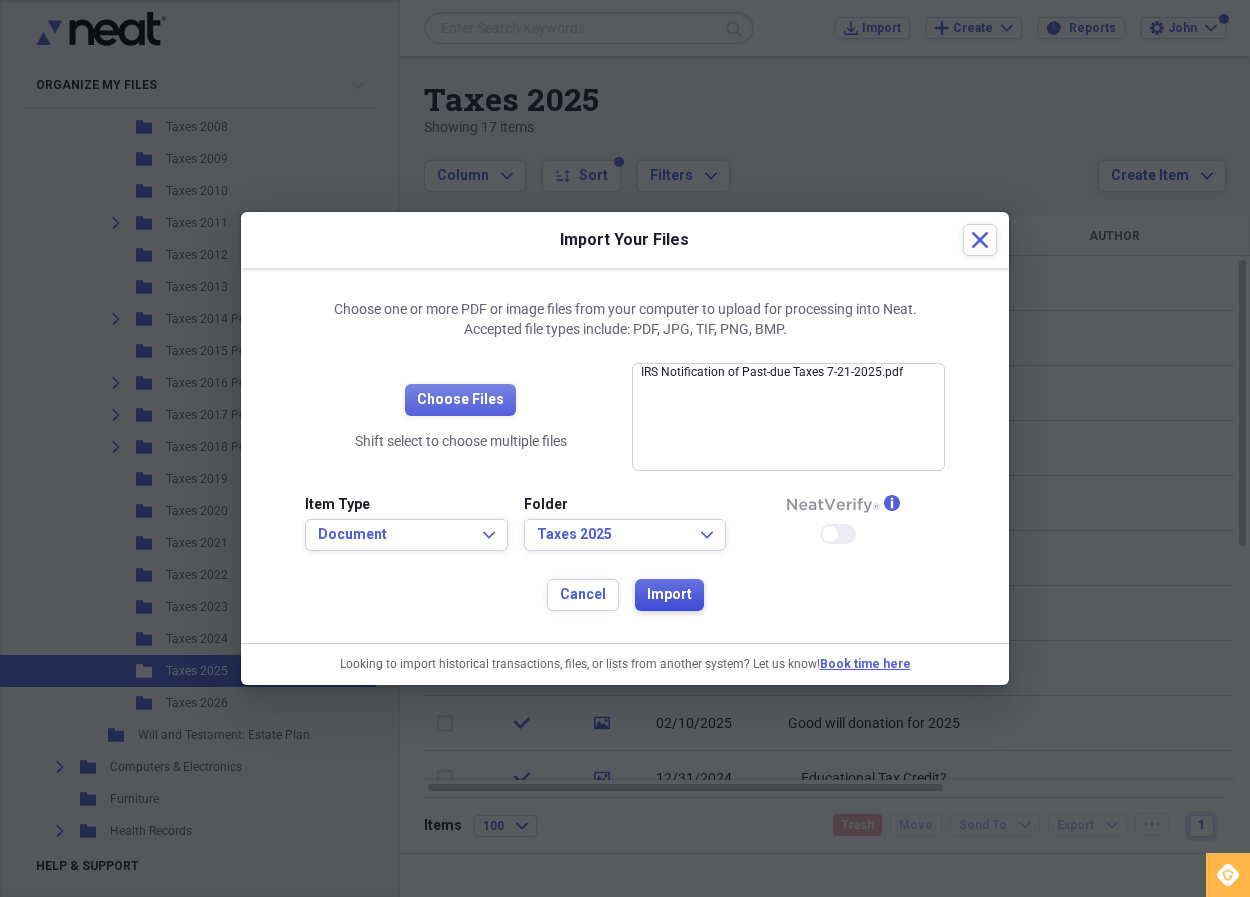 click on "Import" at bounding box center (669, 595) 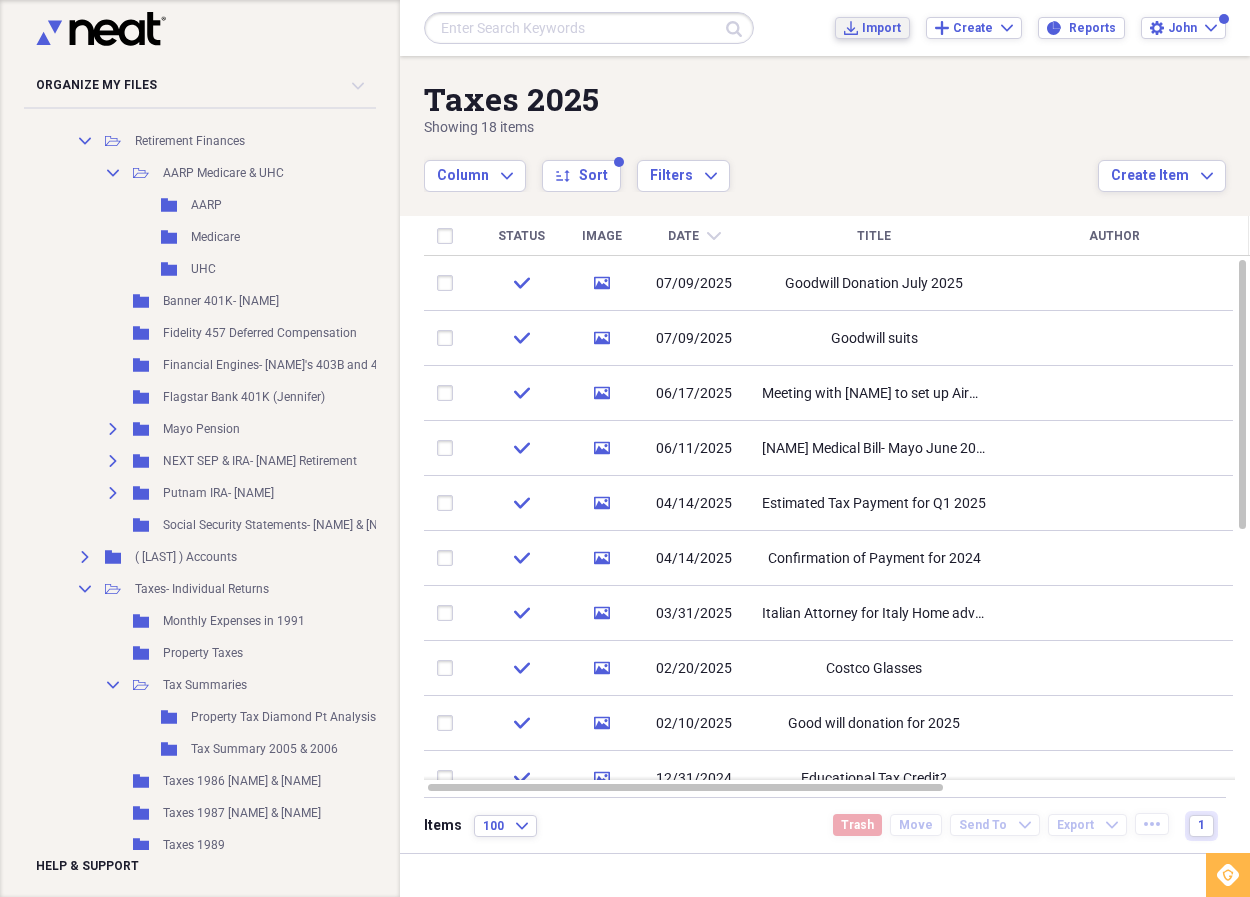 scroll, scrollTop: 602, scrollLeft: 15, axis: both 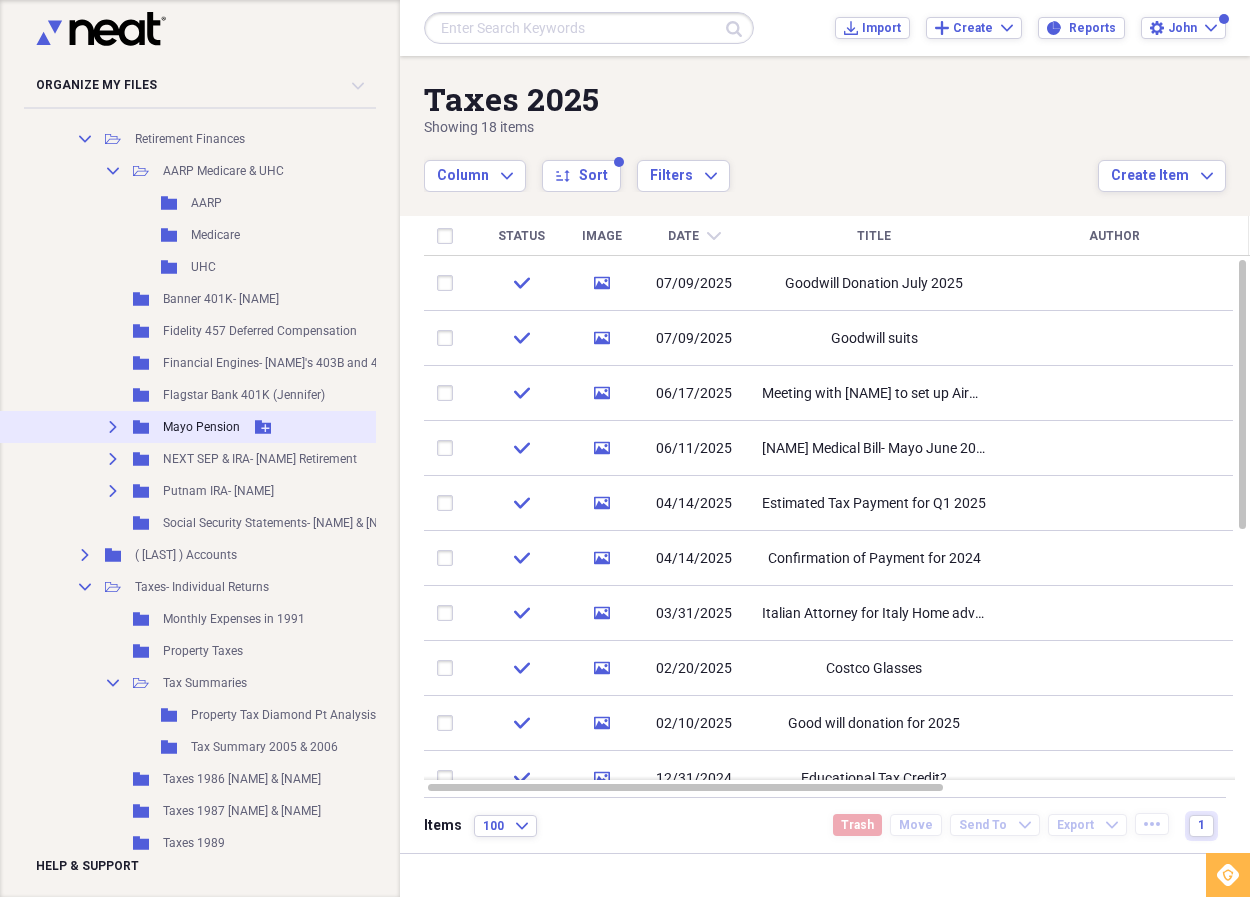 click on "Expand" 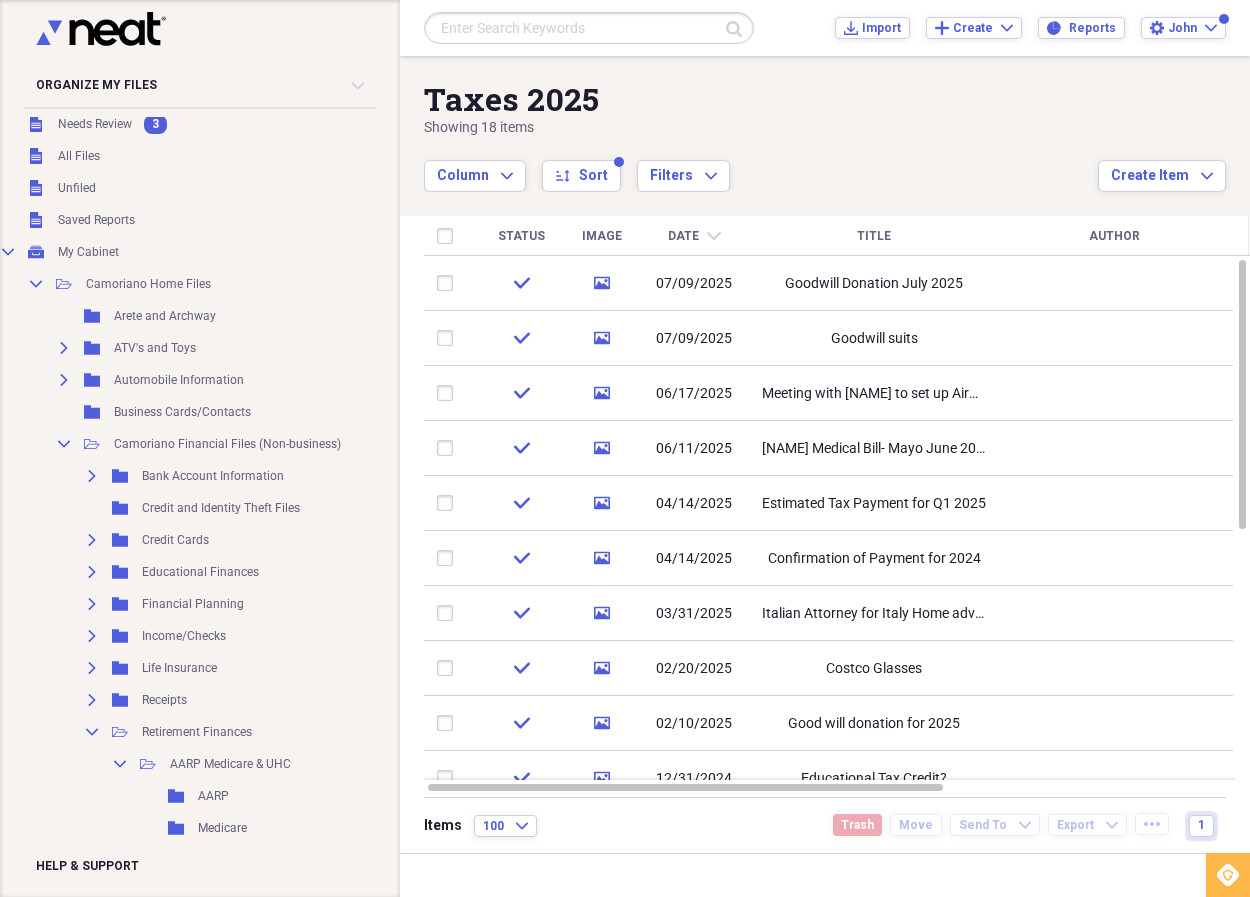 scroll, scrollTop: 0, scrollLeft: 8, axis: horizontal 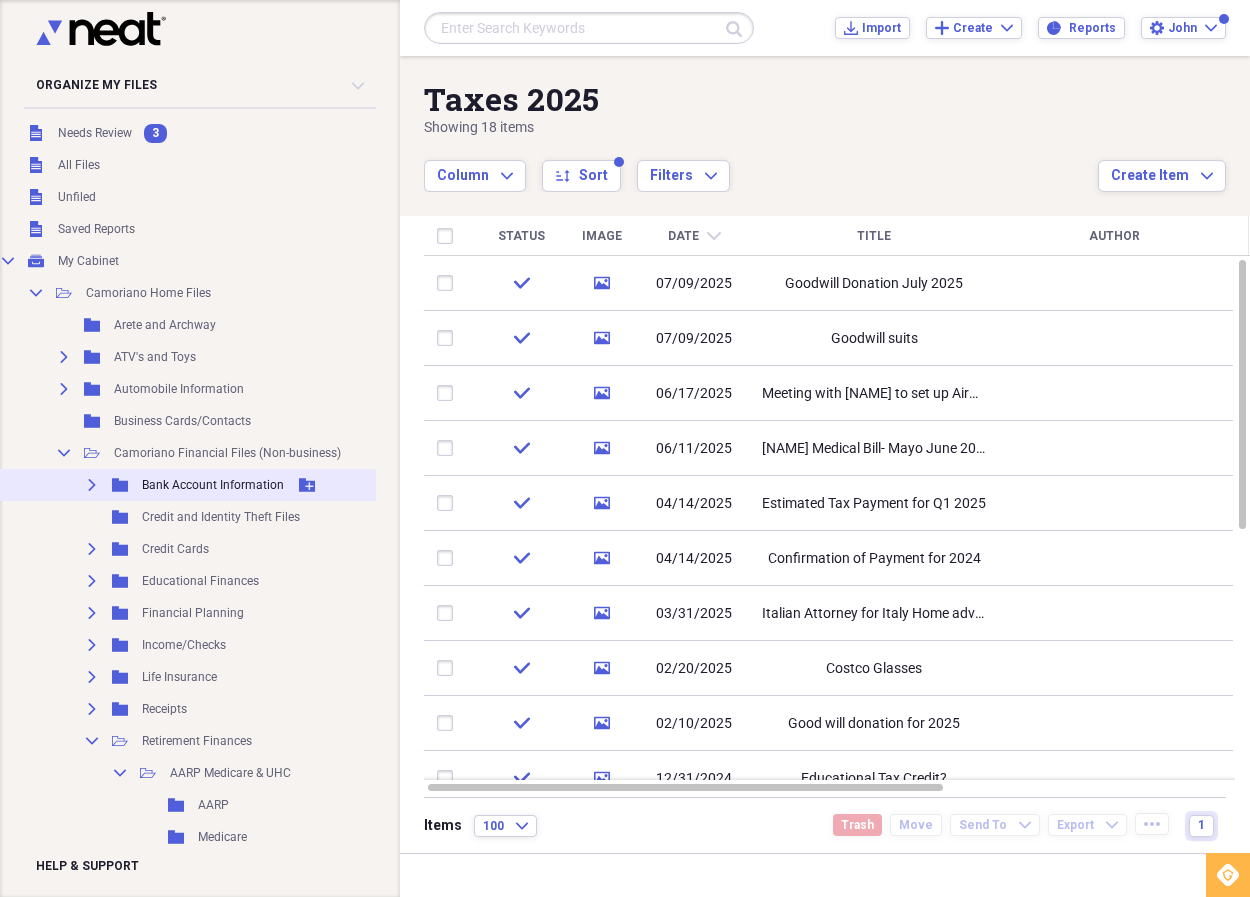 click on "Expand" 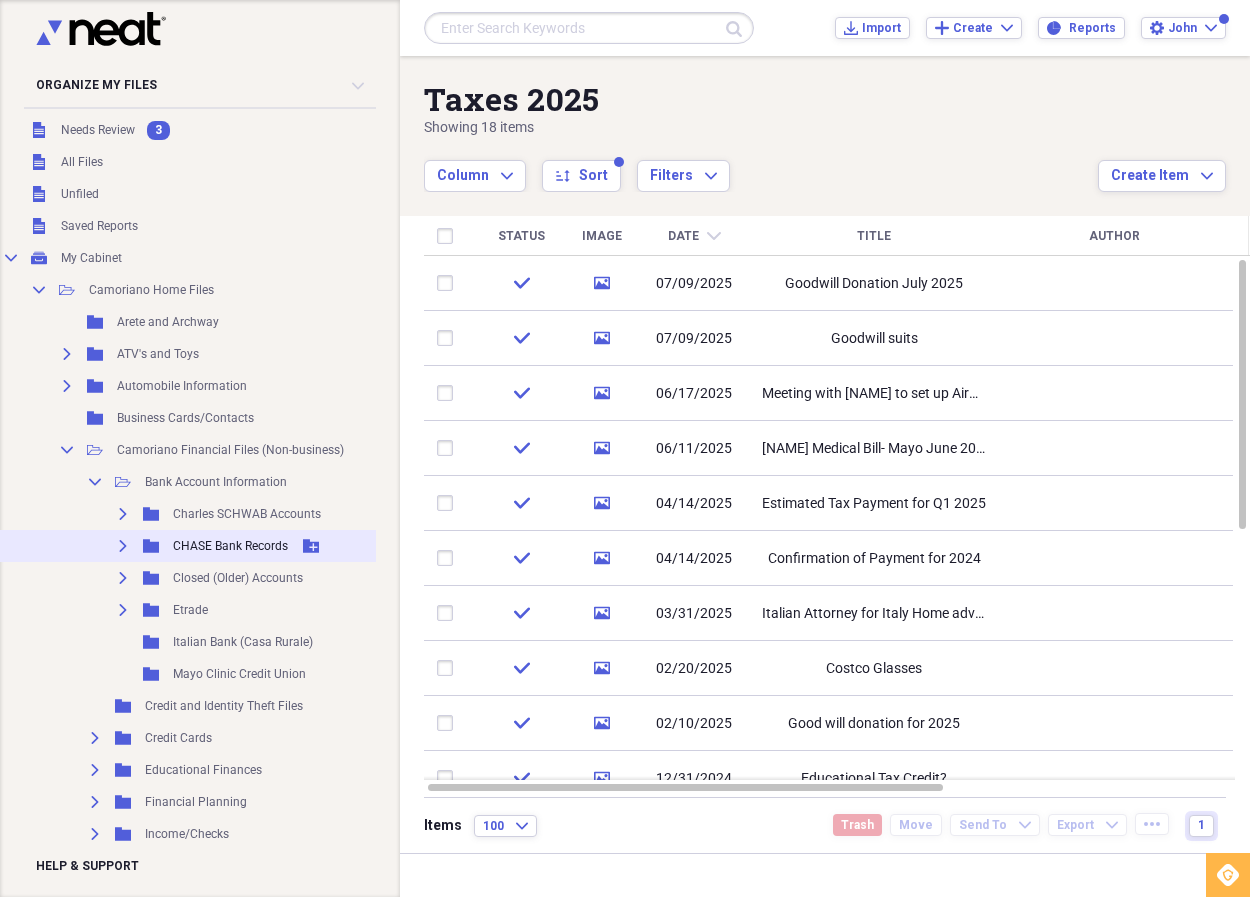 scroll, scrollTop: 14, scrollLeft: 5, axis: both 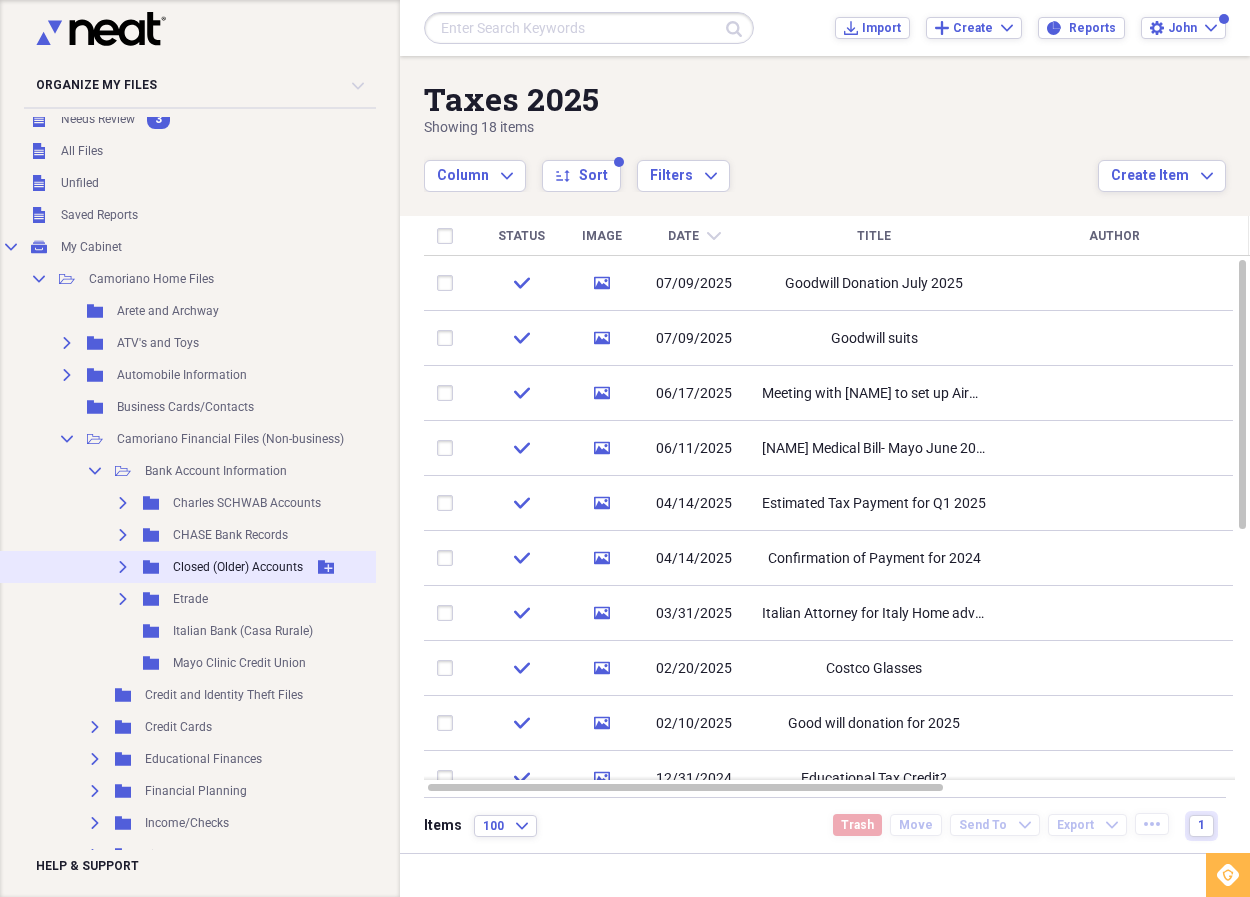 click on "Expand" 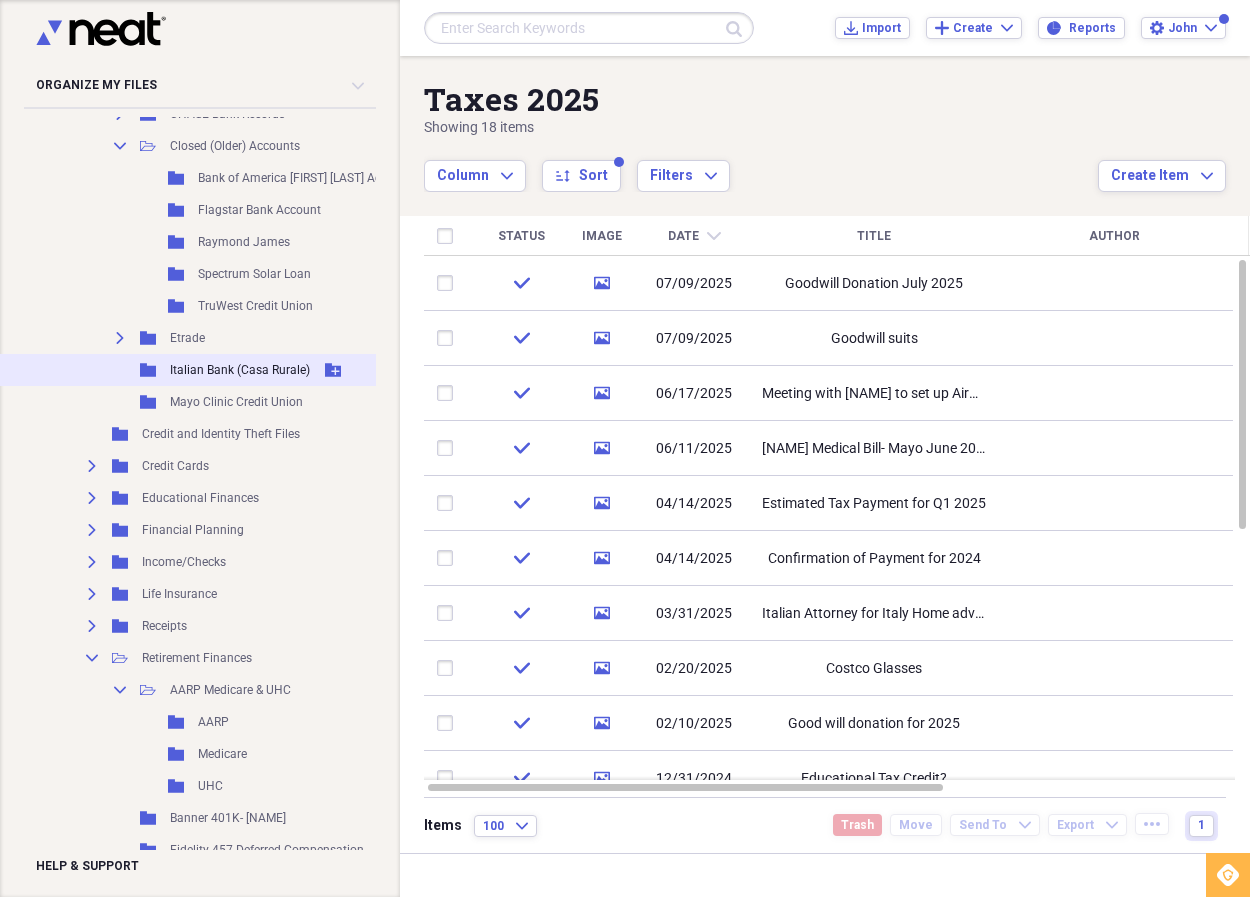 scroll, scrollTop: 435, scrollLeft: 14, axis: both 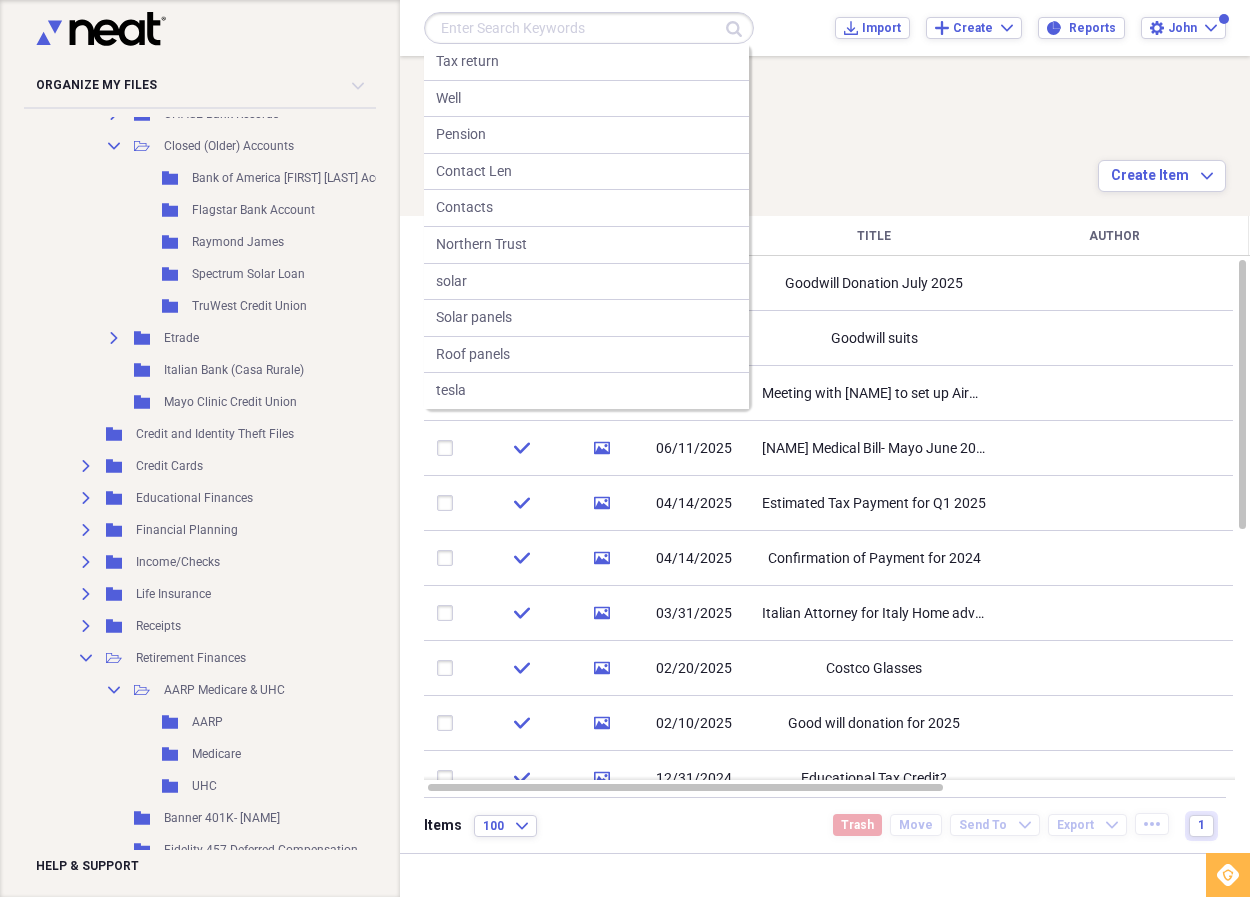 click at bounding box center [589, 28] 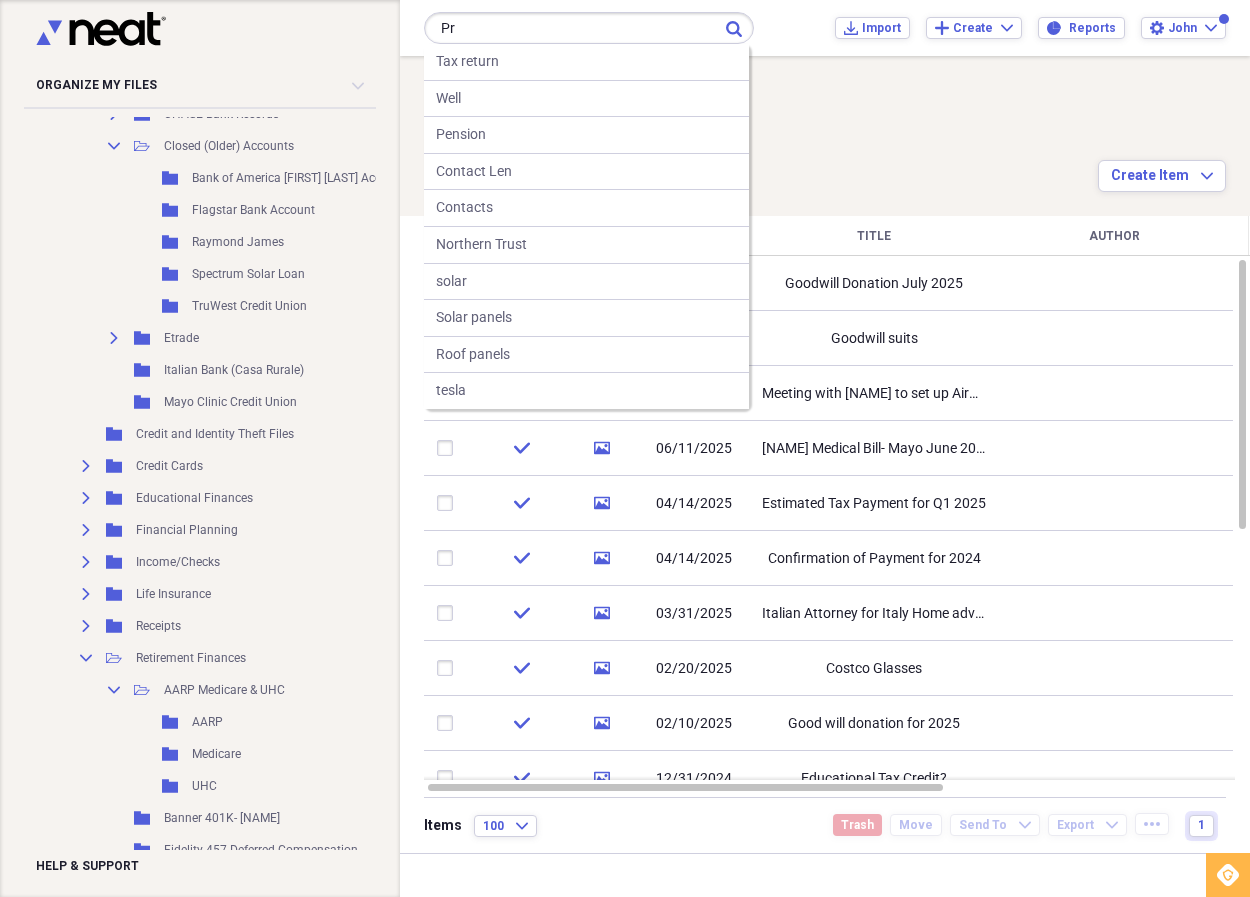 type on "P" 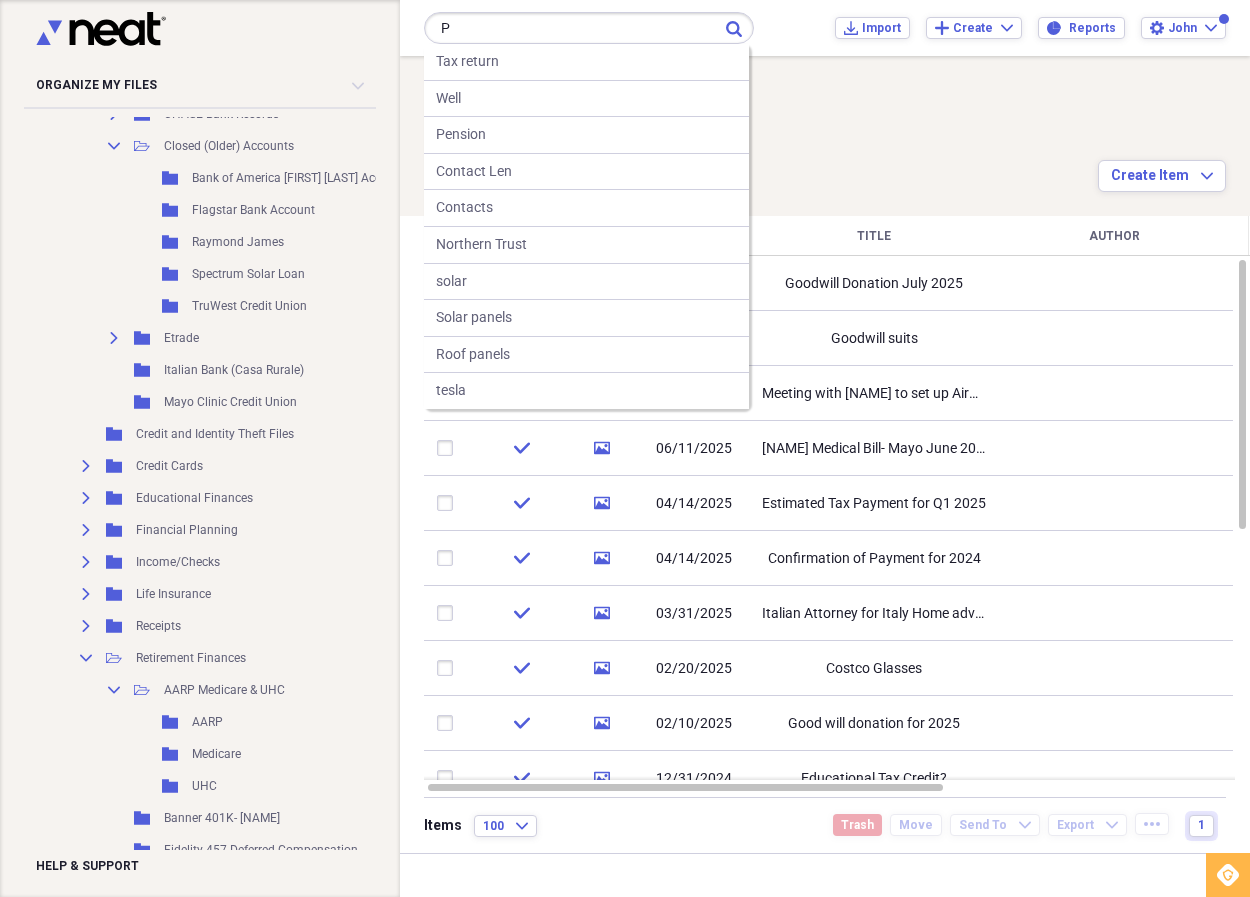 type 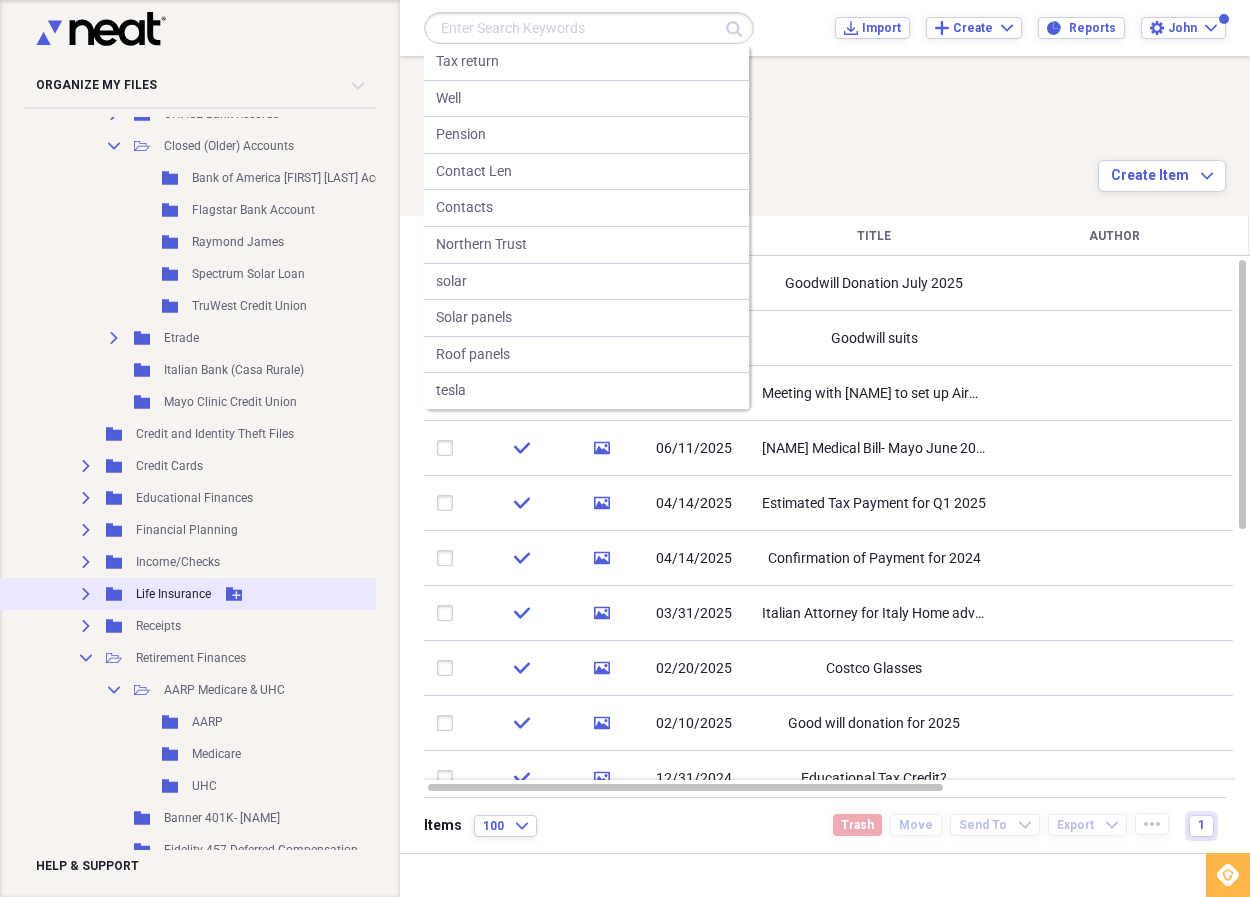 click on "Expand" 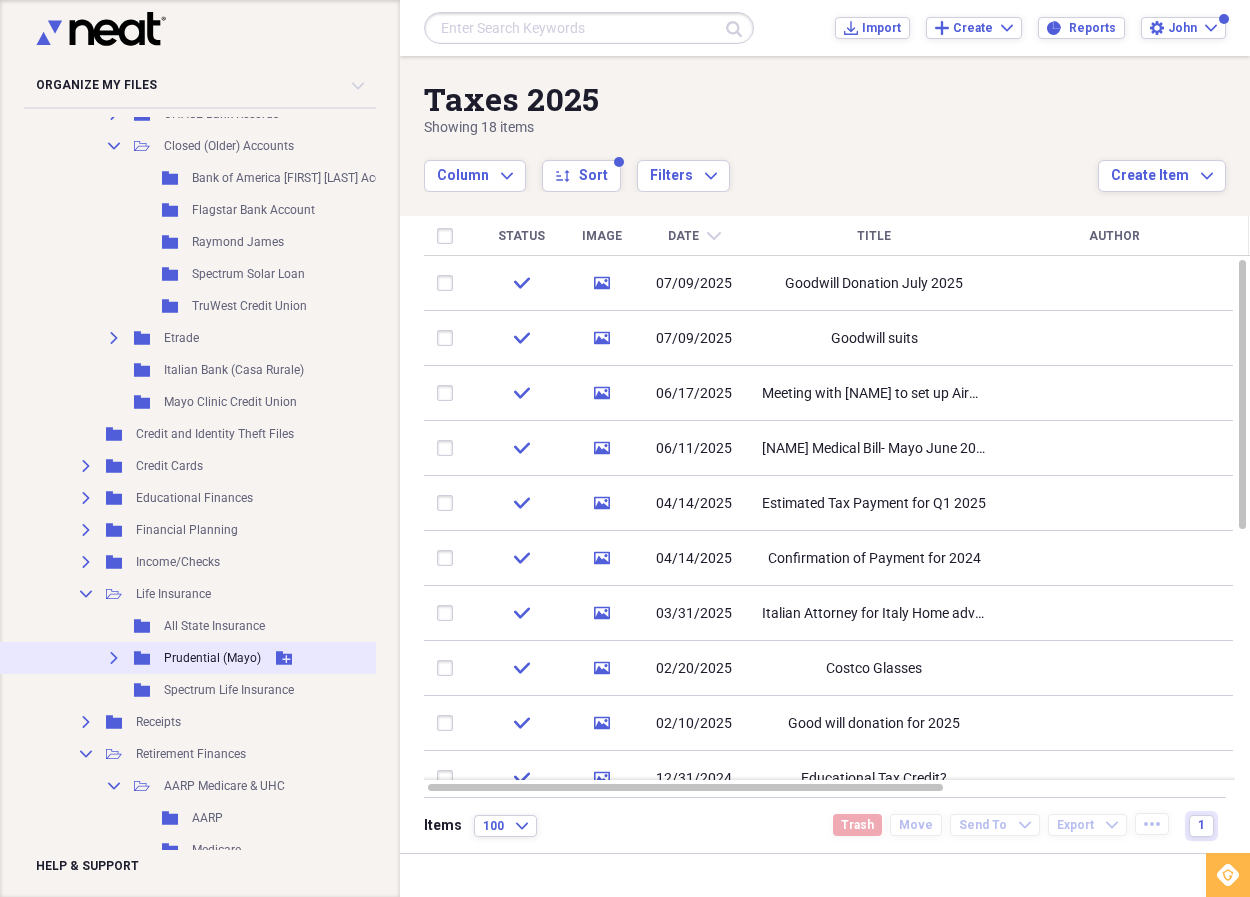 click on "Expand" 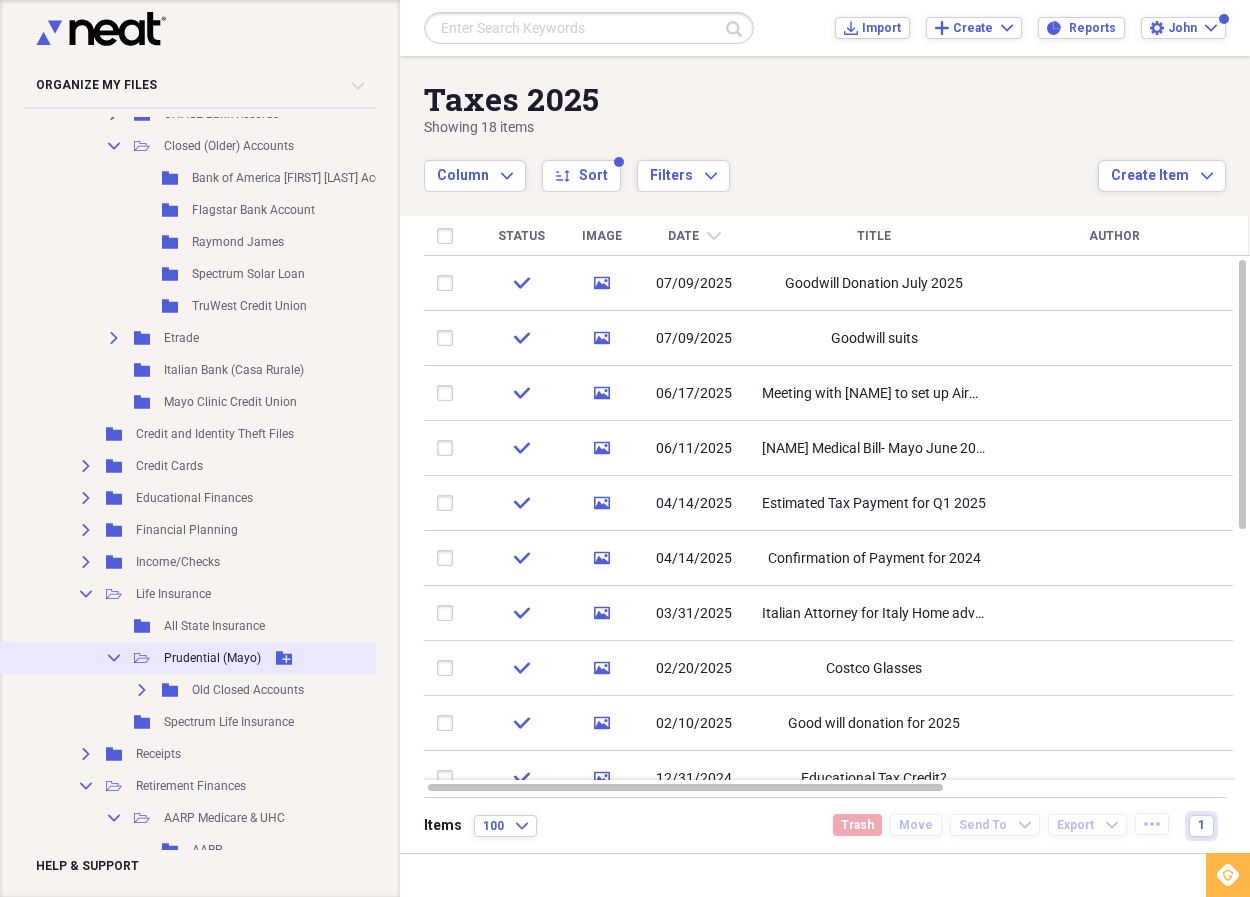 click on "Prudential (Mayo)" at bounding box center (212, 658) 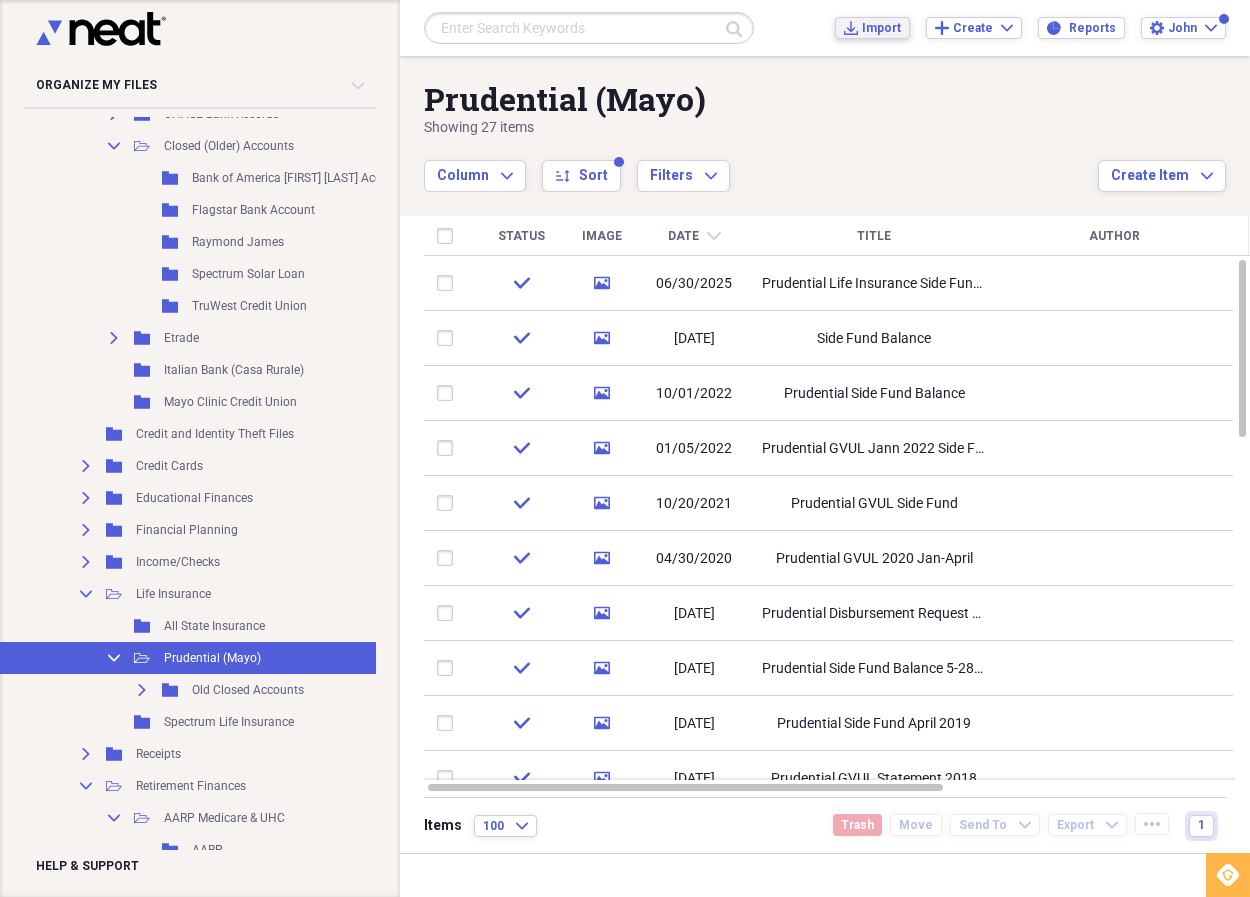 click on "Import" 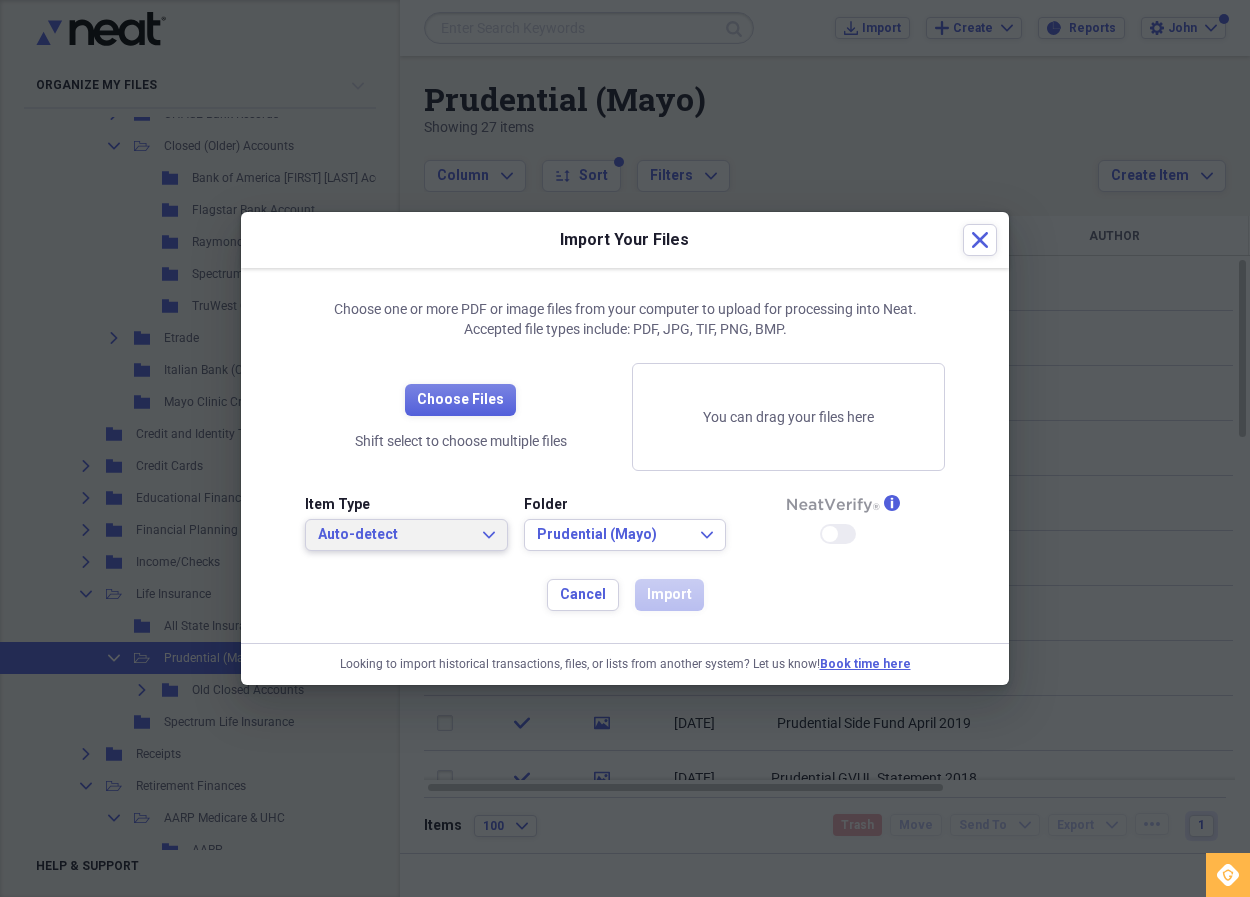 click on "Auto-detect" at bounding box center [394, 535] 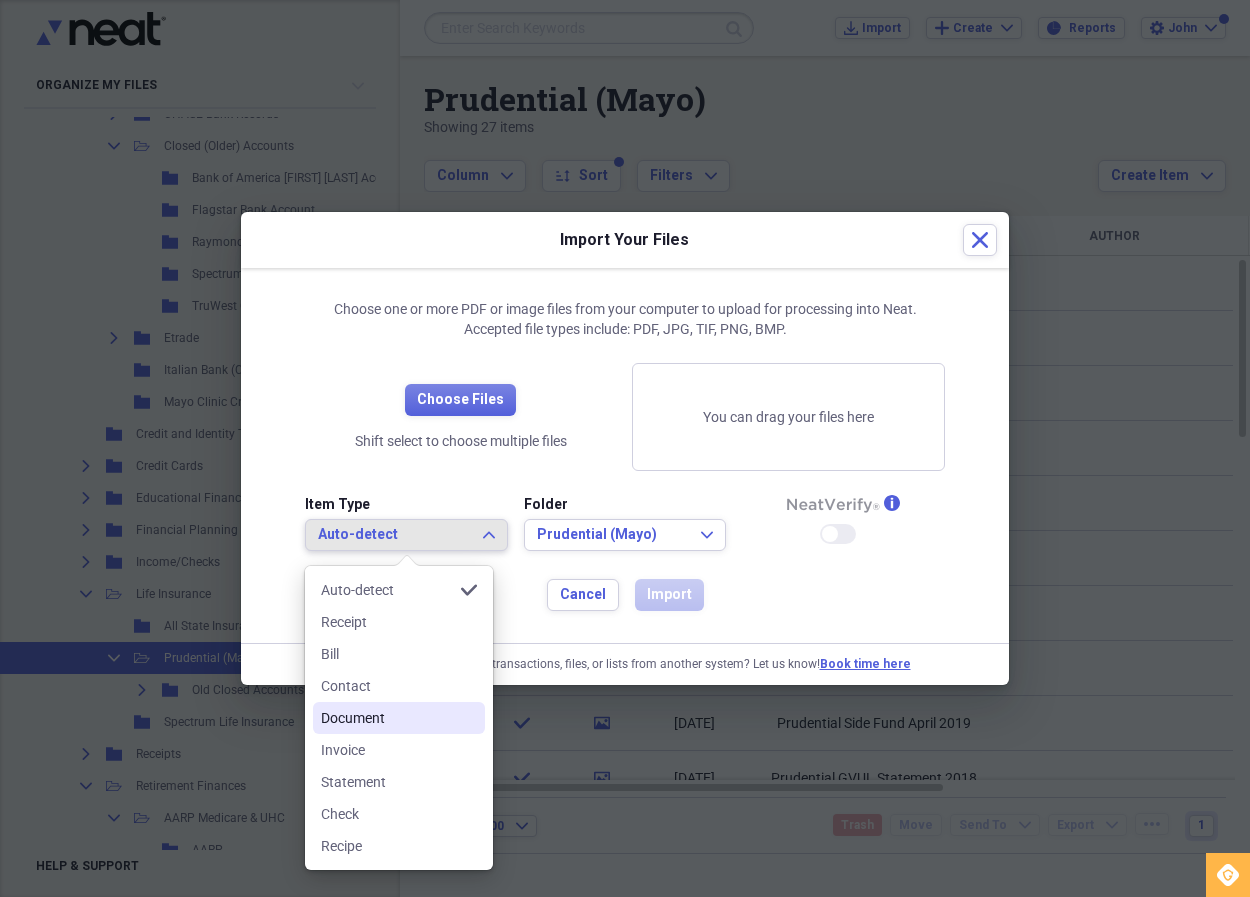 click on "Document" at bounding box center (387, 718) 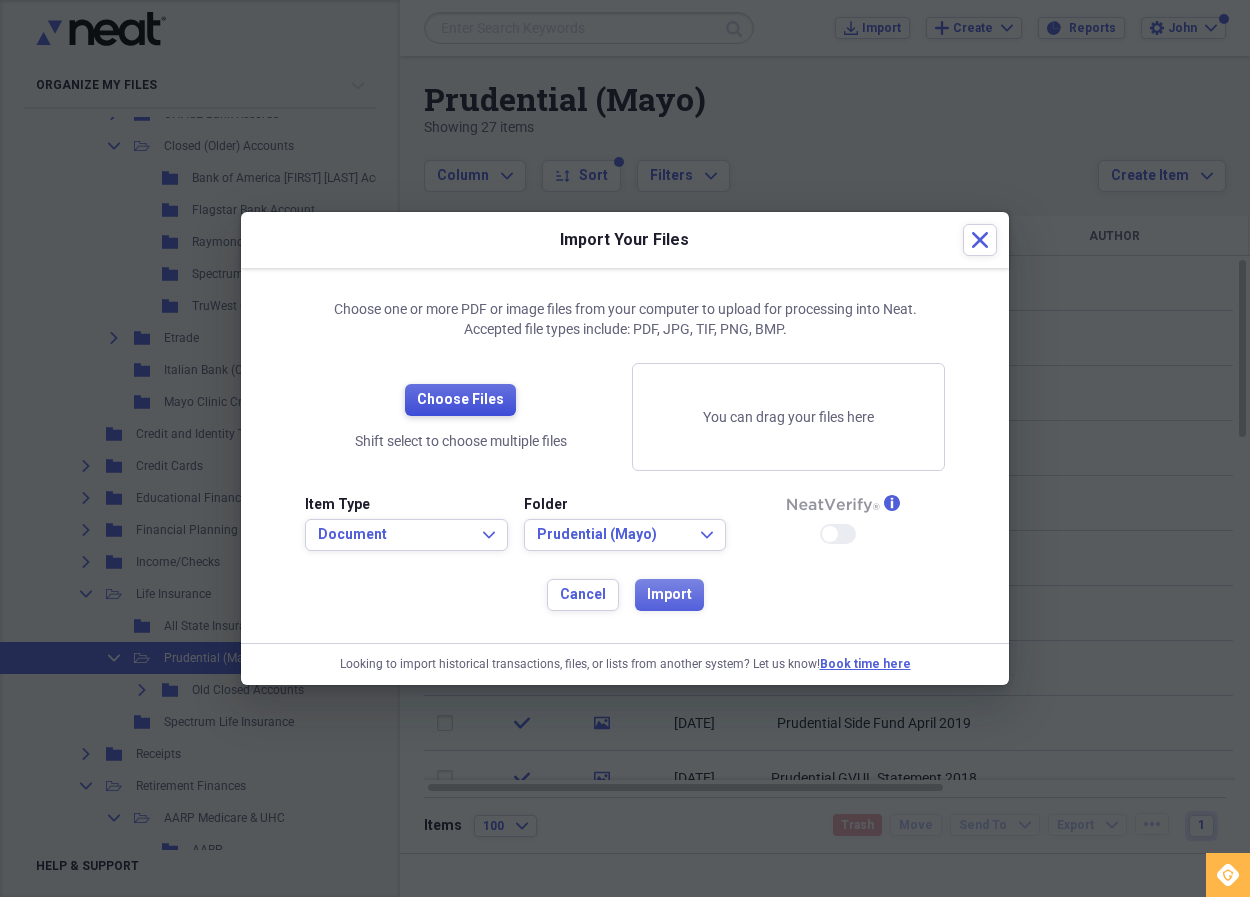 click on "Choose Files" at bounding box center (460, 400) 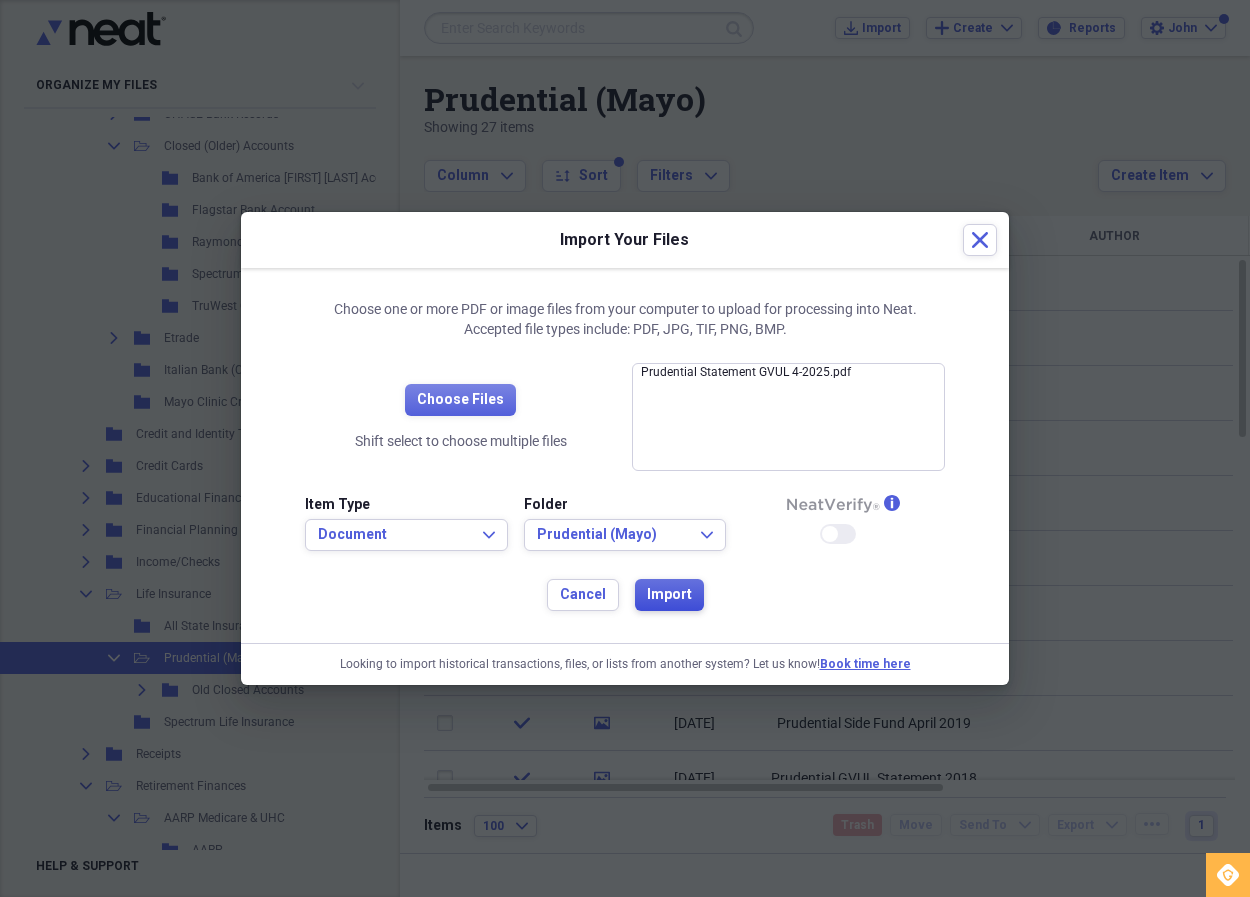 click on "Import" at bounding box center [669, 595] 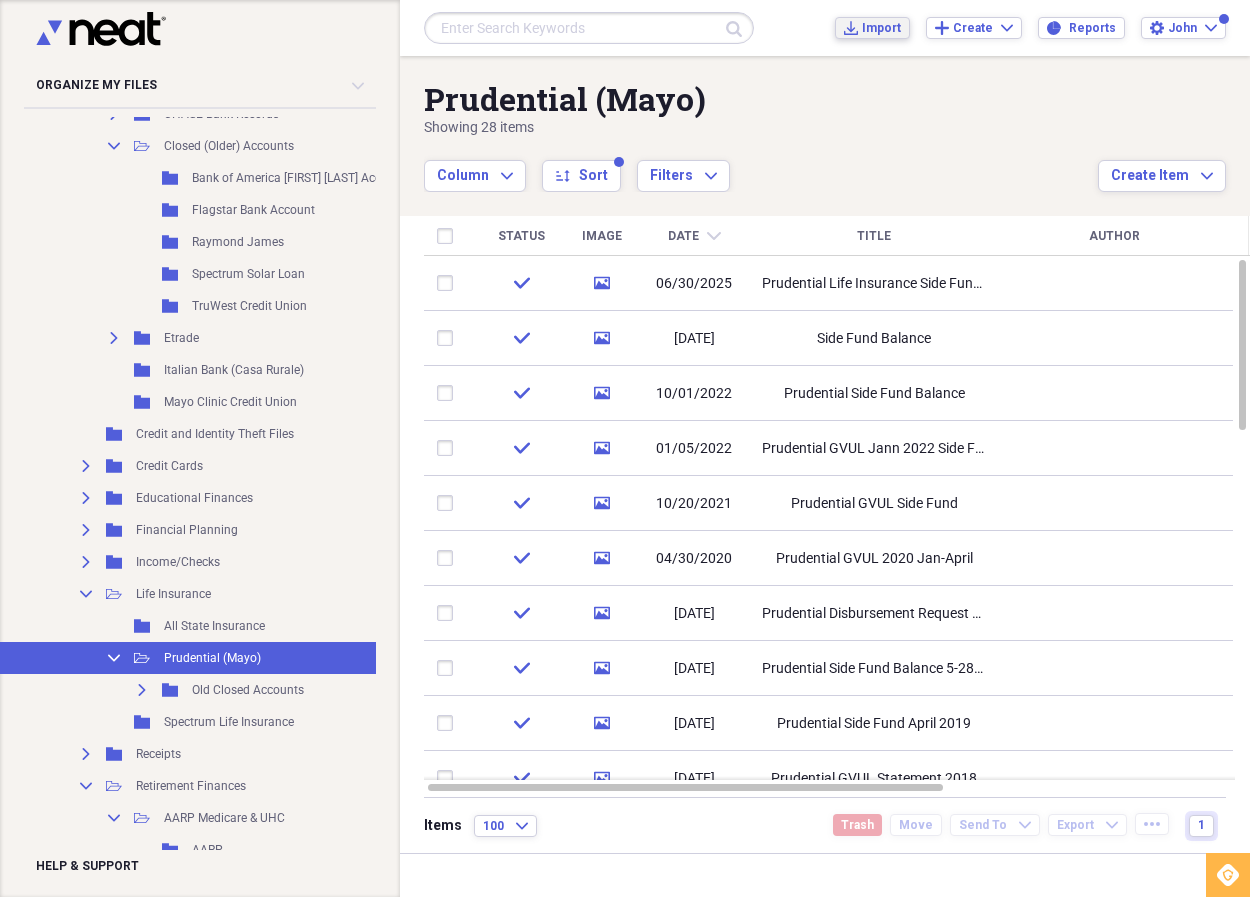 click on "Import" at bounding box center (881, 28) 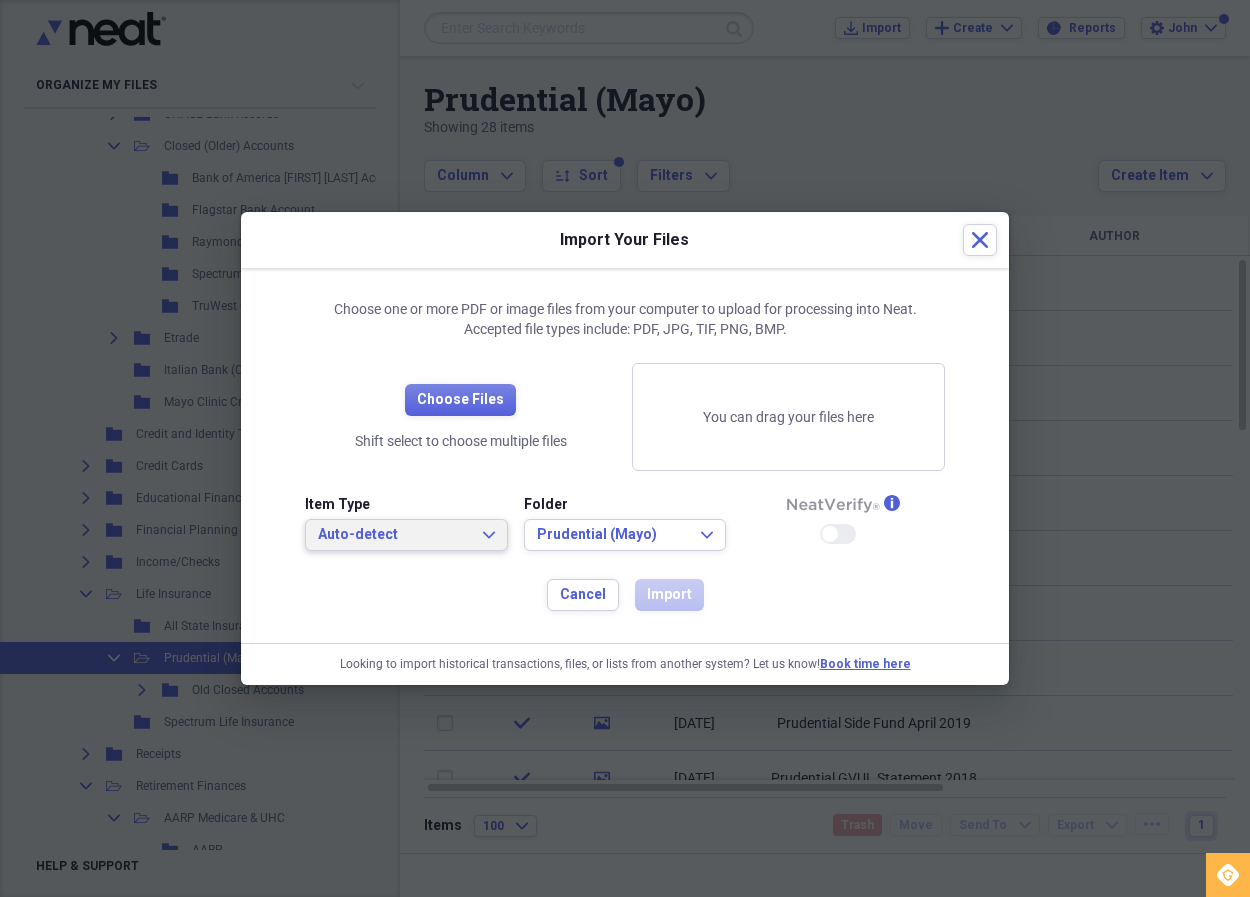 drag, startPoint x: 474, startPoint y: 534, endPoint x: 466, endPoint y: 527, distance: 10.630146 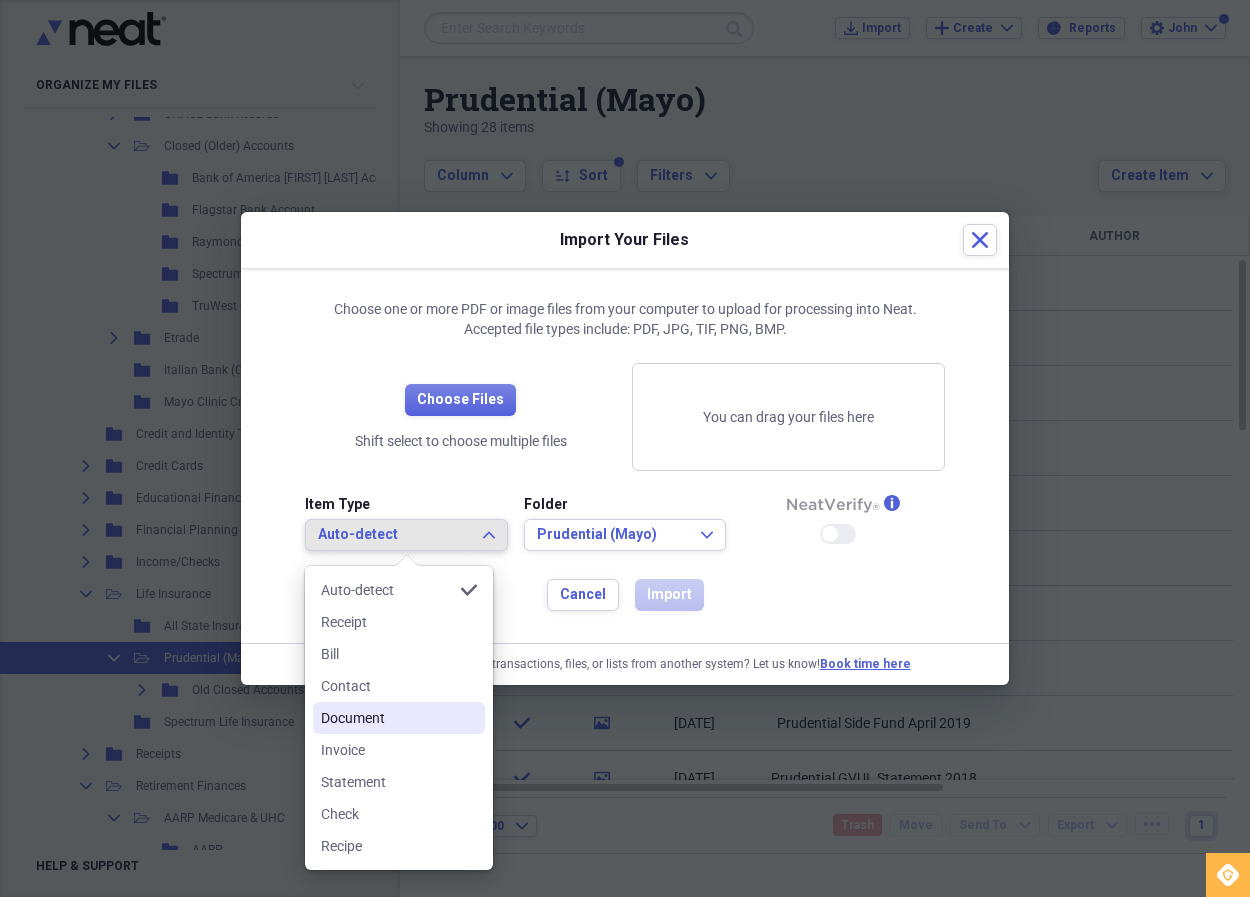 click on "Document" at bounding box center (387, 718) 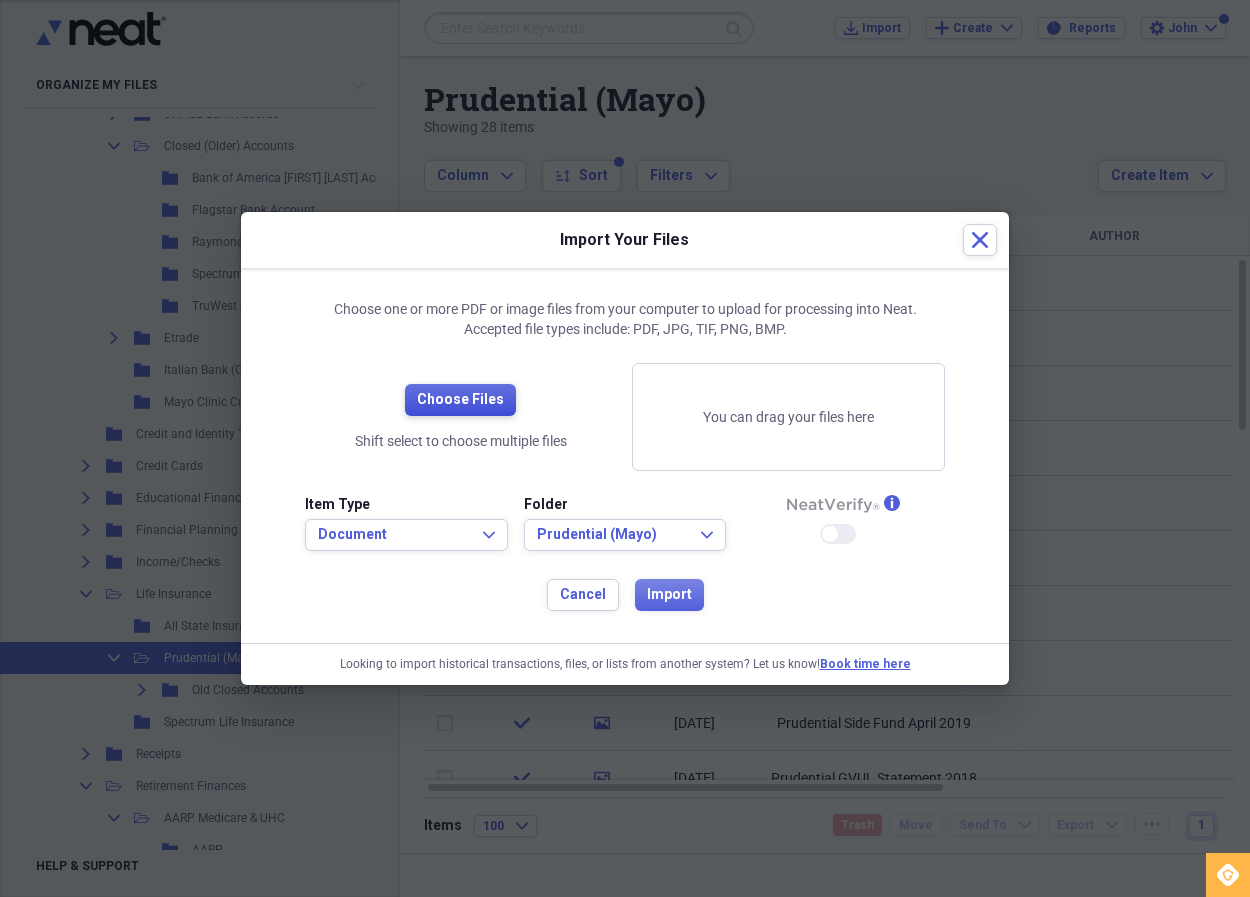 click on "Choose Files" at bounding box center [460, 400] 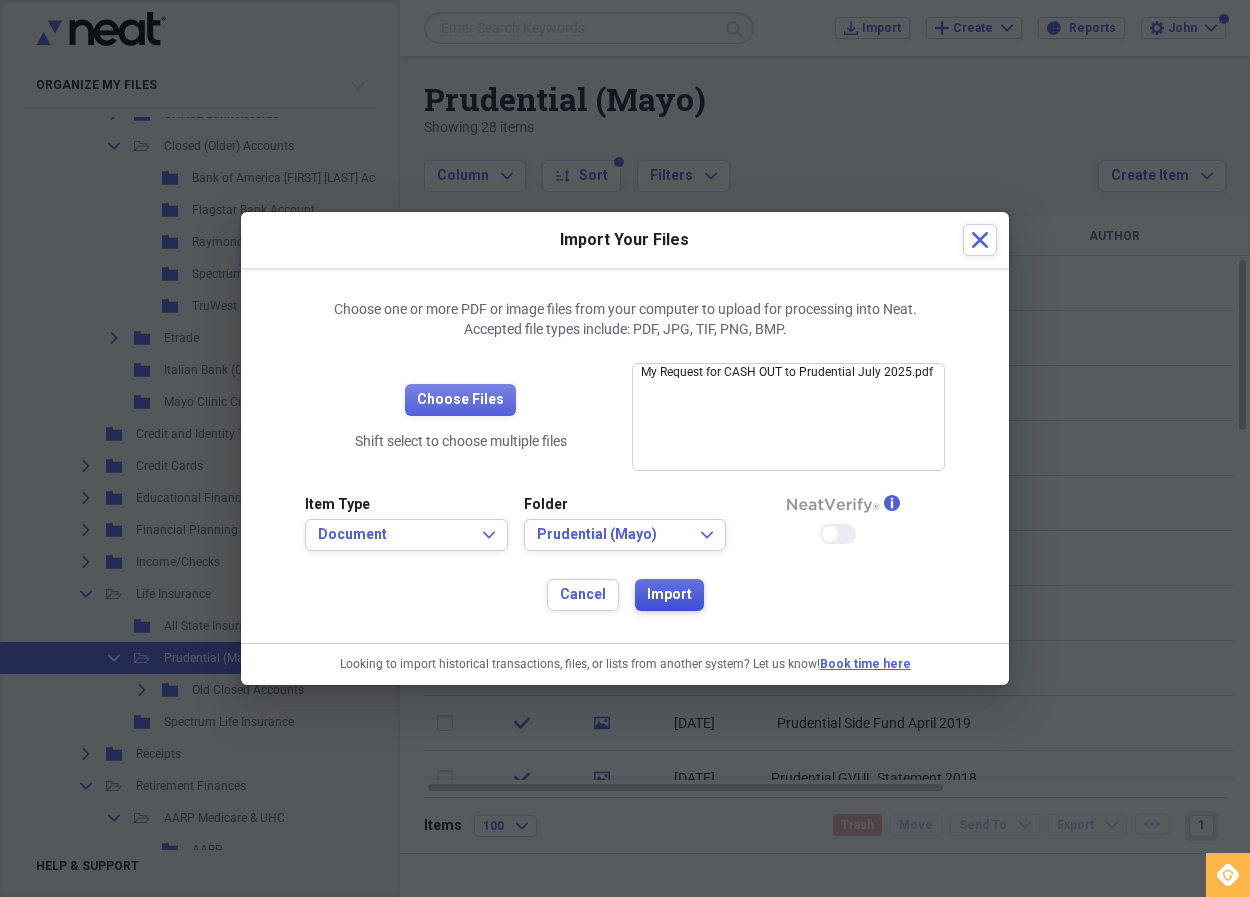 click on "Import" at bounding box center [669, 595] 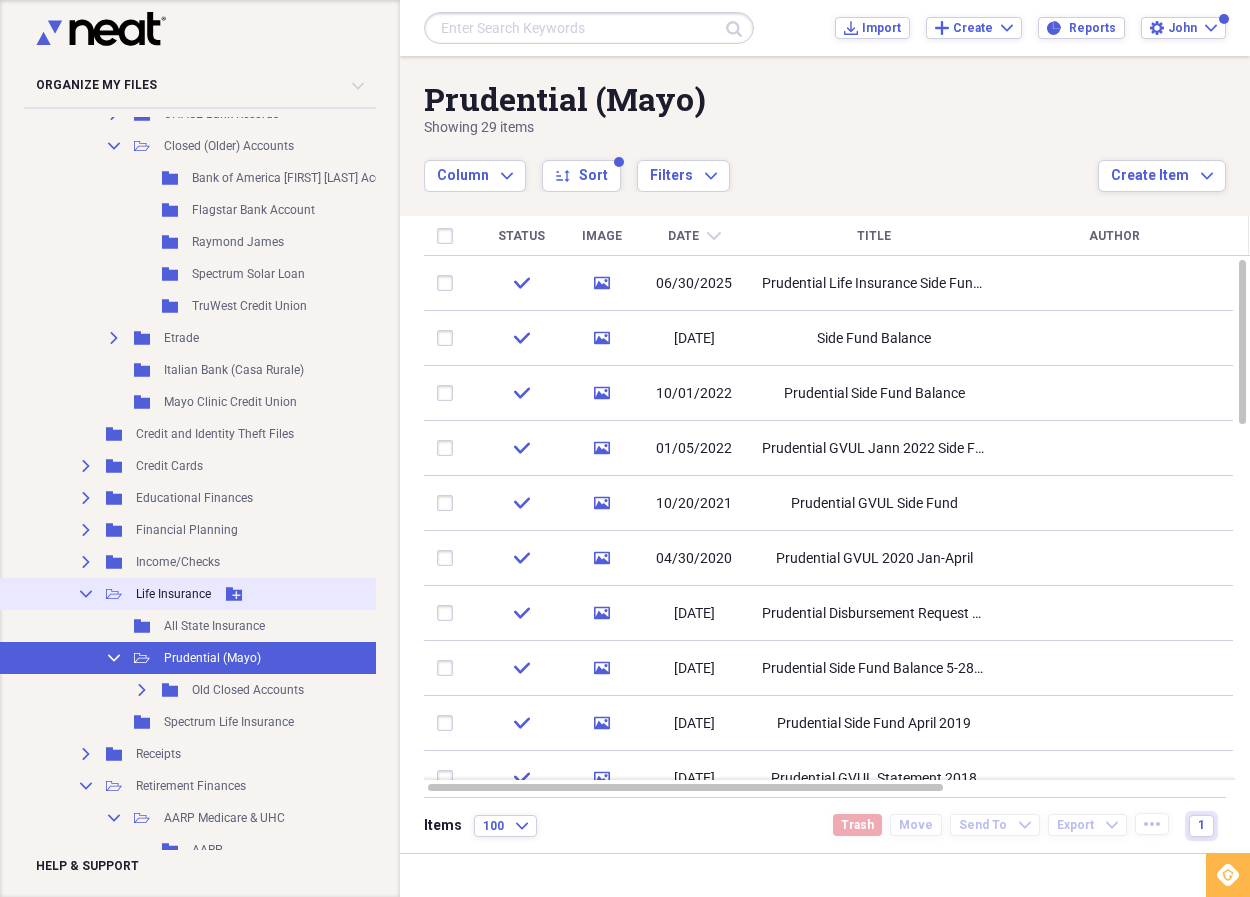 click on "Life Insurance" at bounding box center [173, 594] 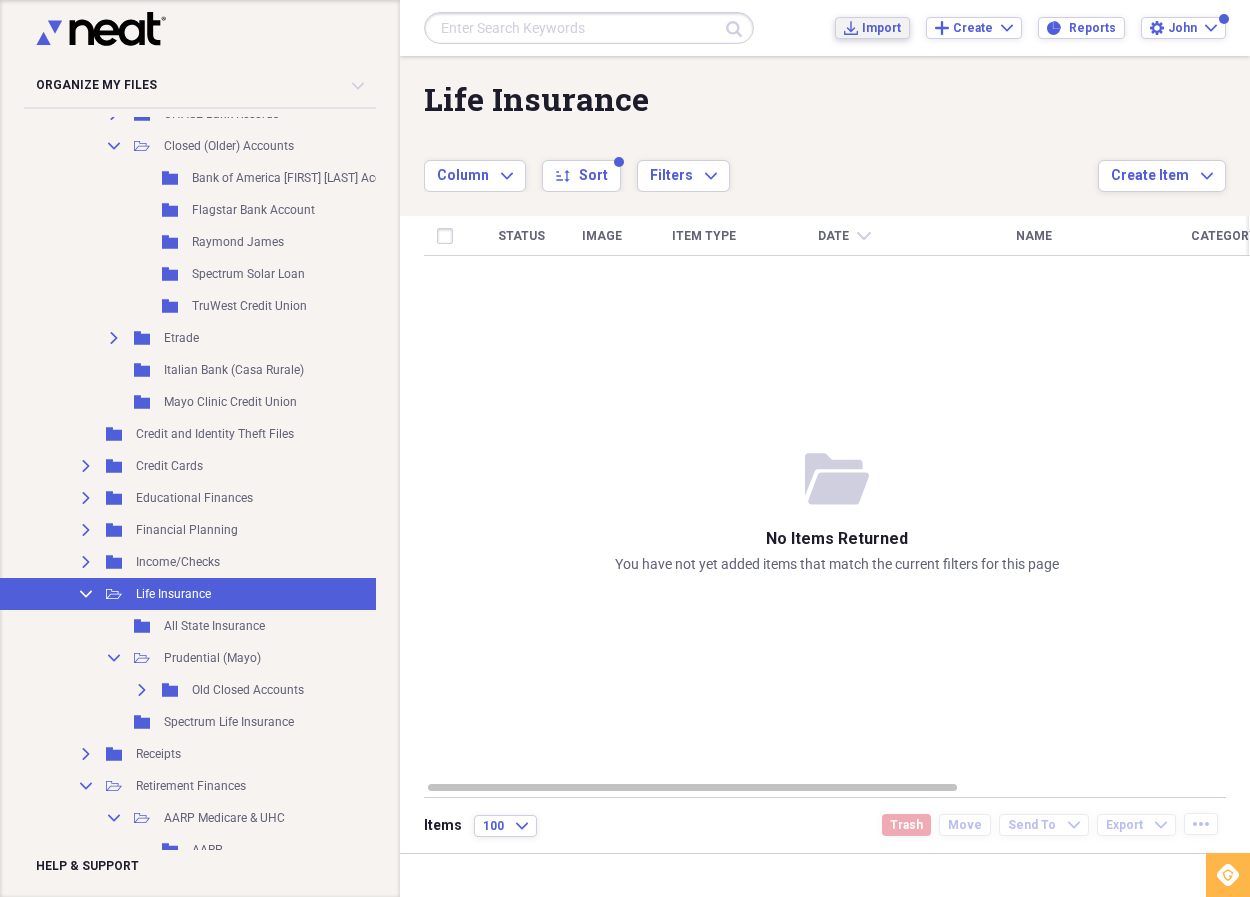 click on "Import" at bounding box center [881, 28] 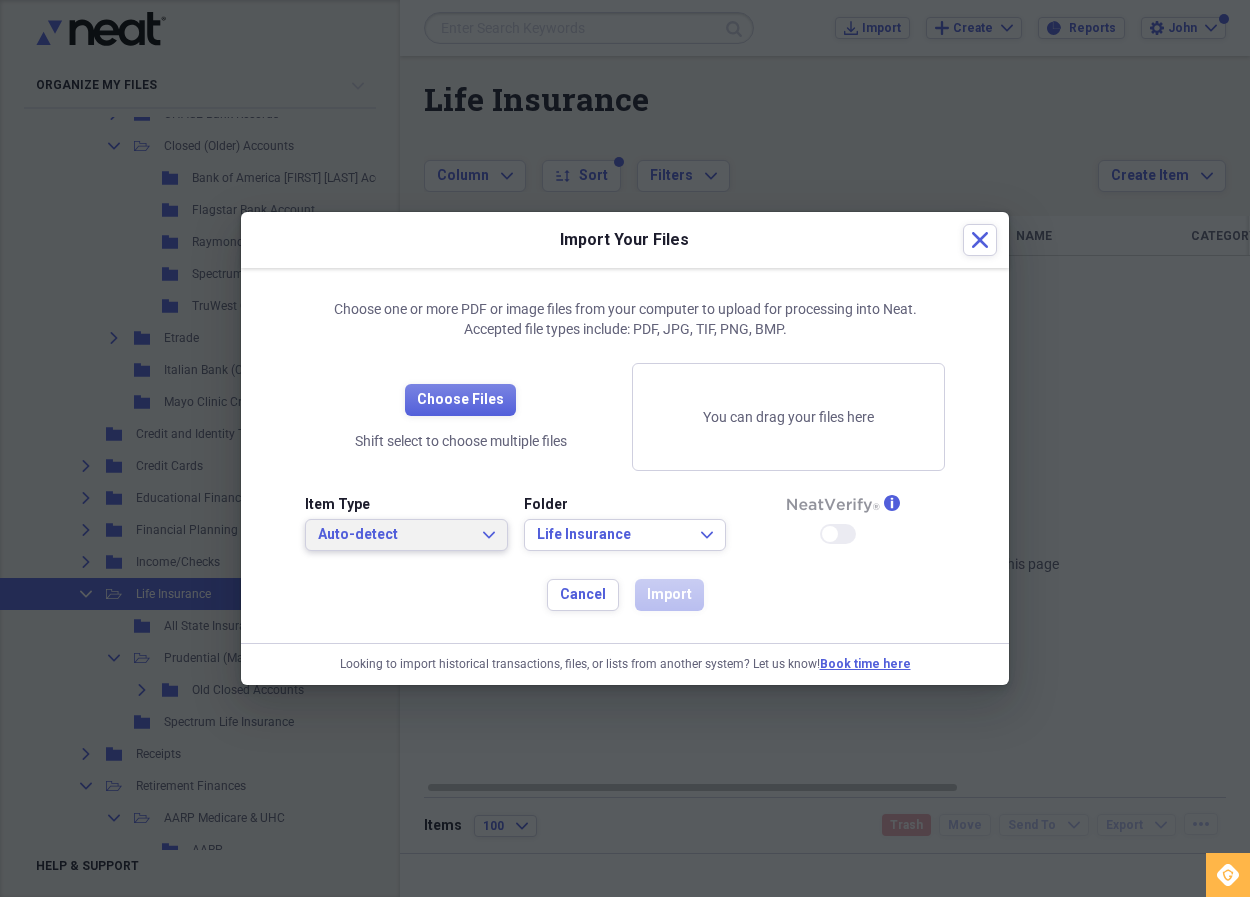 click on "Auto-detect" at bounding box center (394, 535) 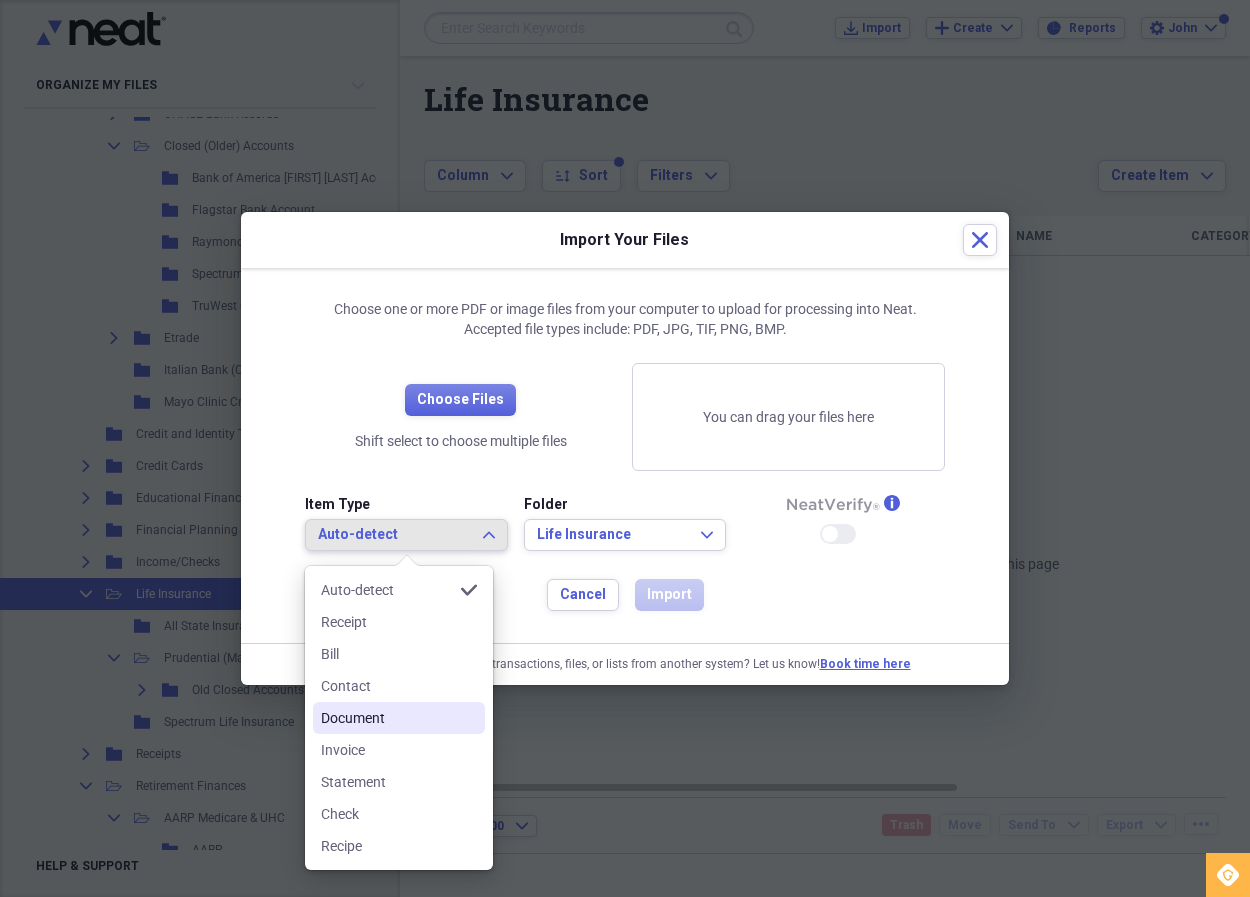 click on "Document" at bounding box center (387, 718) 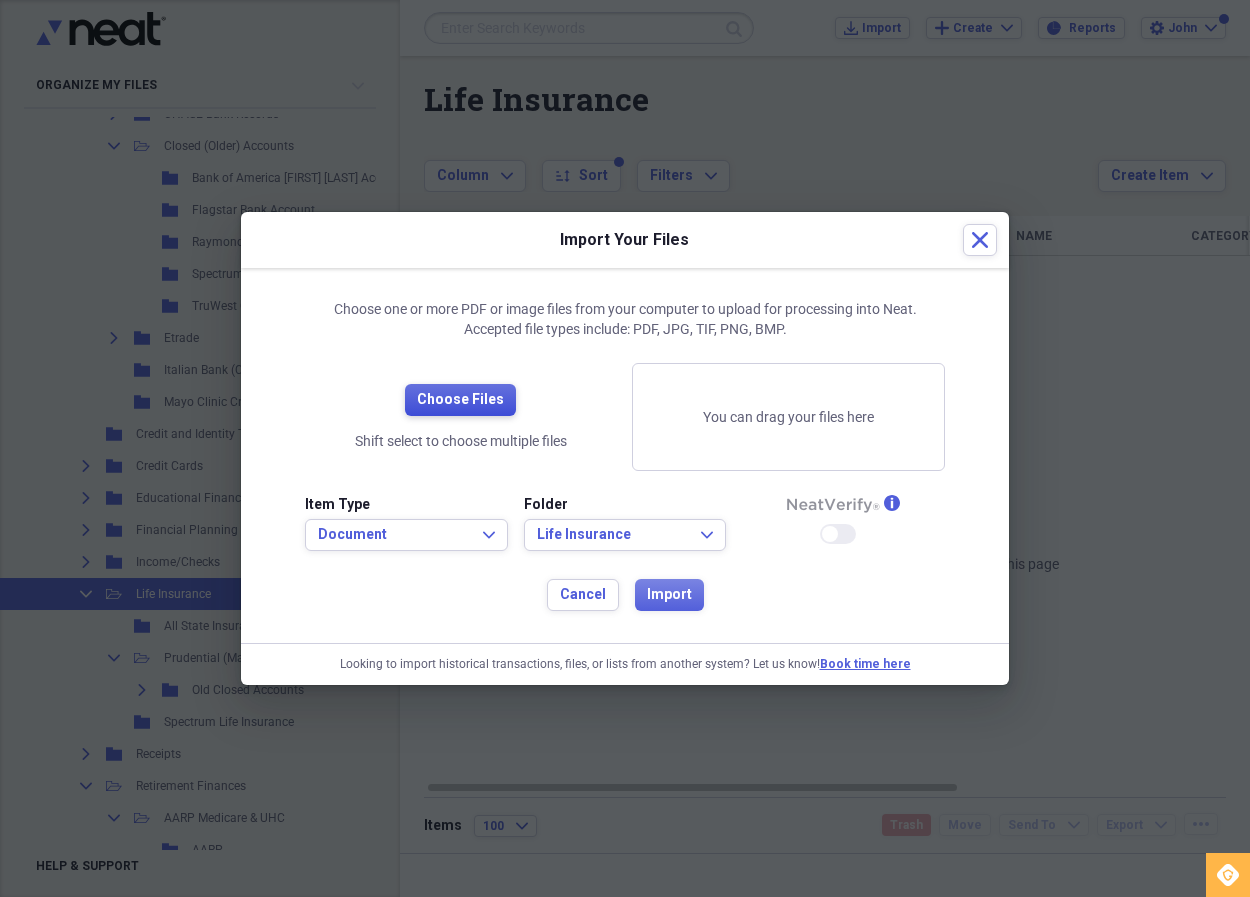 click on "Choose Files" at bounding box center (460, 400) 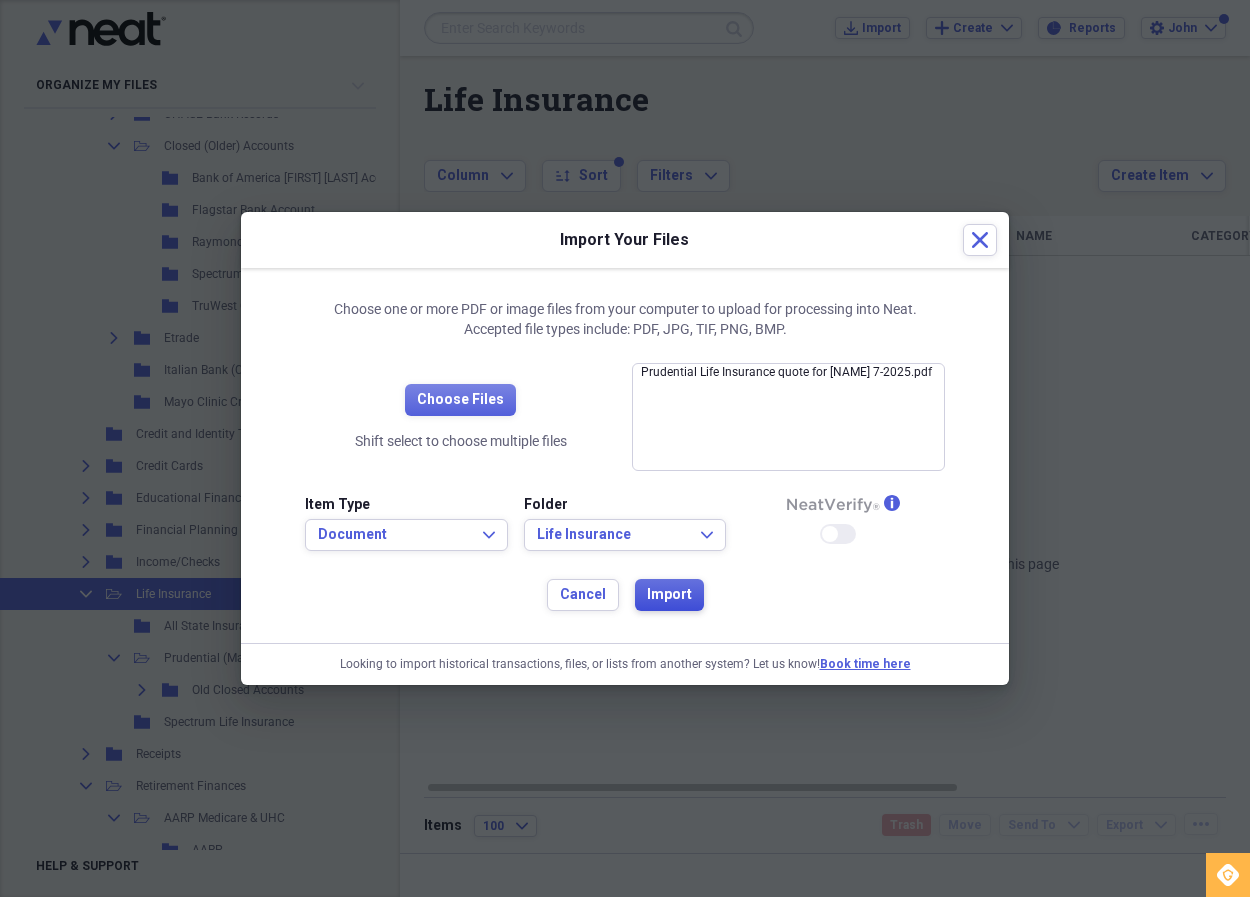 click on "Import" at bounding box center (669, 595) 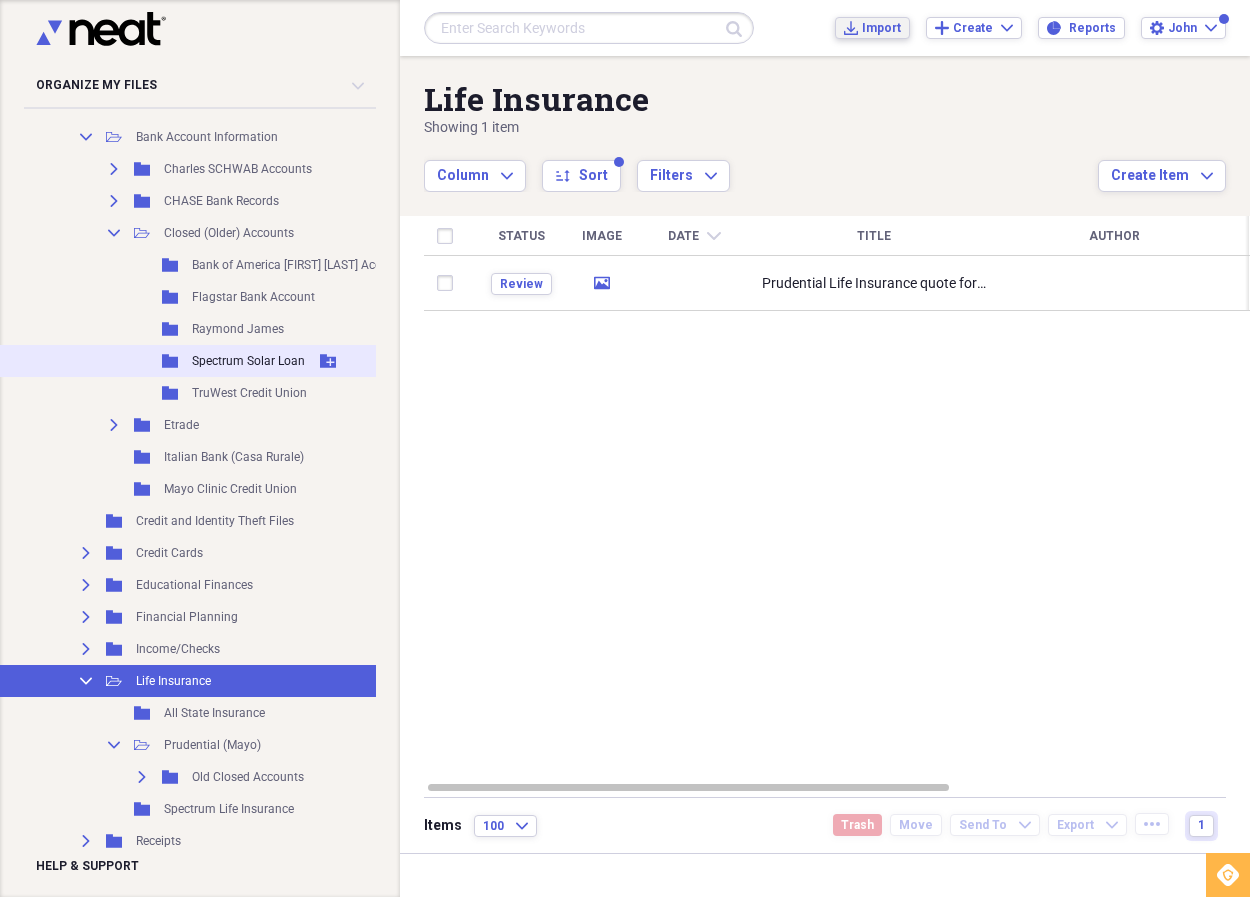 scroll, scrollTop: 346, scrollLeft: 14, axis: both 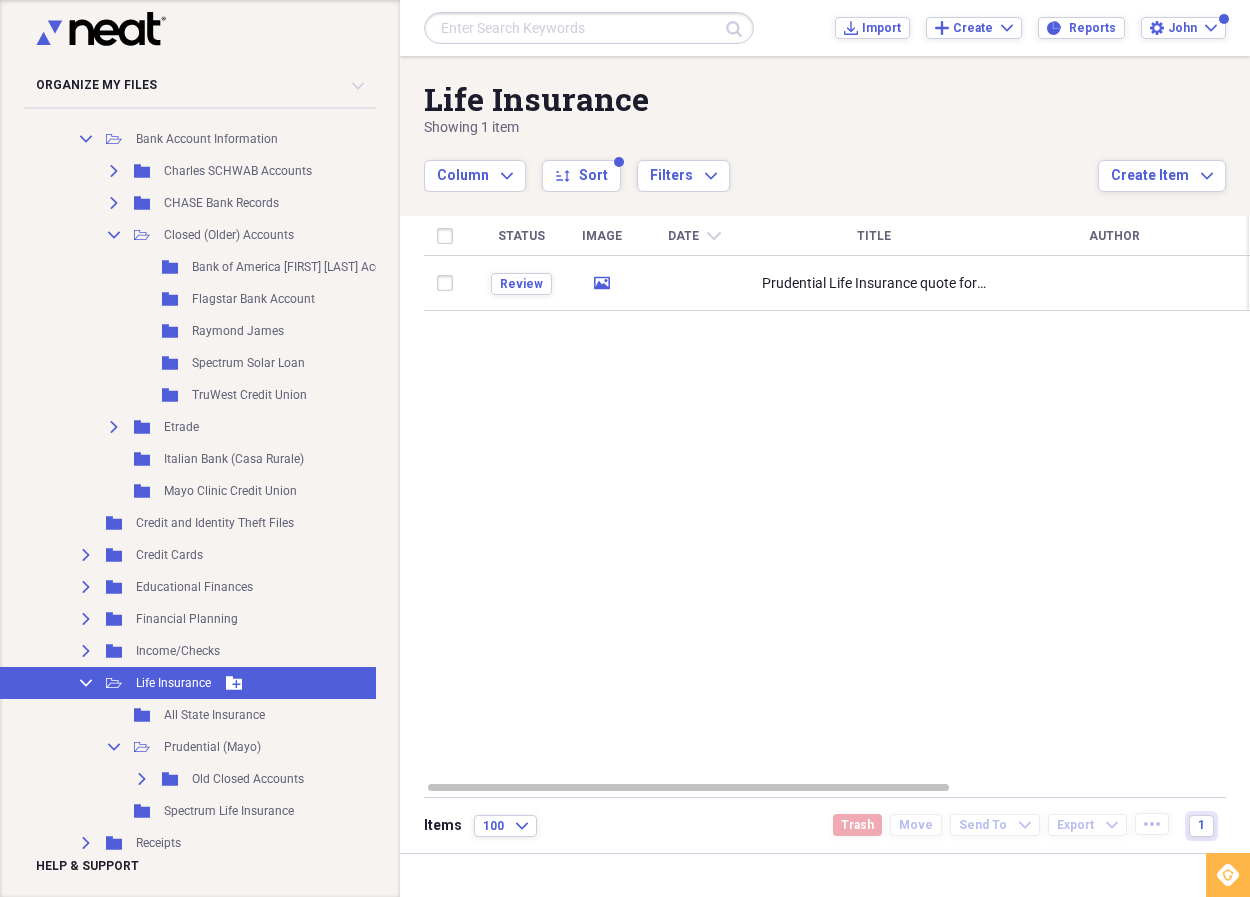 click on "Collapse" 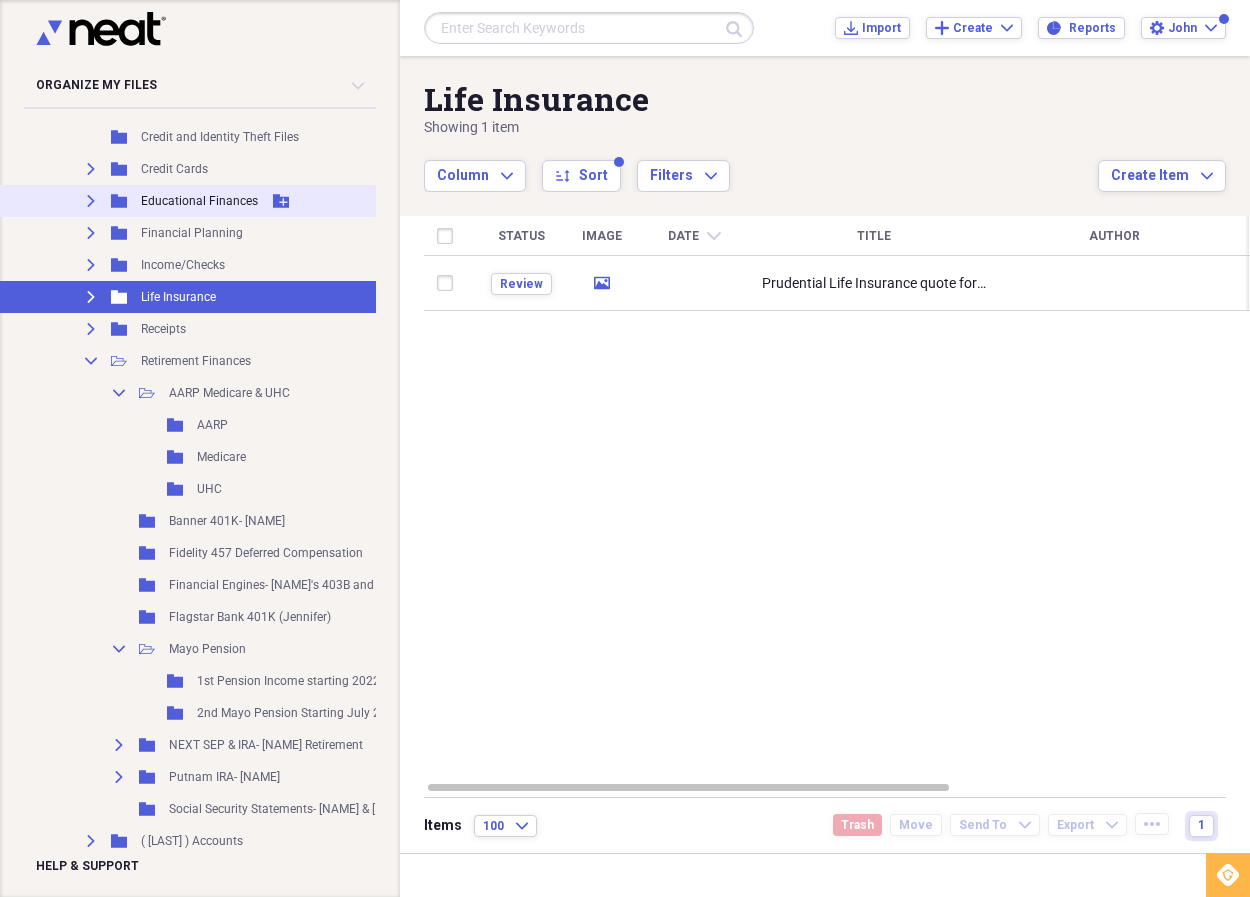 scroll, scrollTop: 737, scrollLeft: 8, axis: both 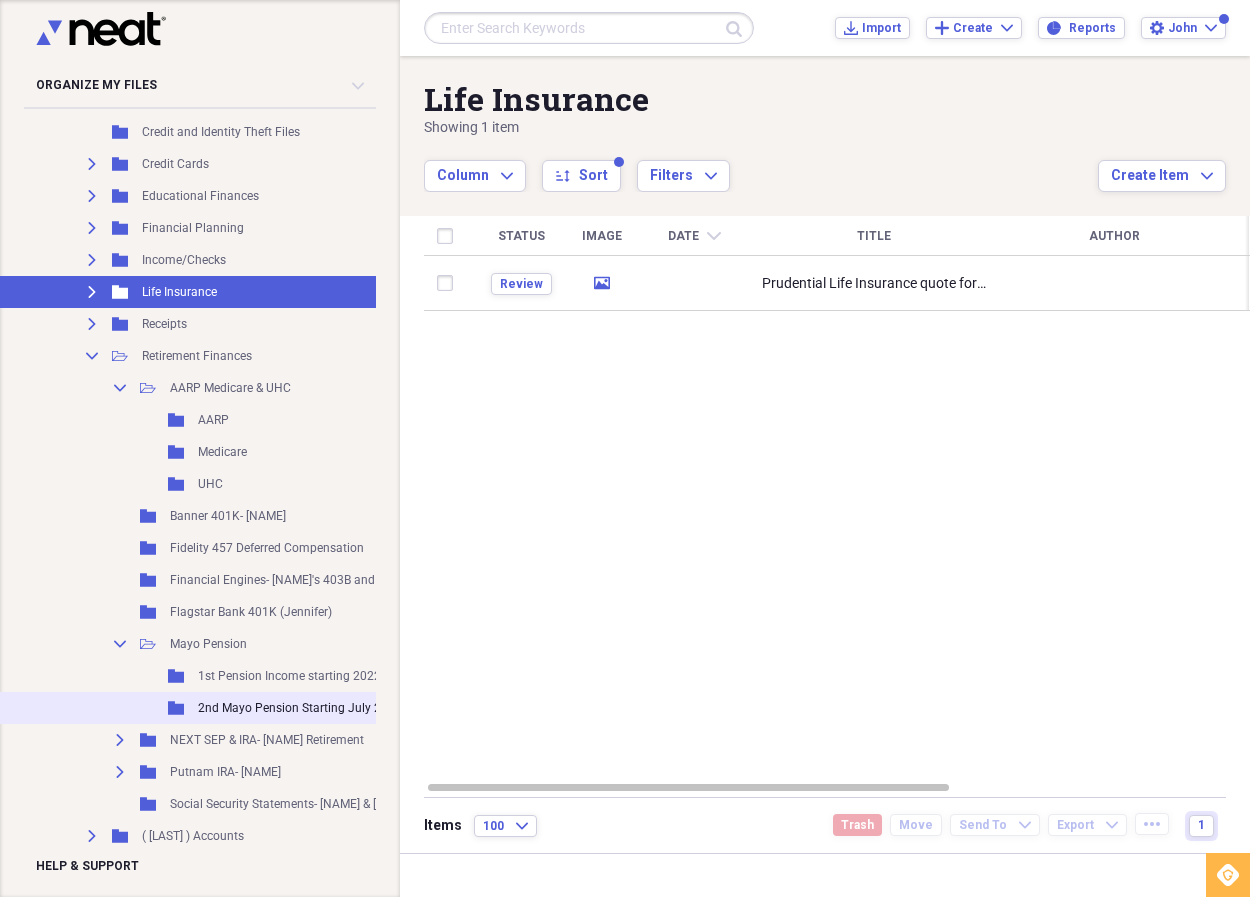 click on "2nd Mayo Pension Starting July 2025" at bounding box center [300, 708] 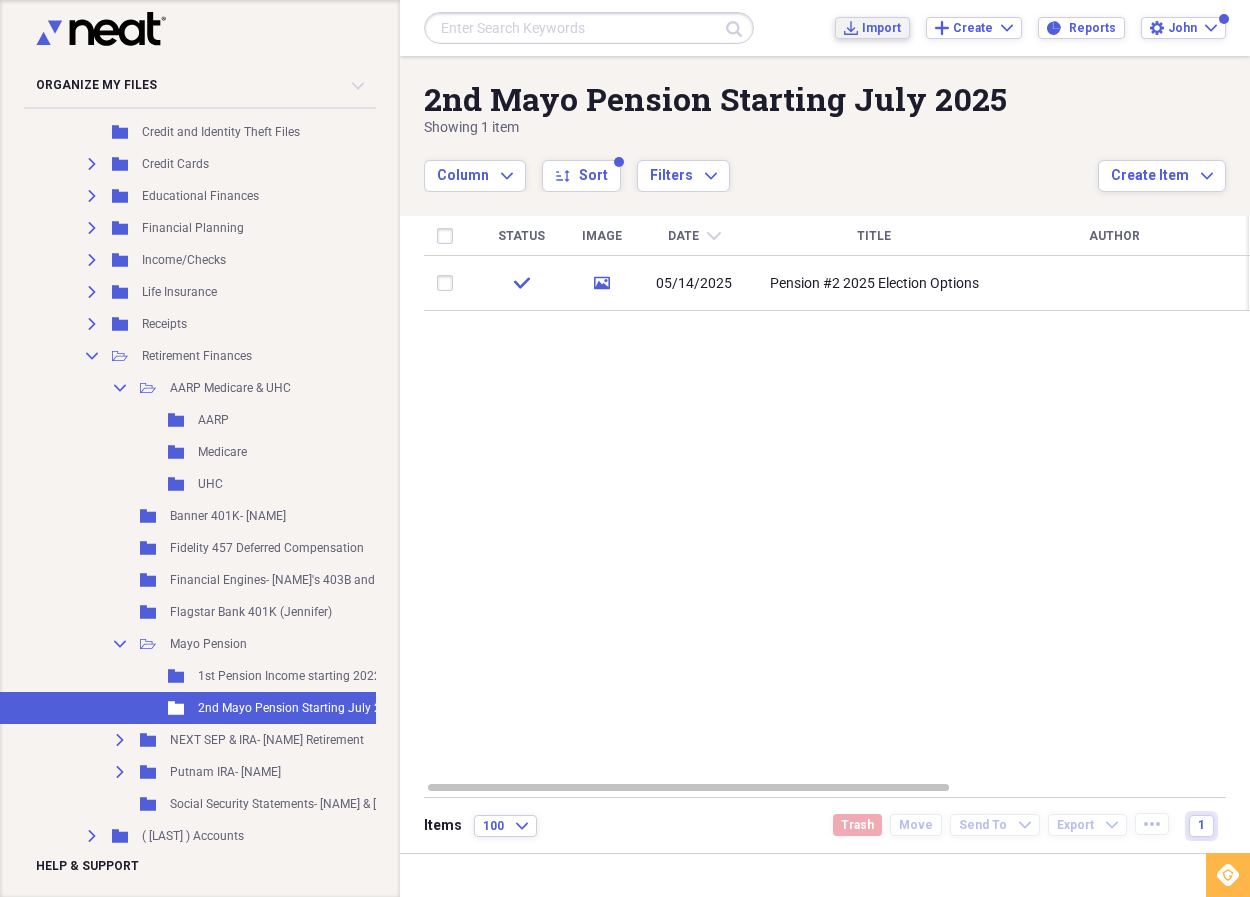 click on "Import" at bounding box center (881, 28) 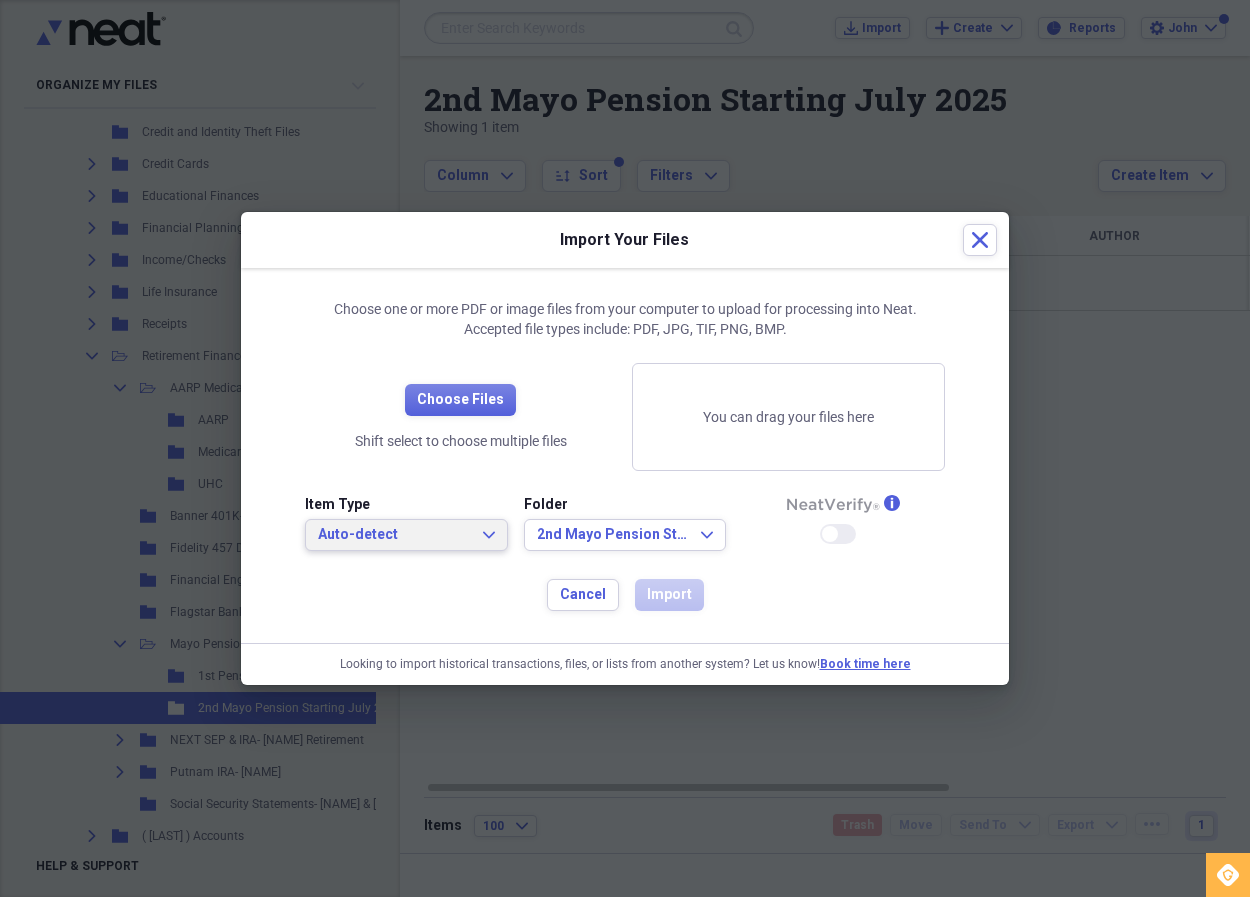 click on "Auto-detect" at bounding box center [394, 535] 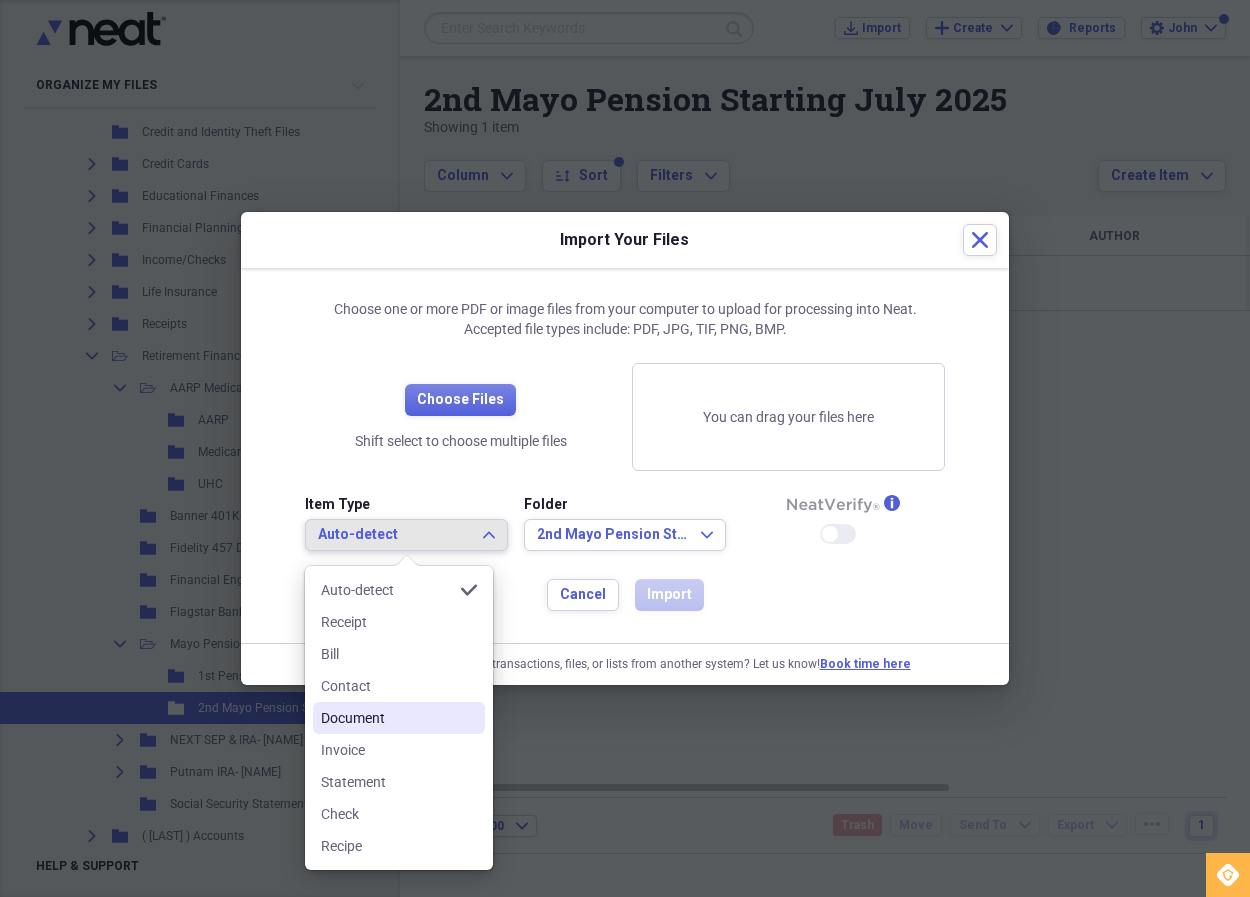 click on "Document" at bounding box center [387, 718] 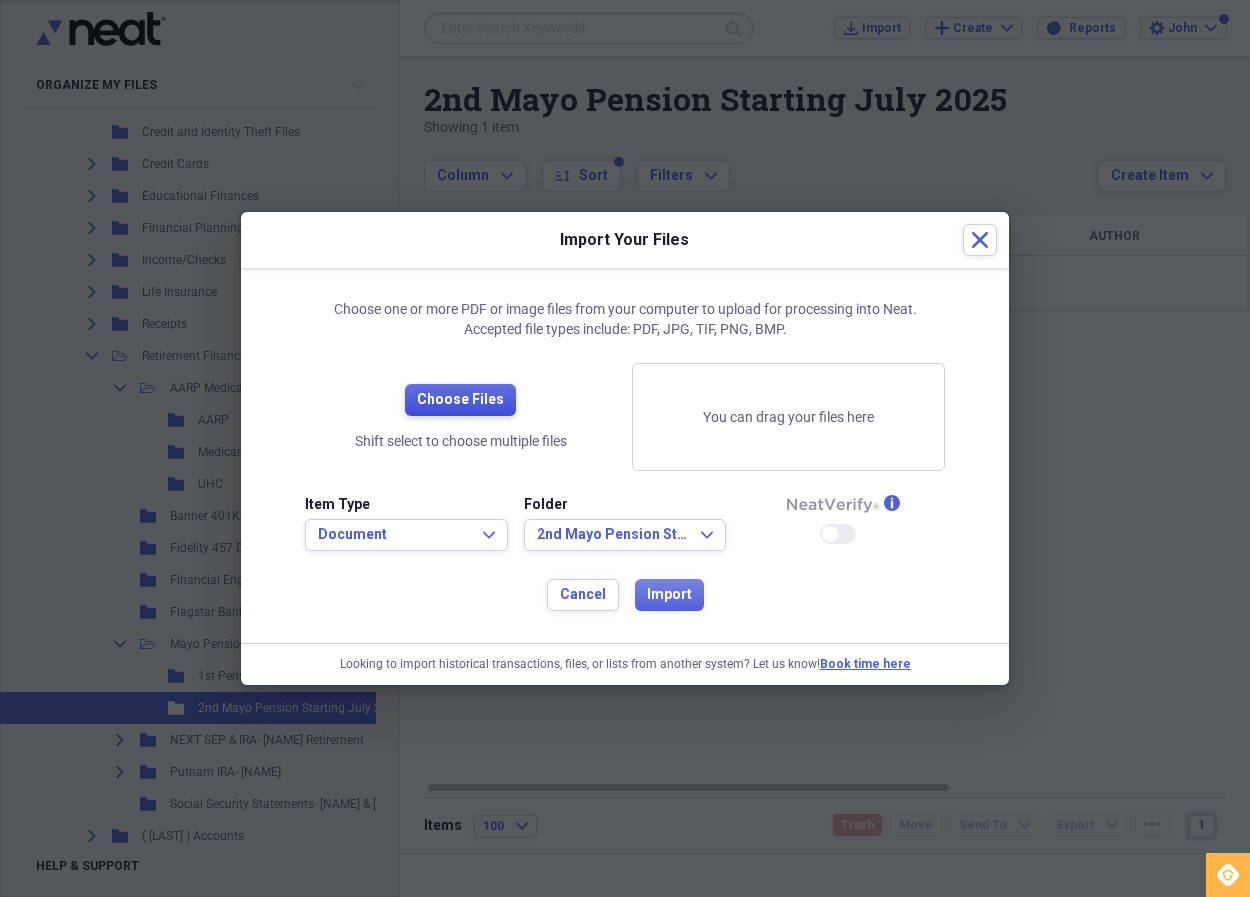 click on "Choose Files" at bounding box center [460, 400] 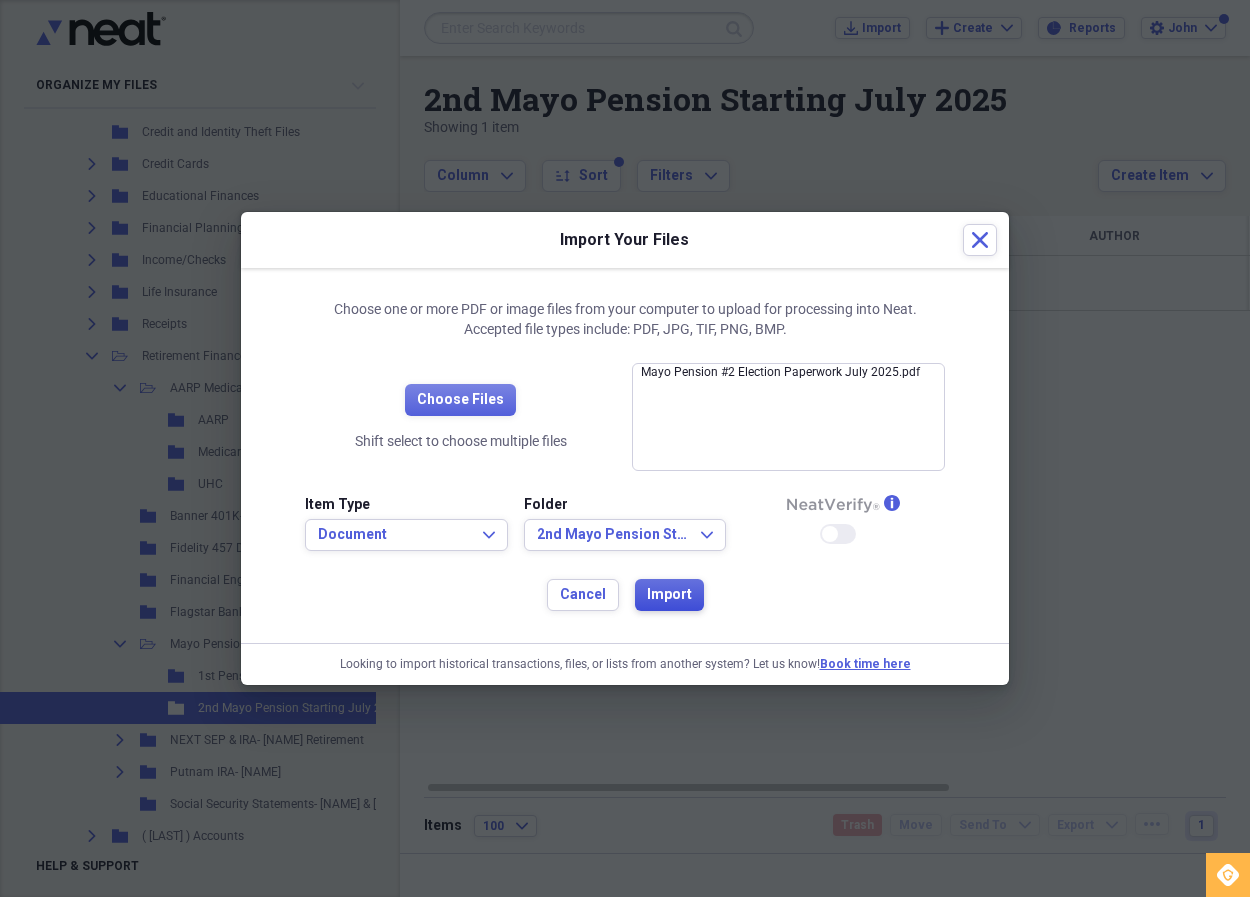 click on "Import" at bounding box center [669, 595] 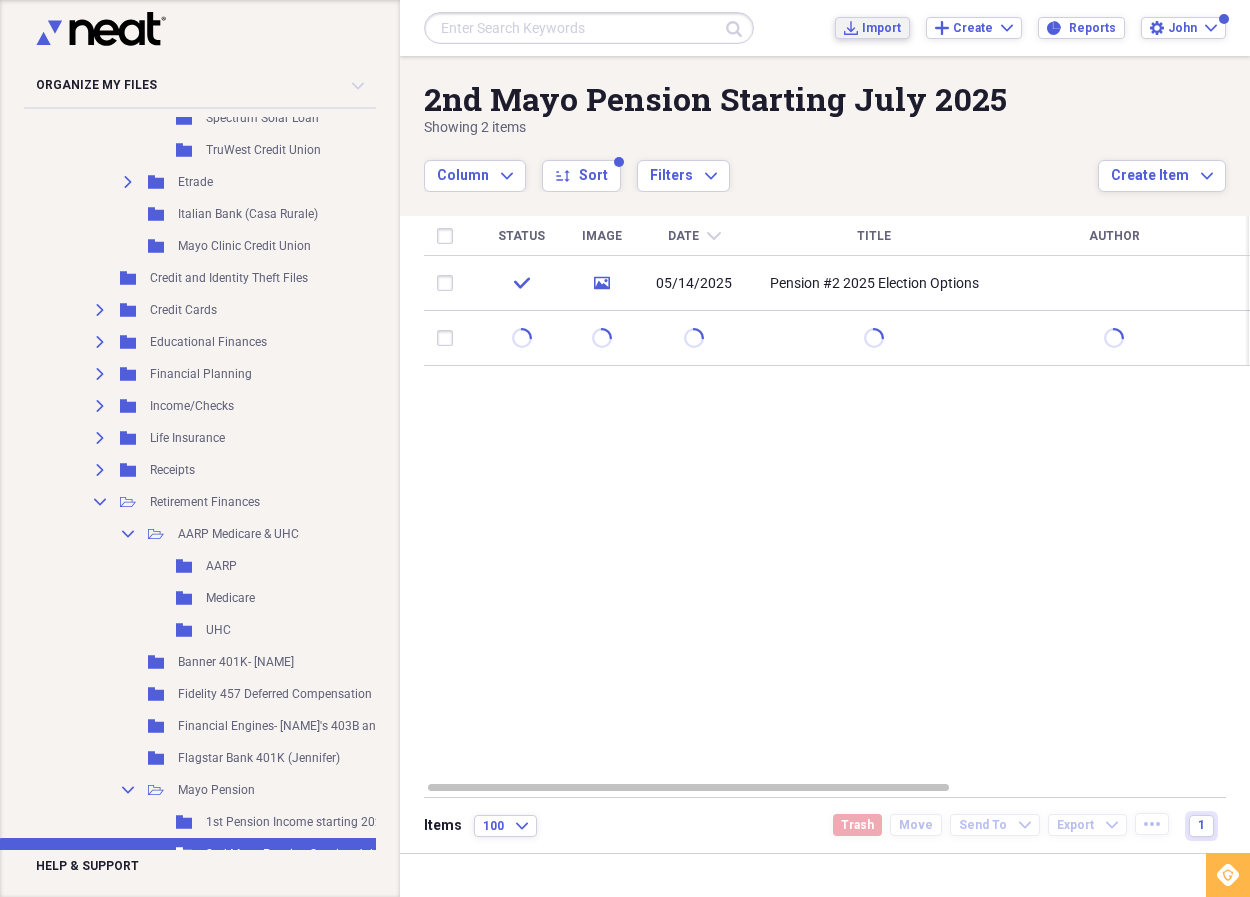 scroll, scrollTop: 592, scrollLeft: 0, axis: vertical 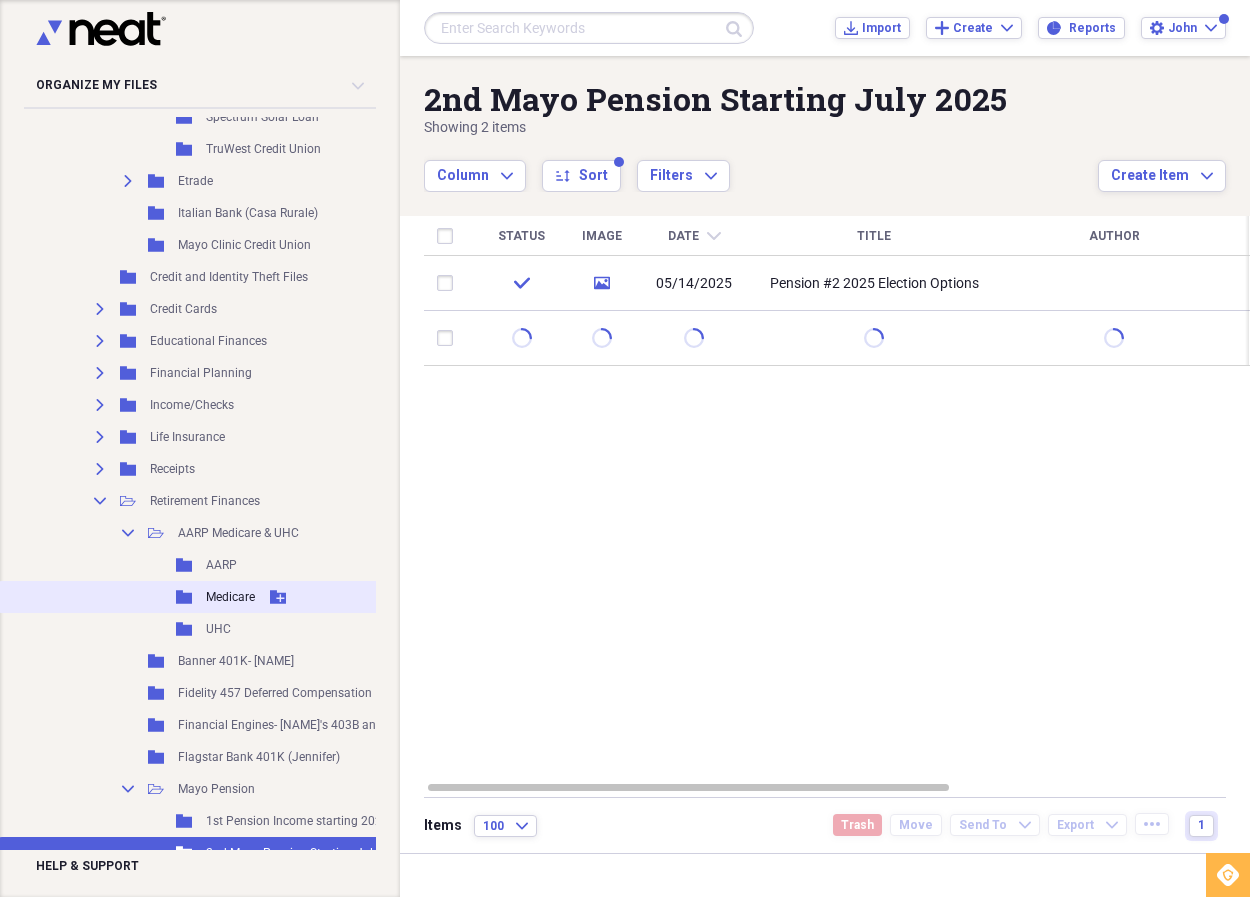 click on "Medicare" at bounding box center (230, 597) 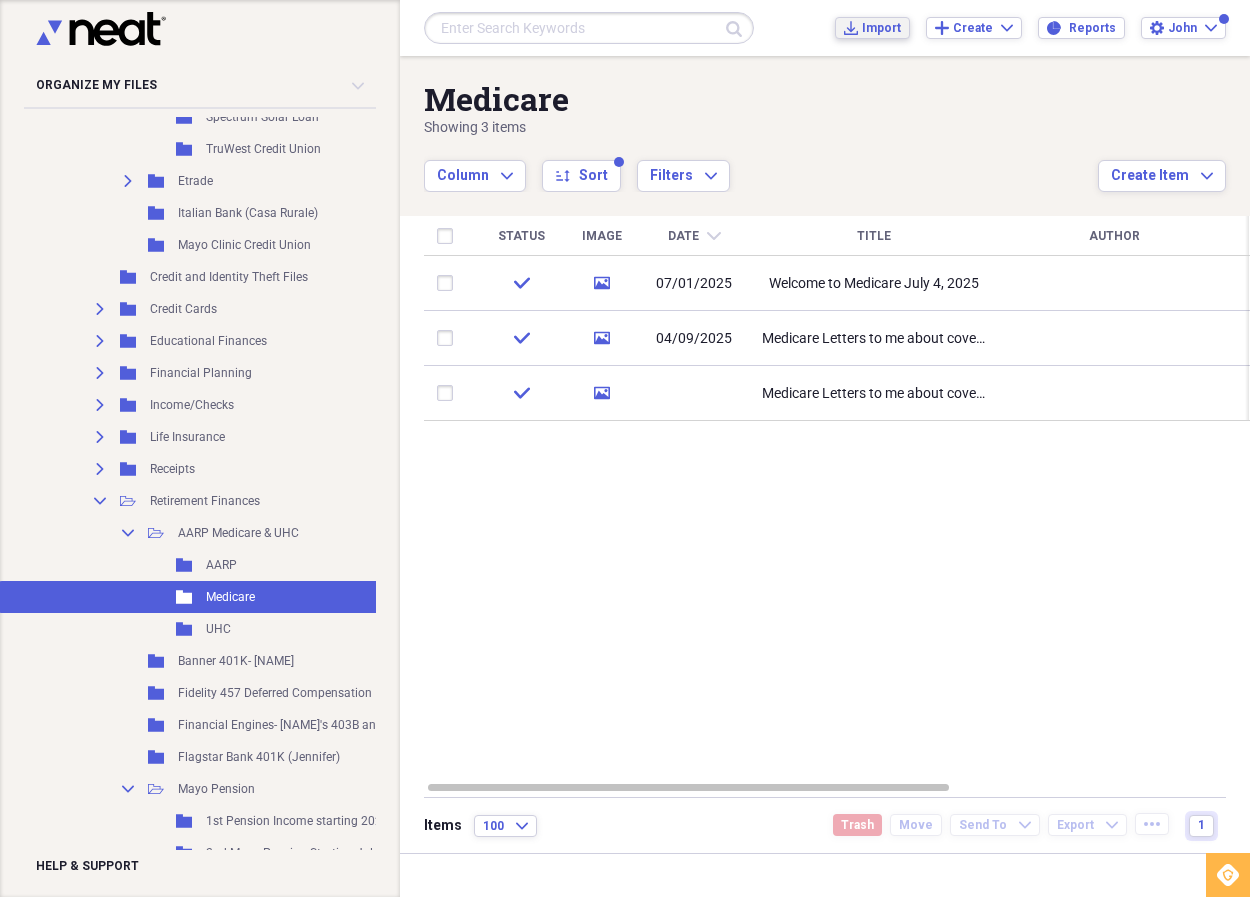 click on "Import" at bounding box center (881, 28) 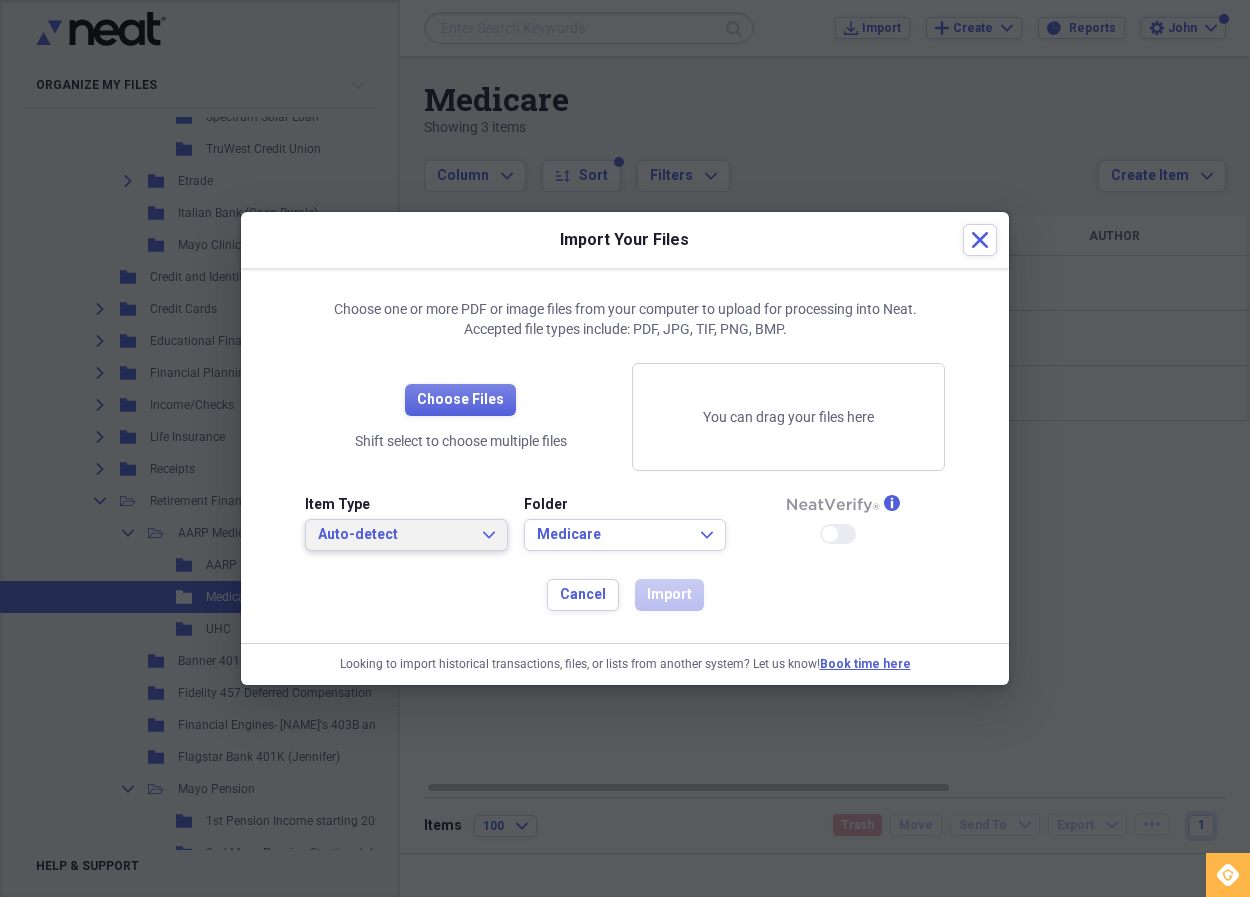 click on "Auto-detect" at bounding box center [394, 535] 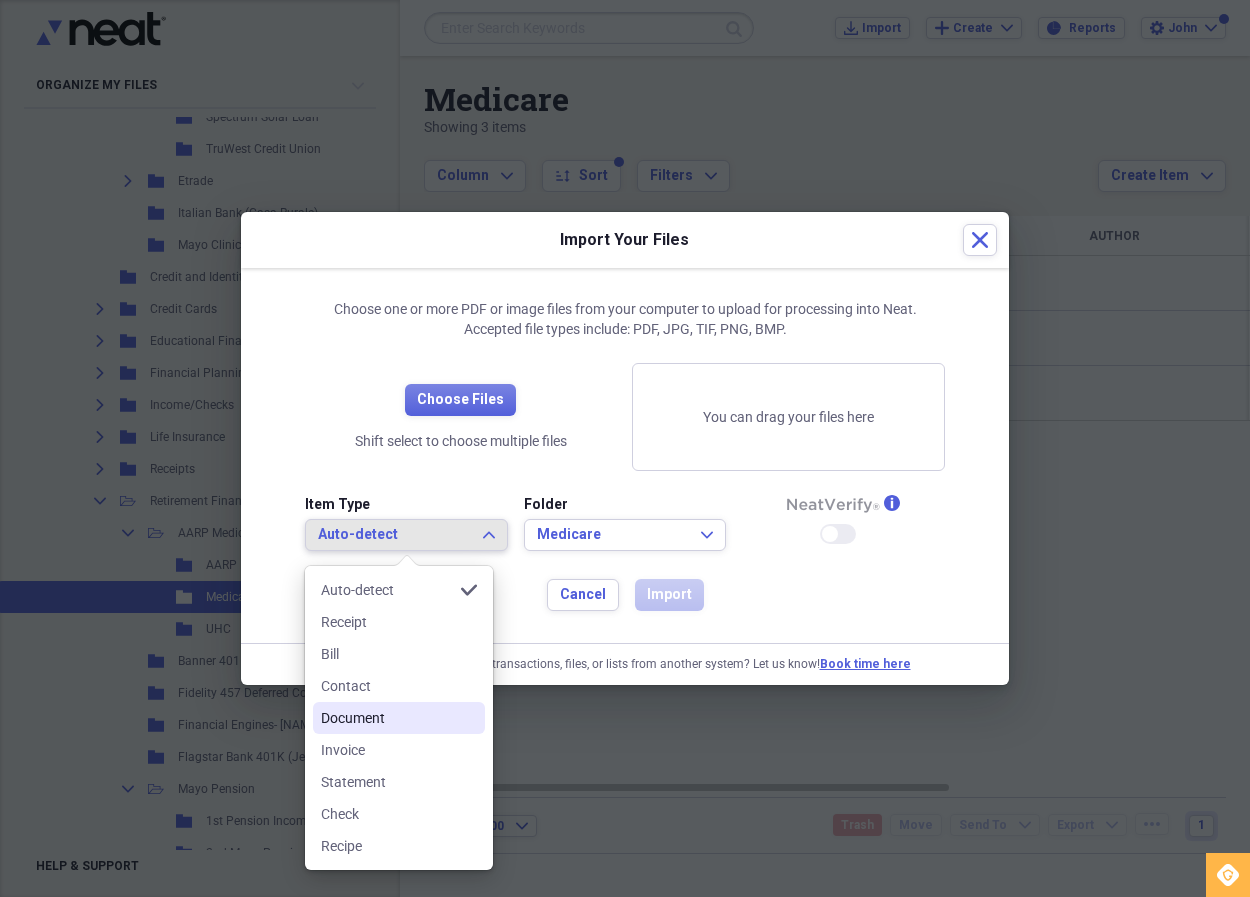click on "Document" at bounding box center [399, 718] 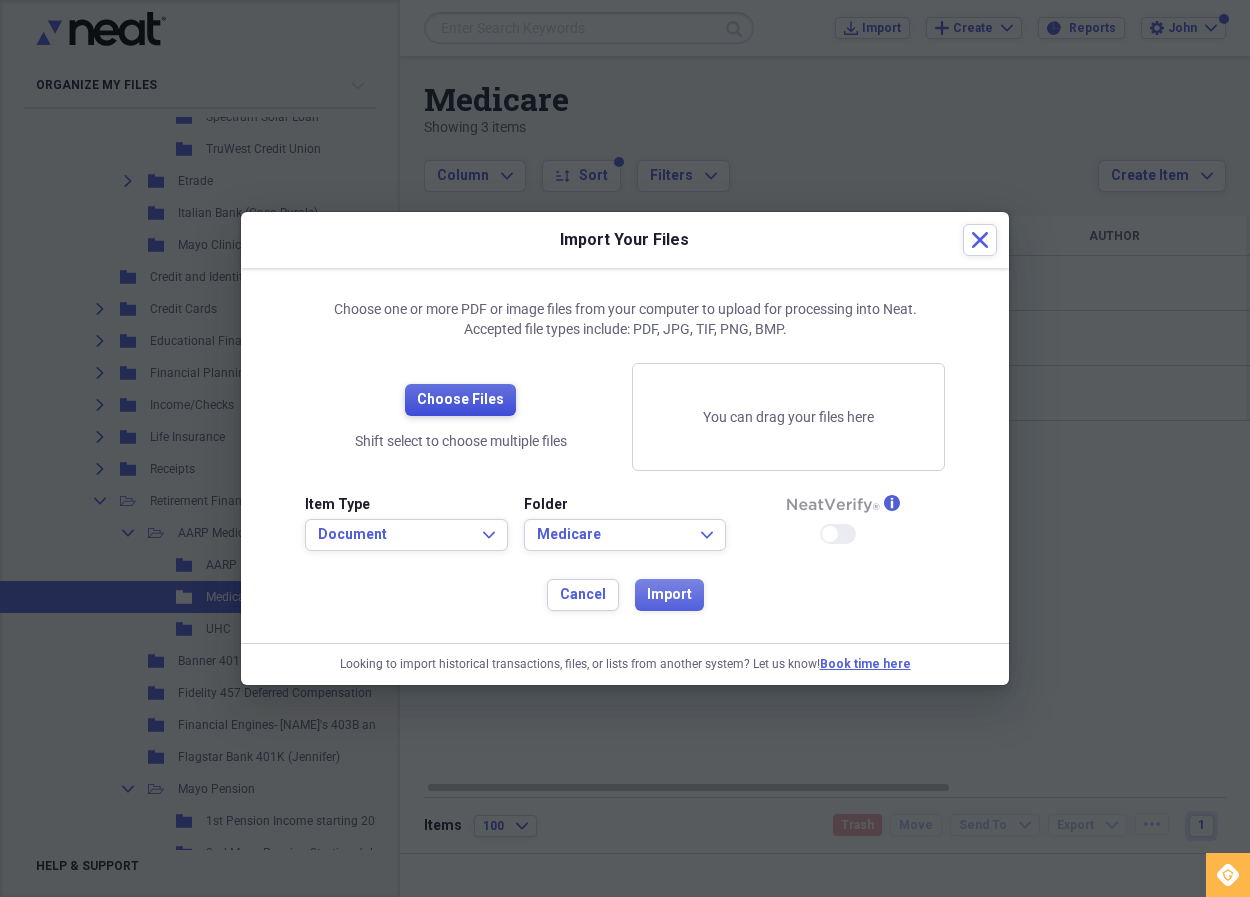 click on "Choose Files" at bounding box center (460, 400) 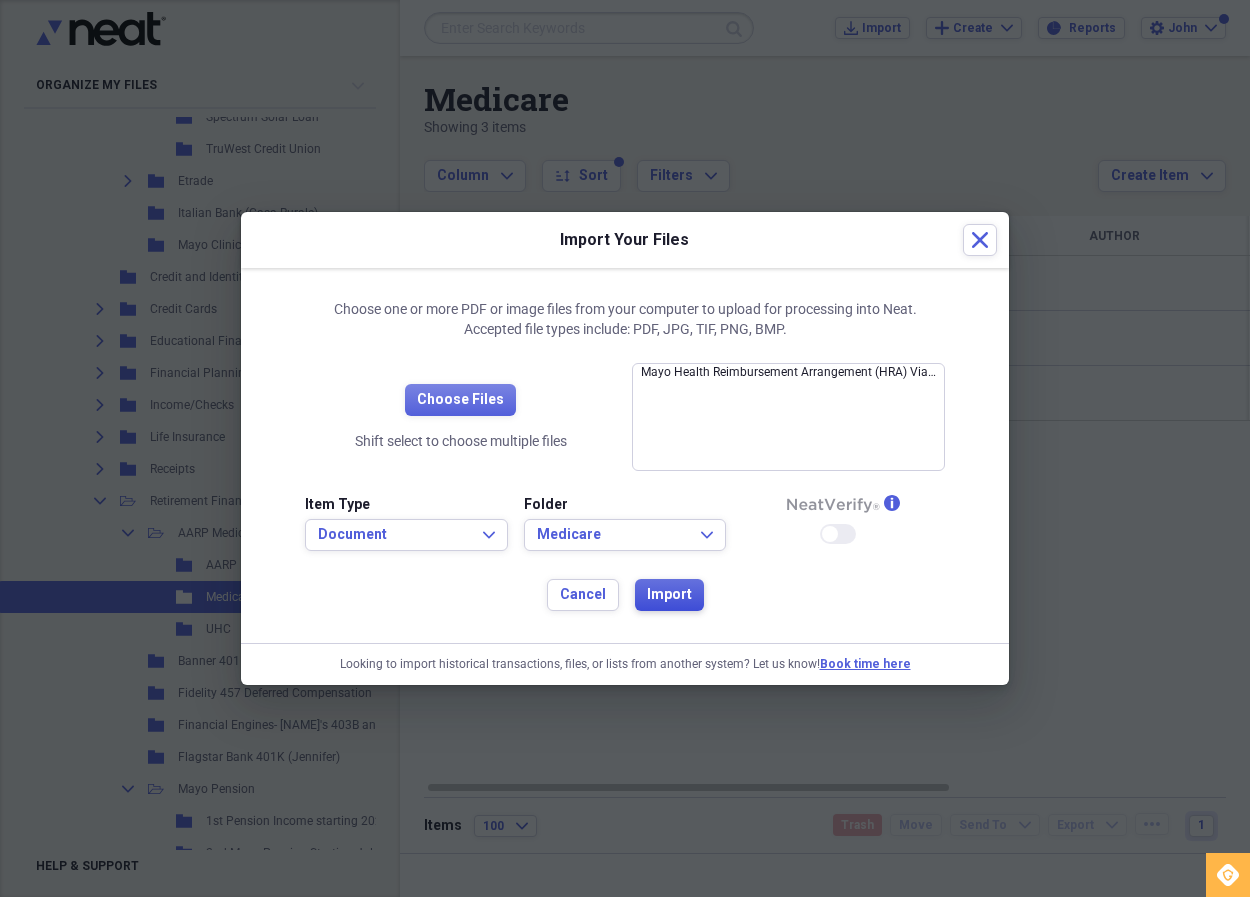 click on "Import" at bounding box center [669, 595] 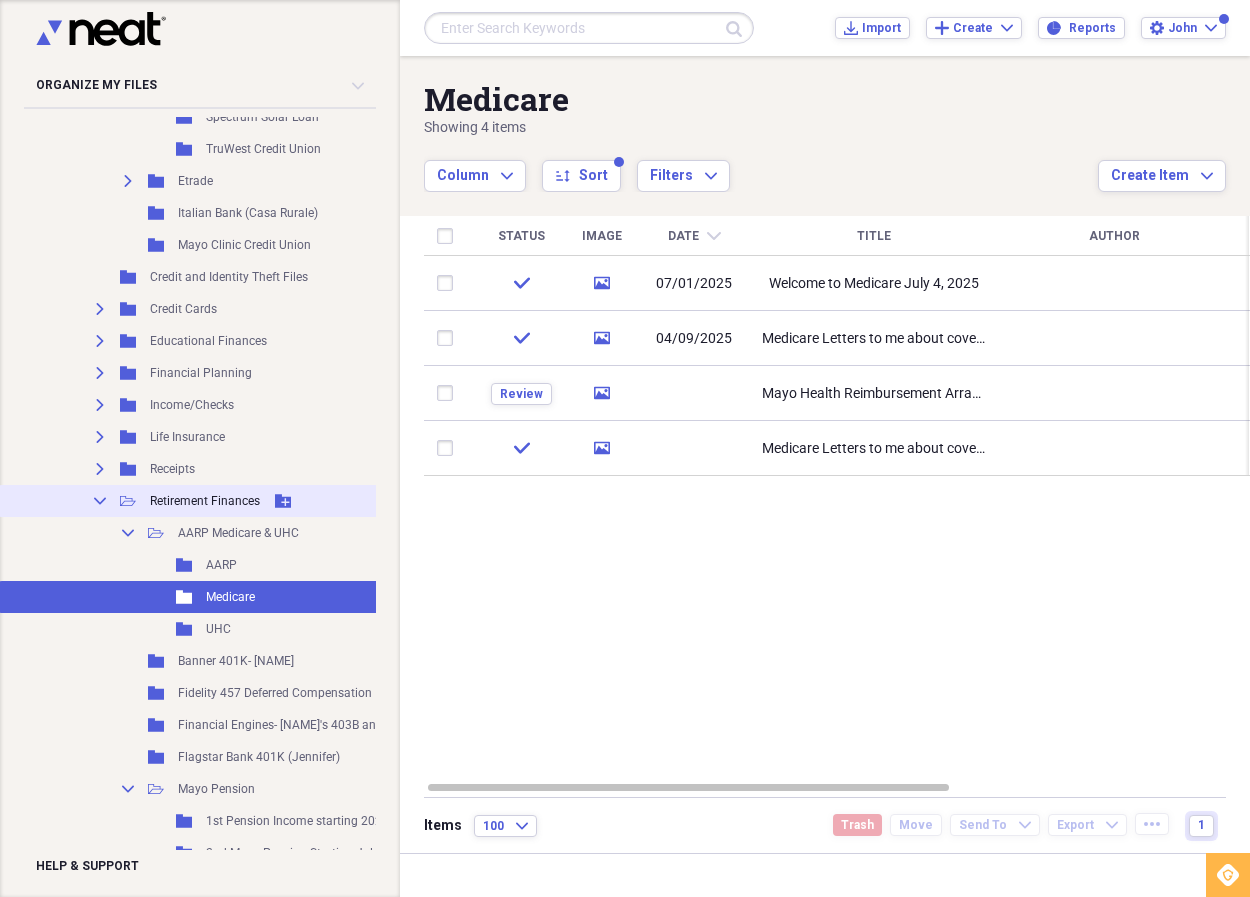 click 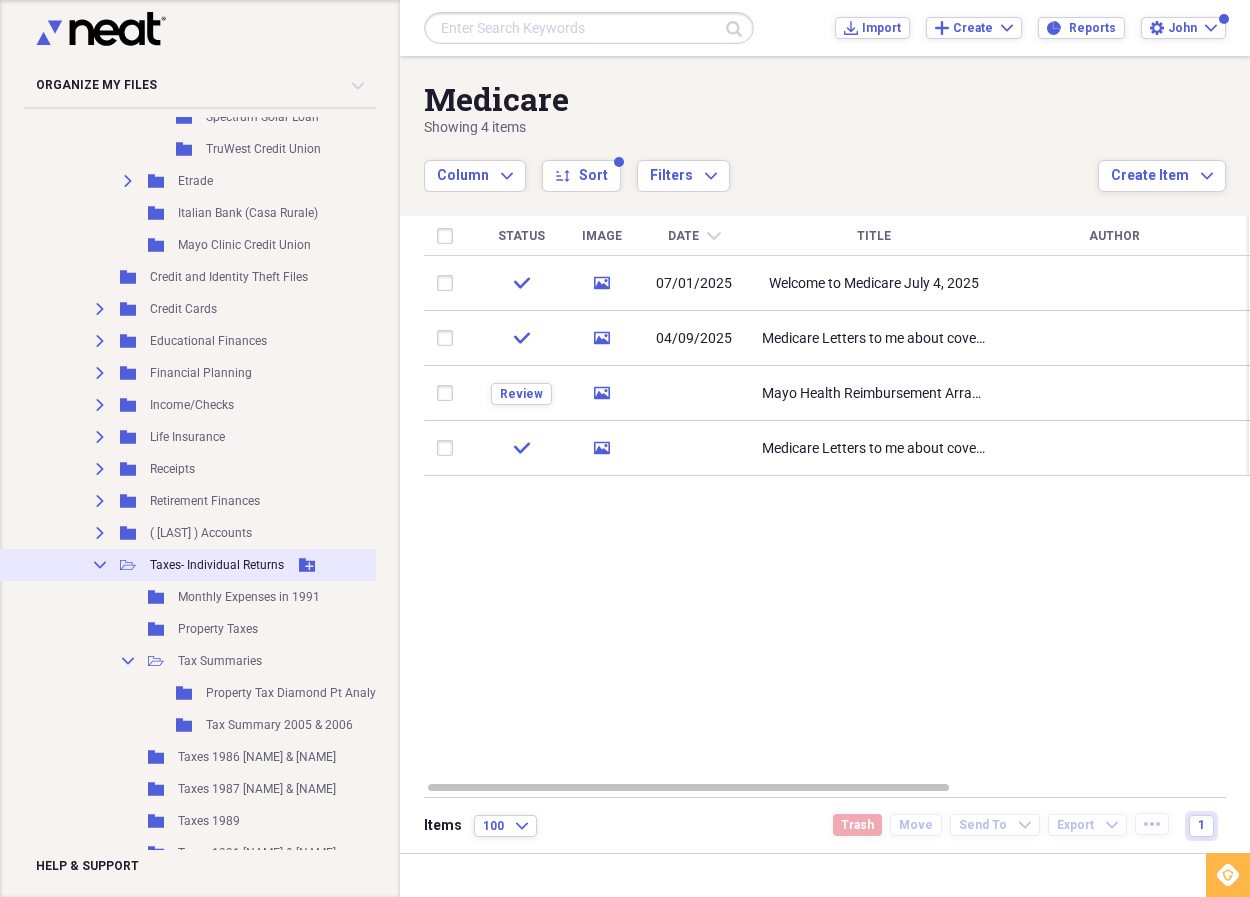 click on "Collapse" 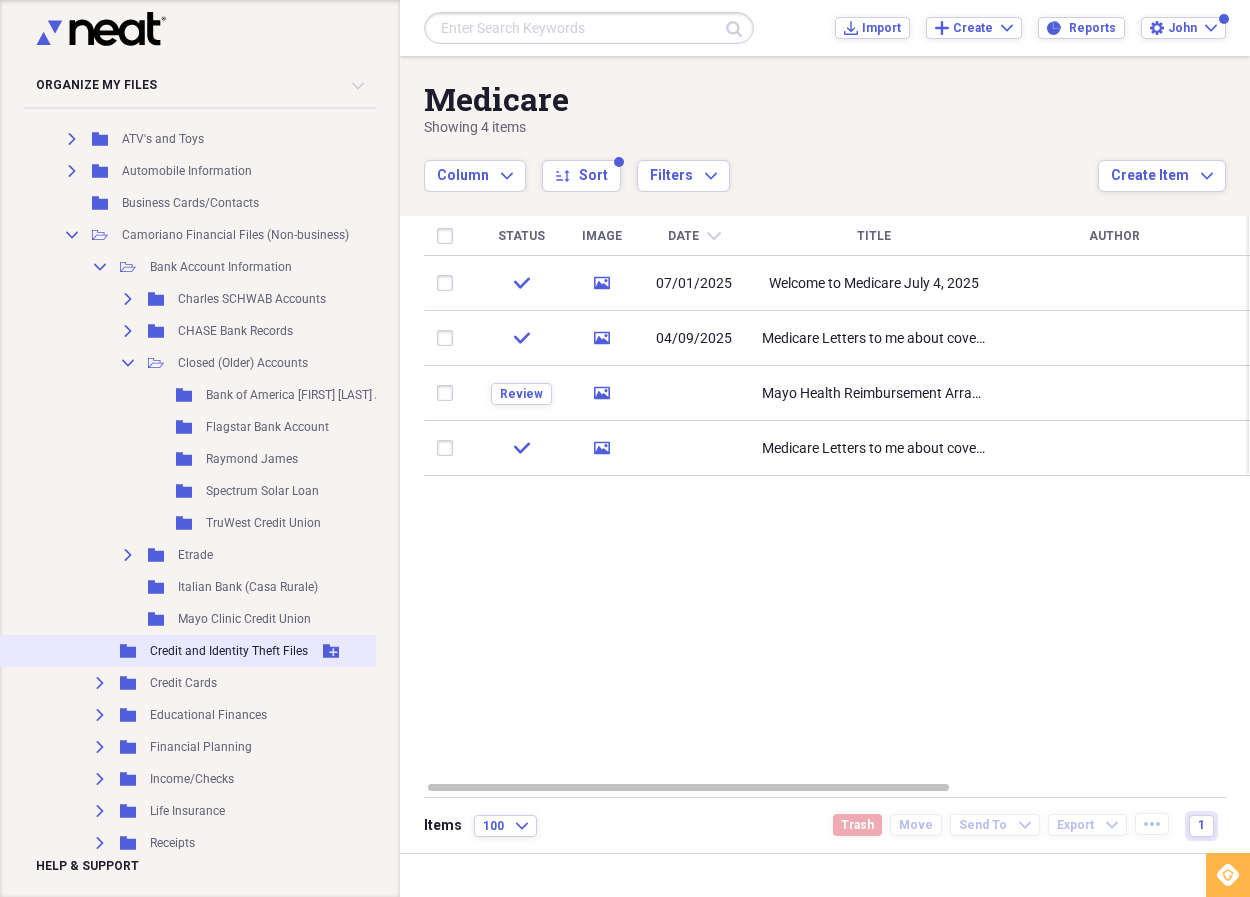 scroll, scrollTop: 203, scrollLeft: 0, axis: vertical 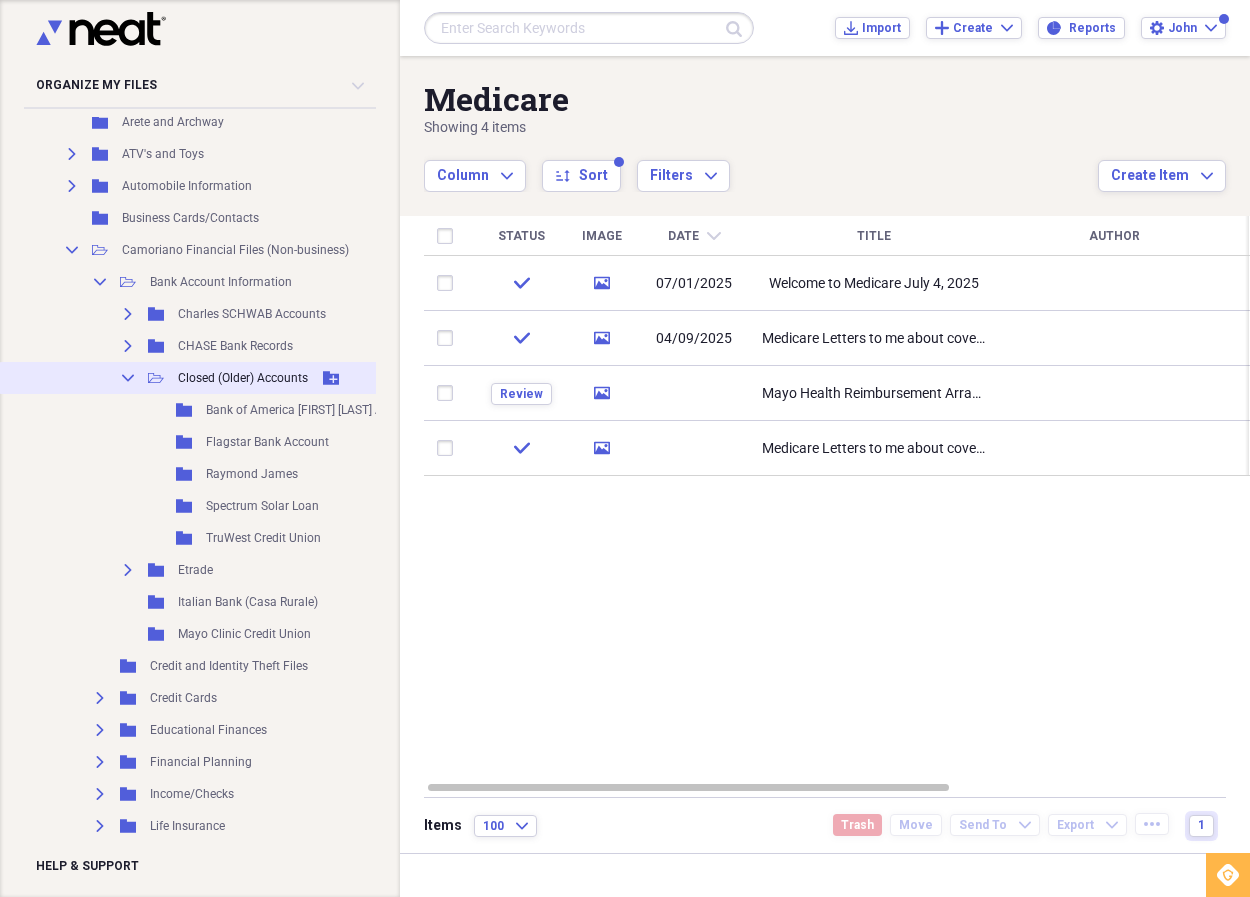 click on "Collapse" 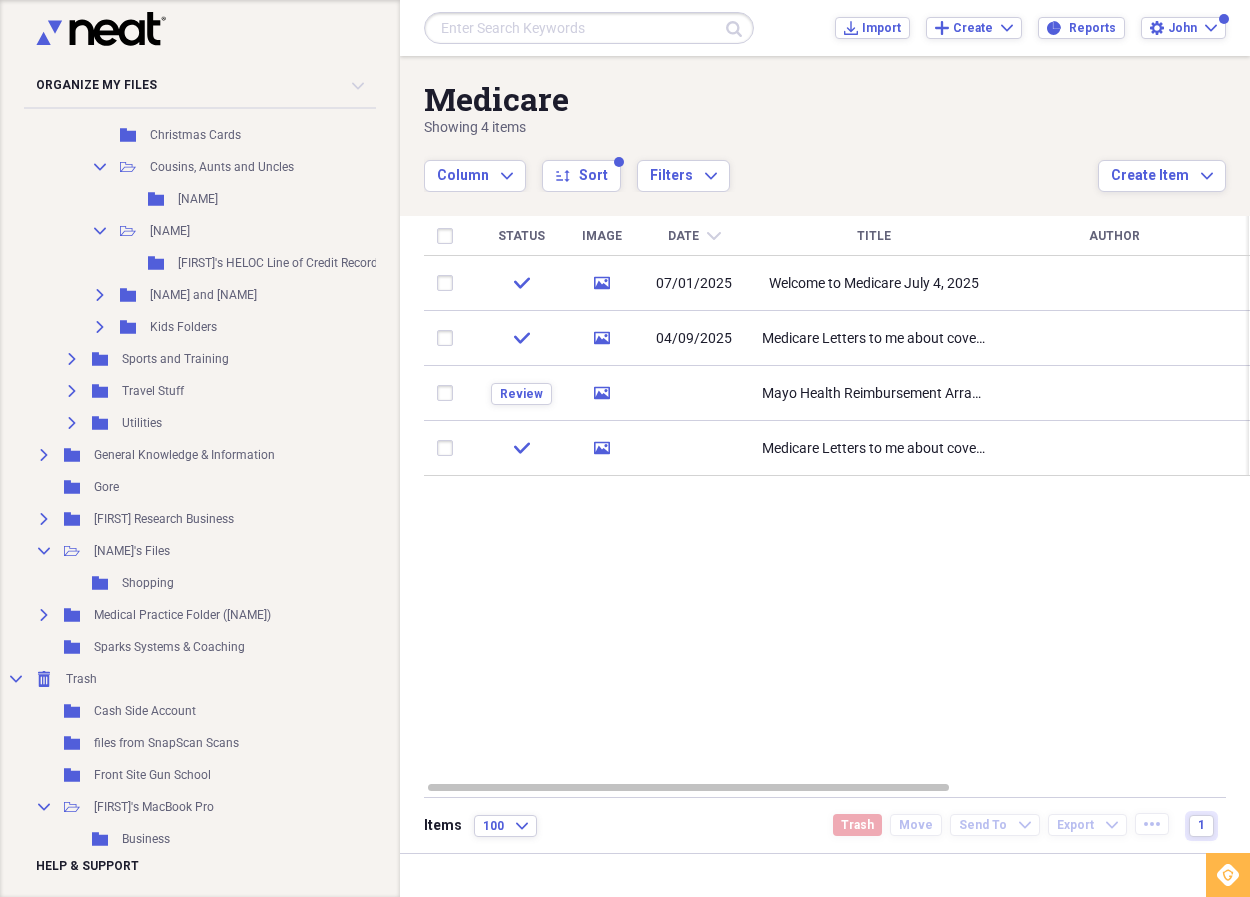 scroll, scrollTop: 2144, scrollLeft: 0, axis: vertical 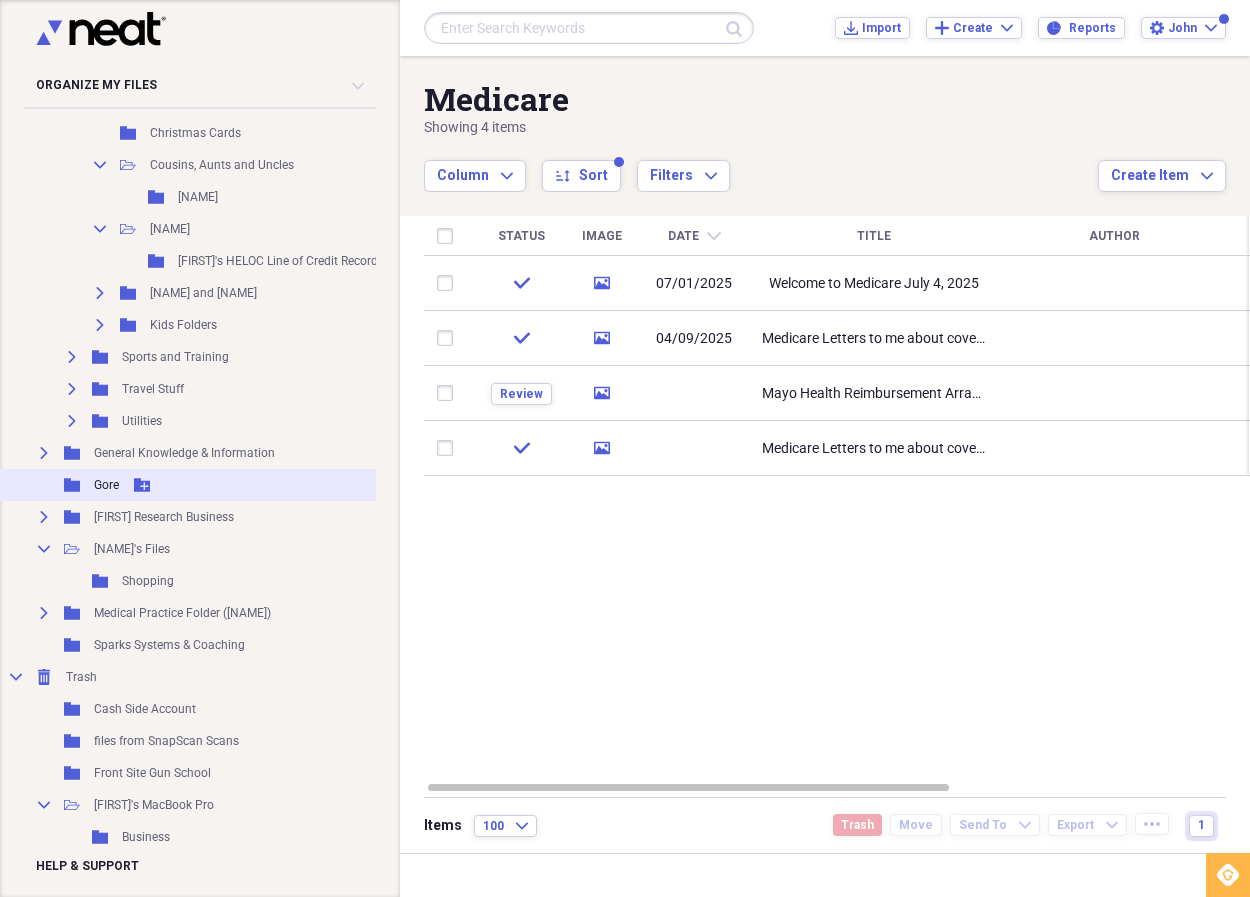 click on "Gore" at bounding box center (106, 485) 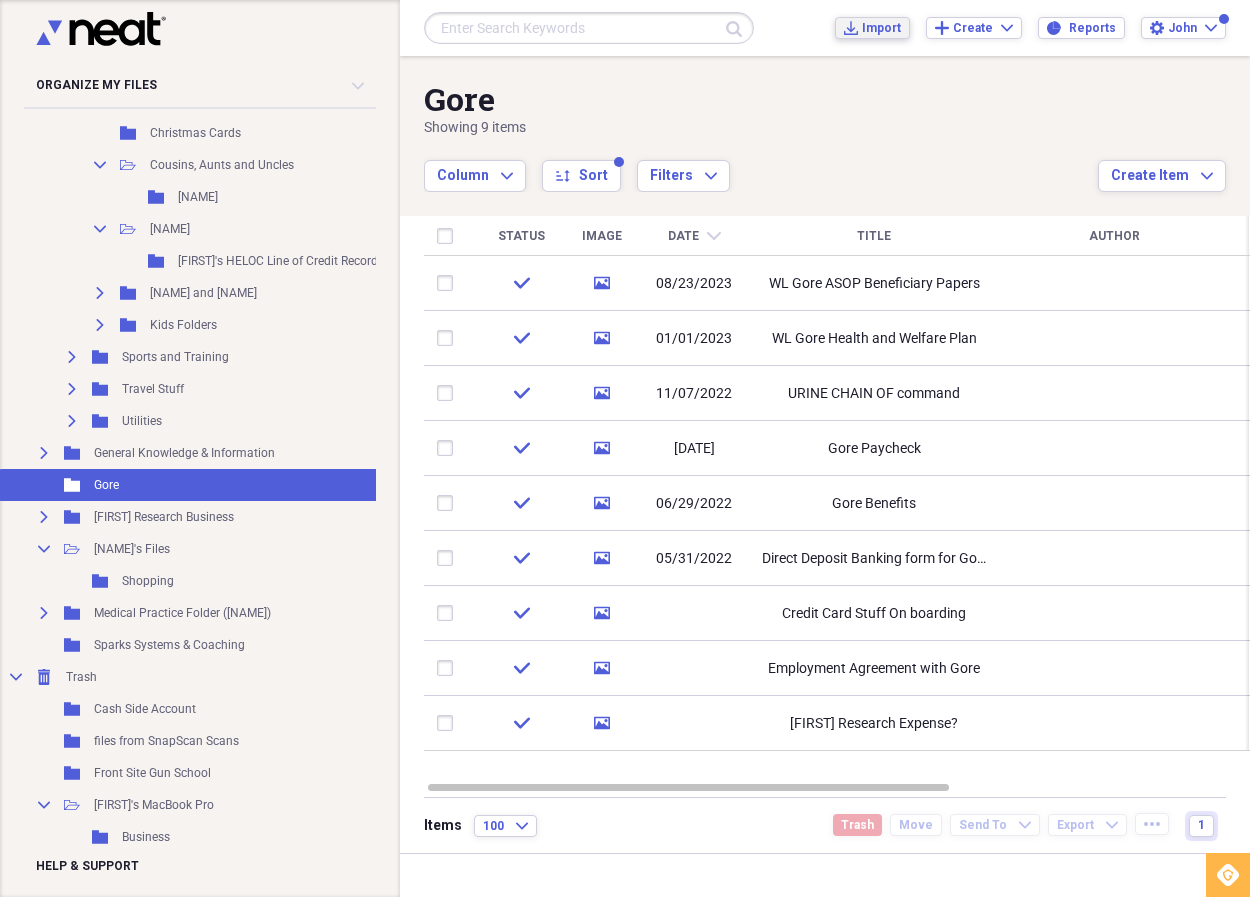 click on "Import" at bounding box center [881, 28] 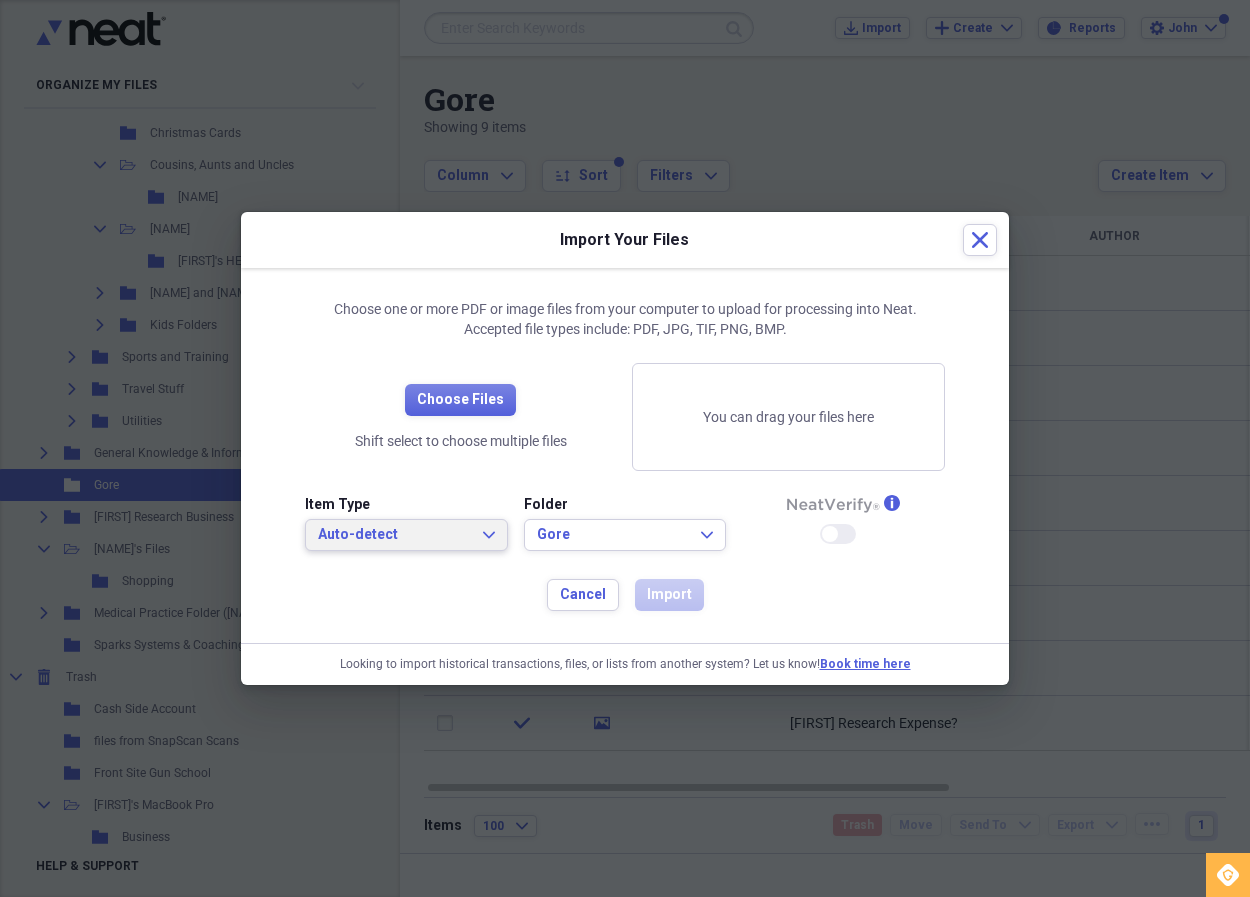 click on "Auto-detect" at bounding box center (394, 535) 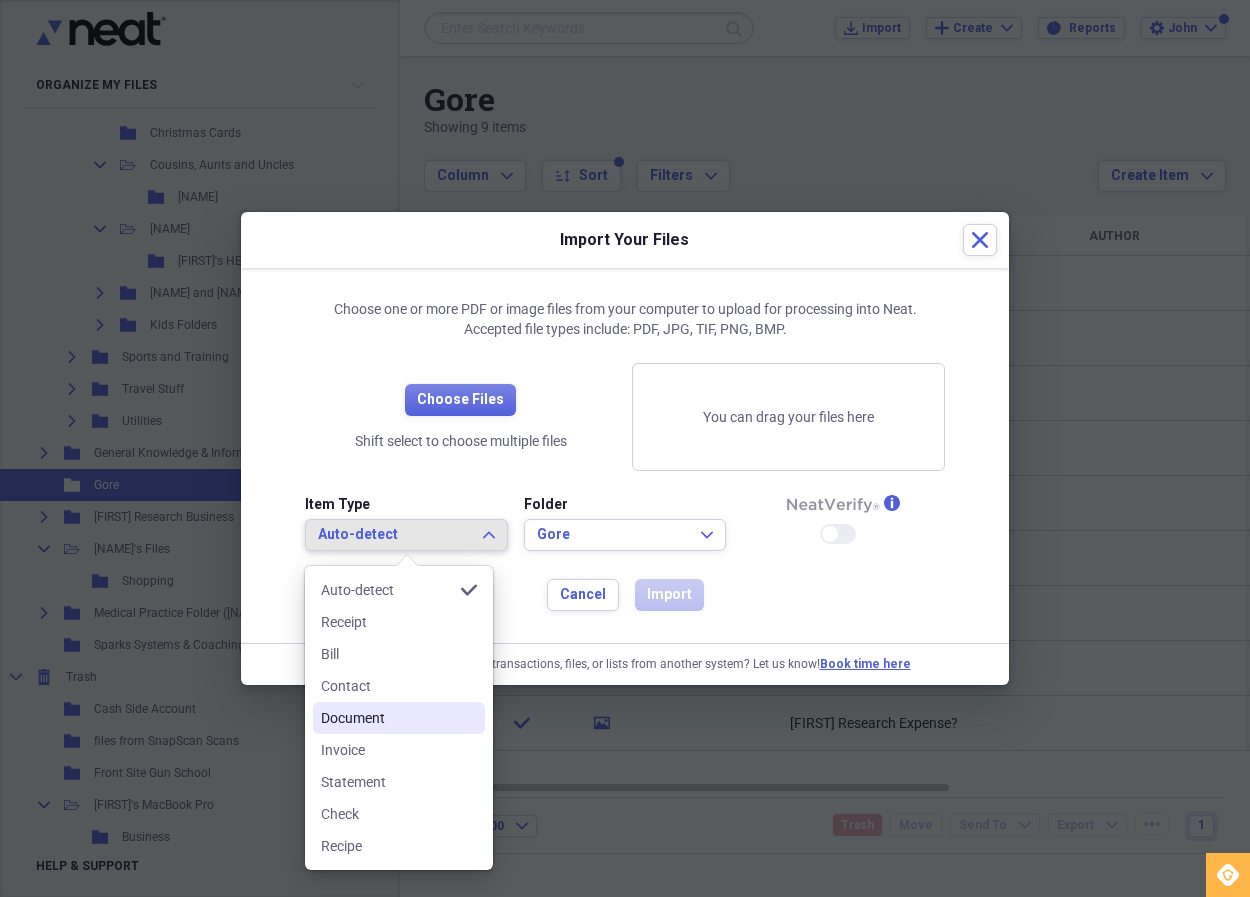 click on "Document" at bounding box center (387, 718) 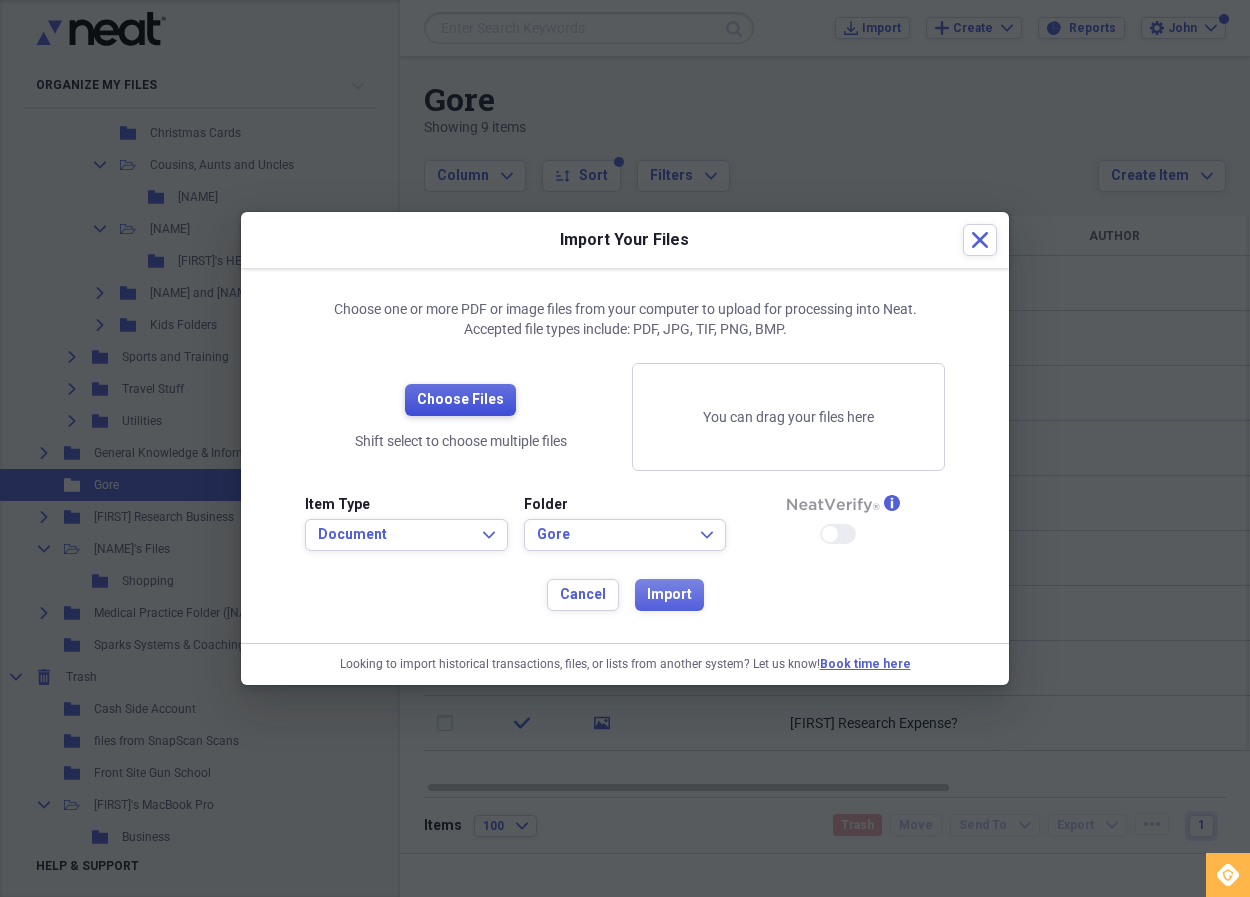 click on "Choose Files" at bounding box center [460, 400] 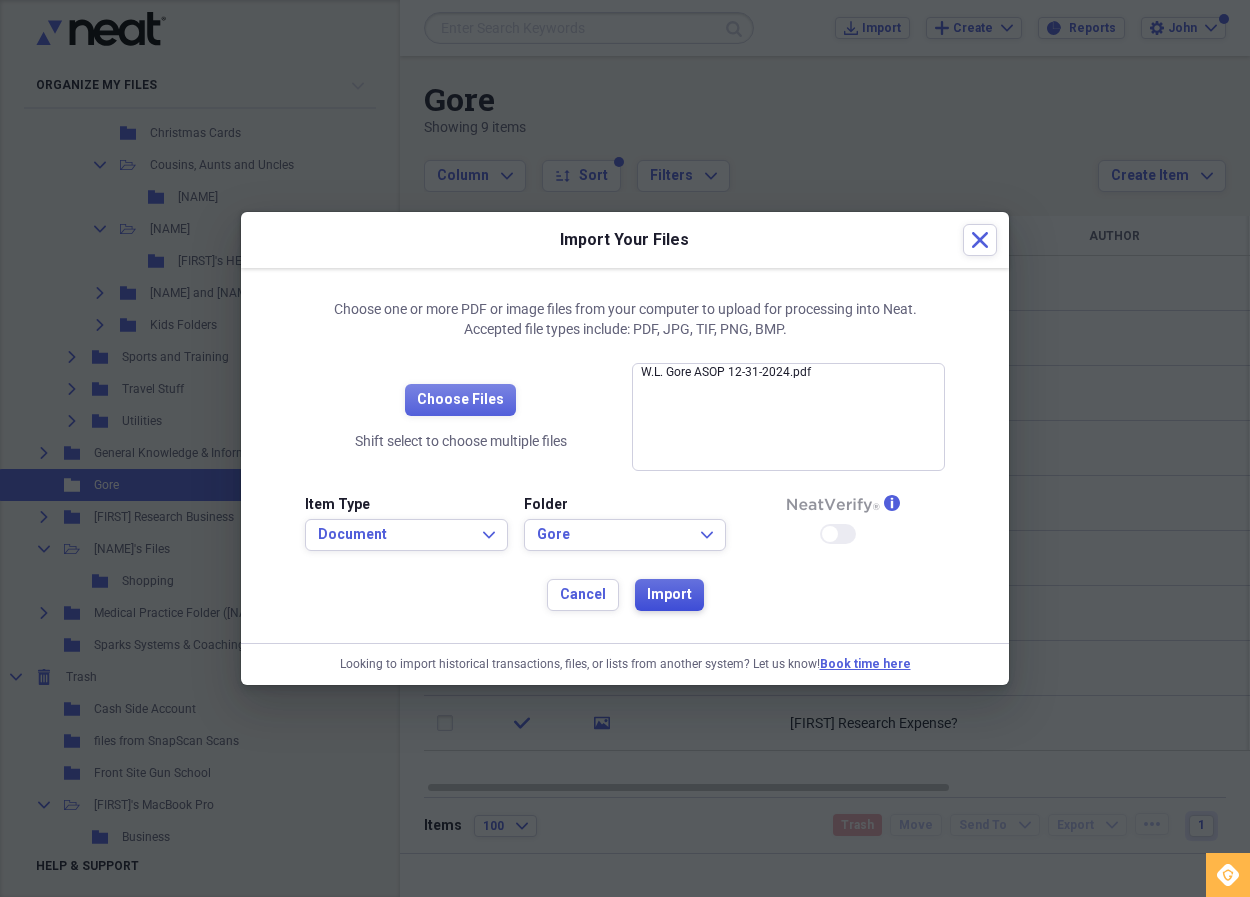 click on "Import" at bounding box center [669, 595] 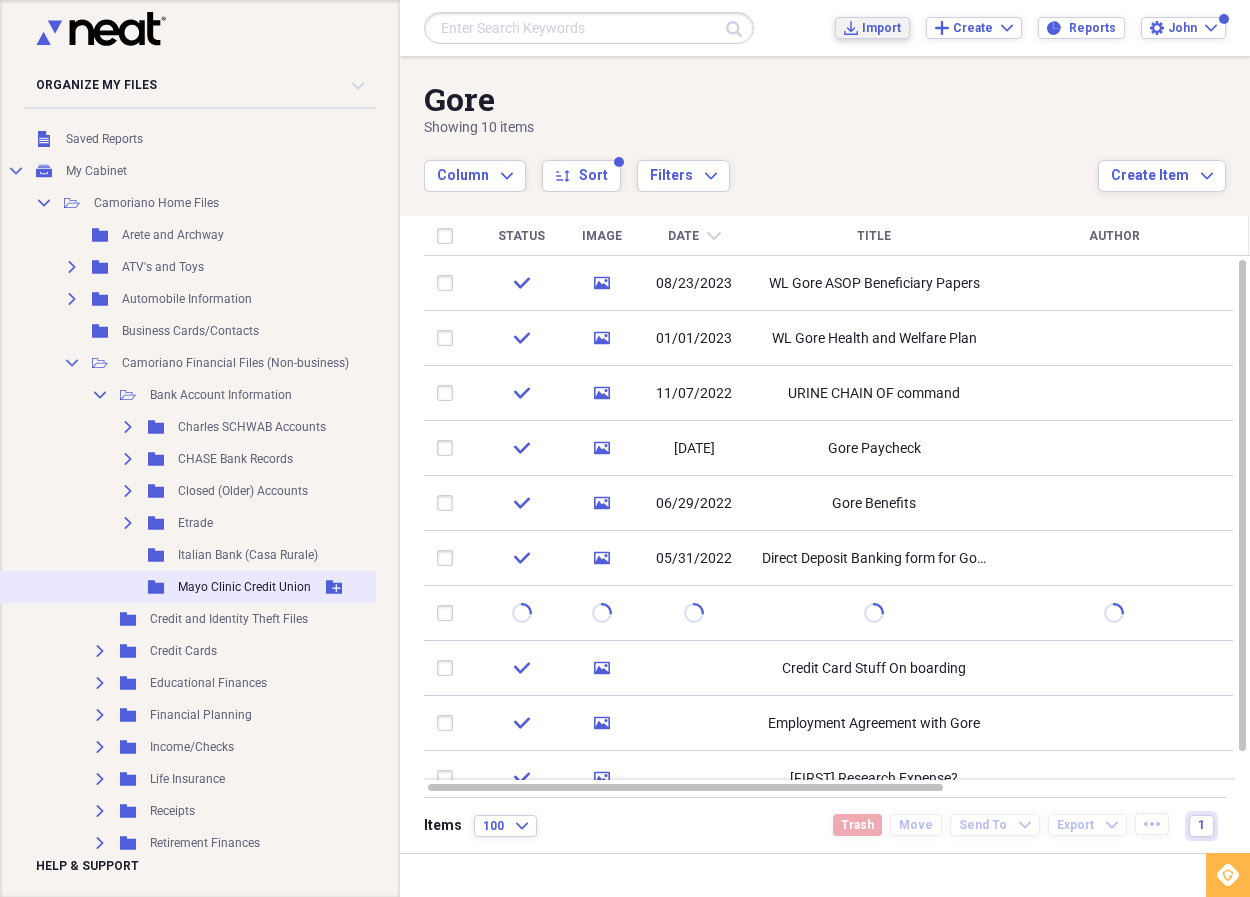 scroll, scrollTop: 0, scrollLeft: 0, axis: both 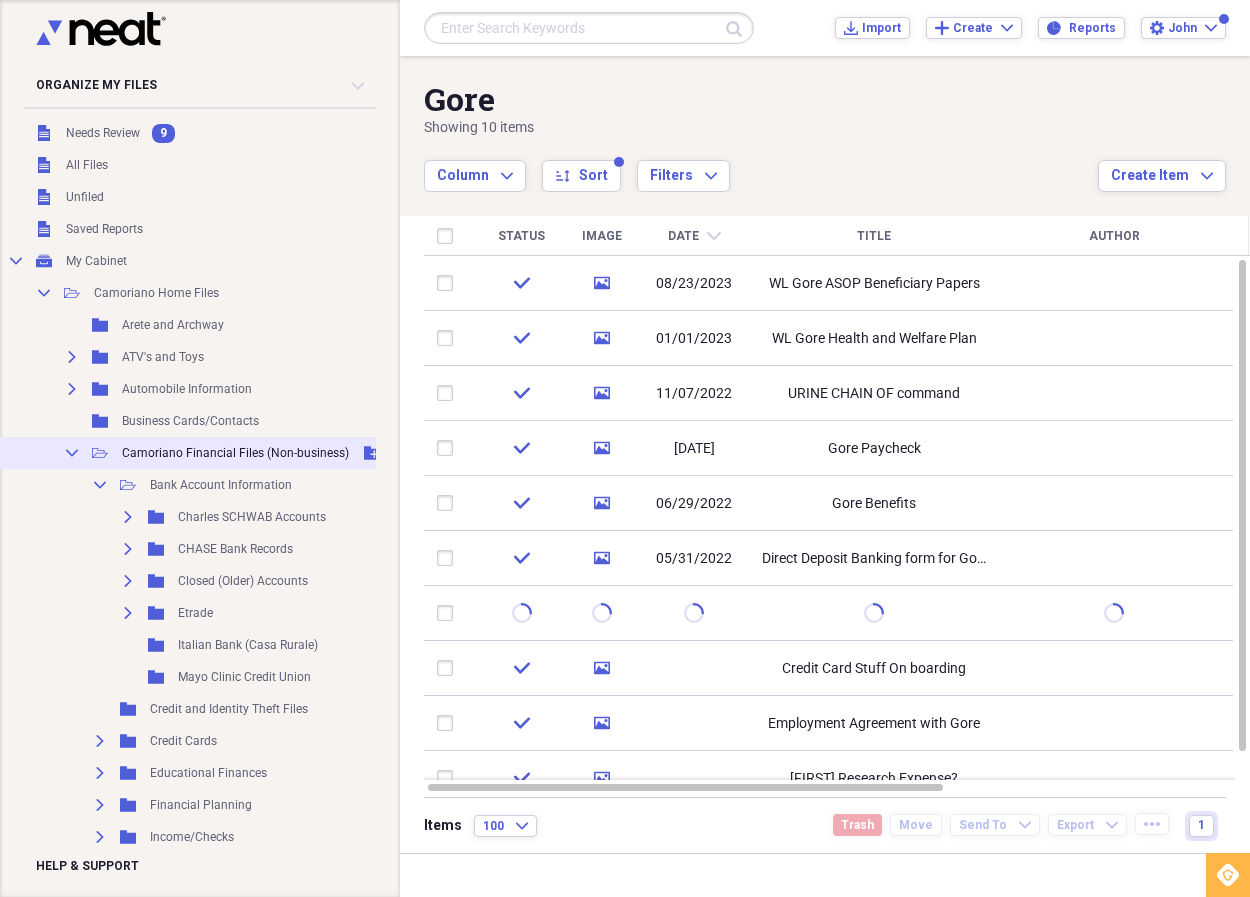 click on "Collapse" 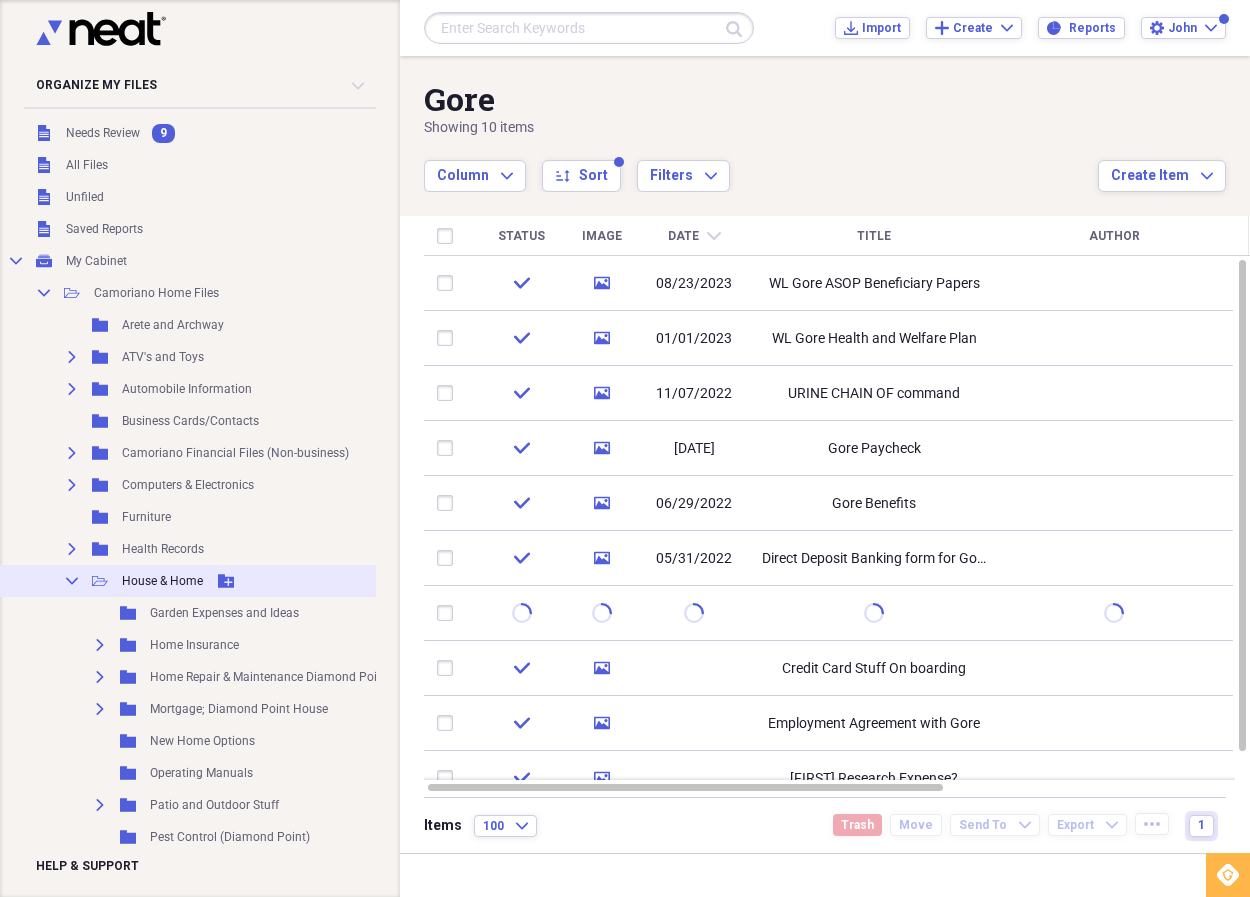 click on "Collapse" at bounding box center [72, 581] 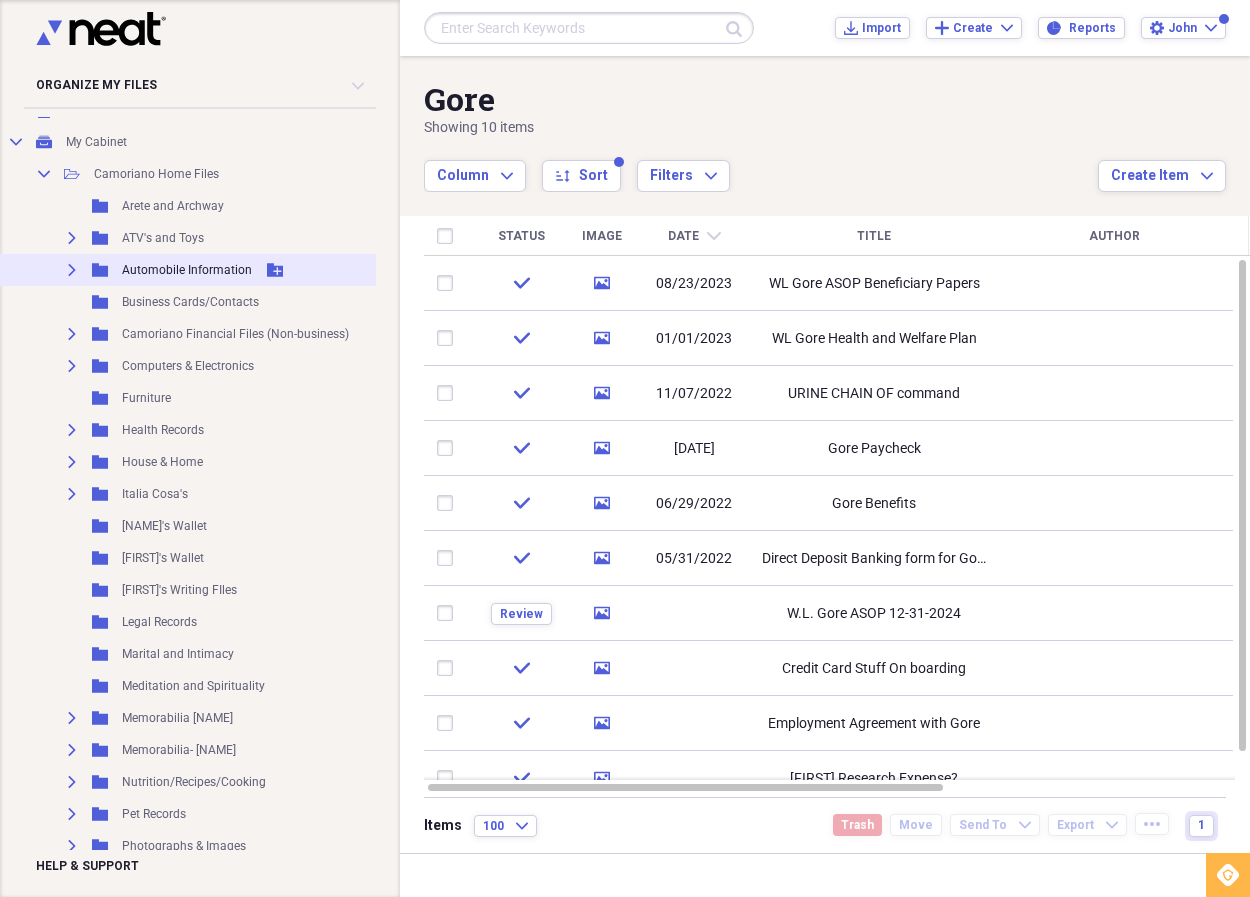 scroll, scrollTop: 123, scrollLeft: 0, axis: vertical 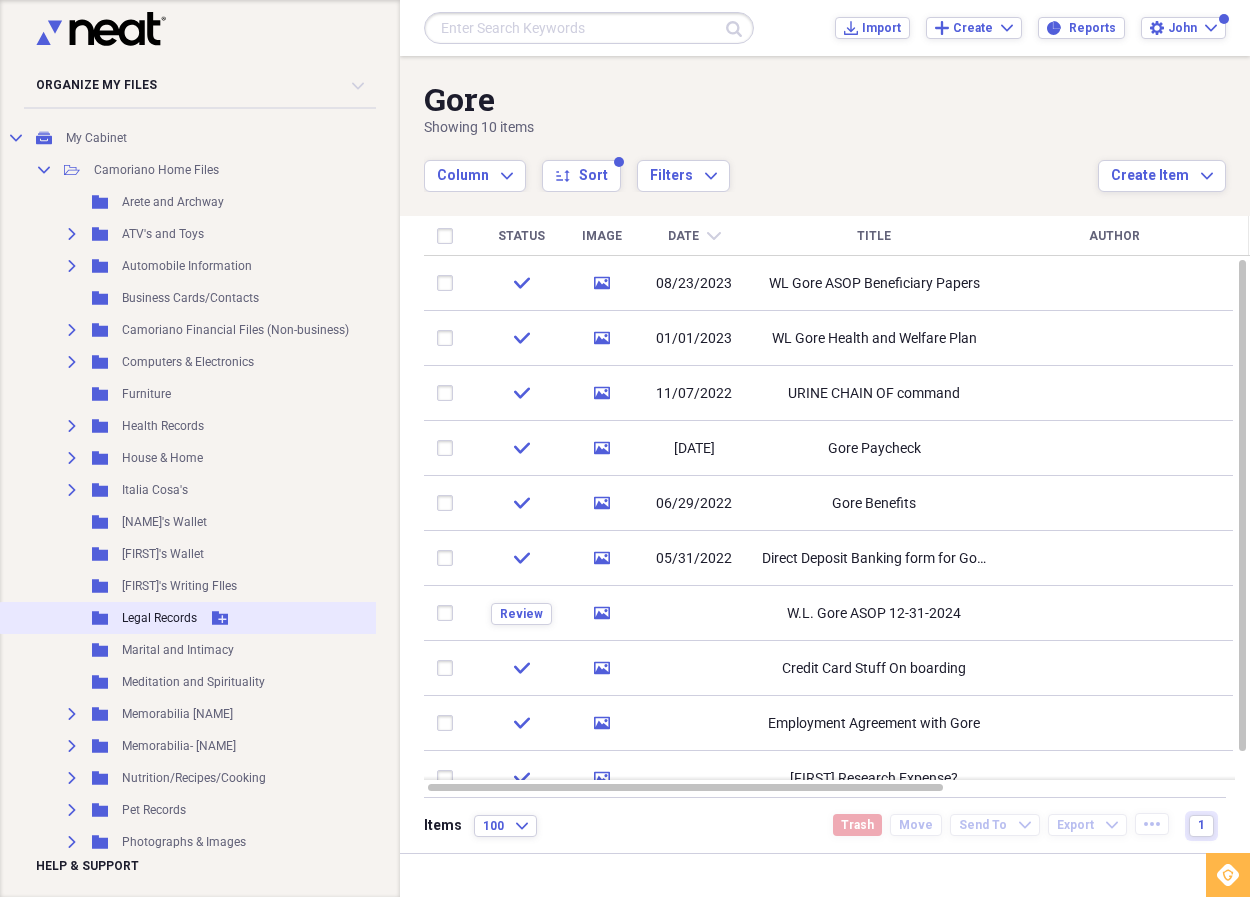 click on "Legal Records" at bounding box center [159, 618] 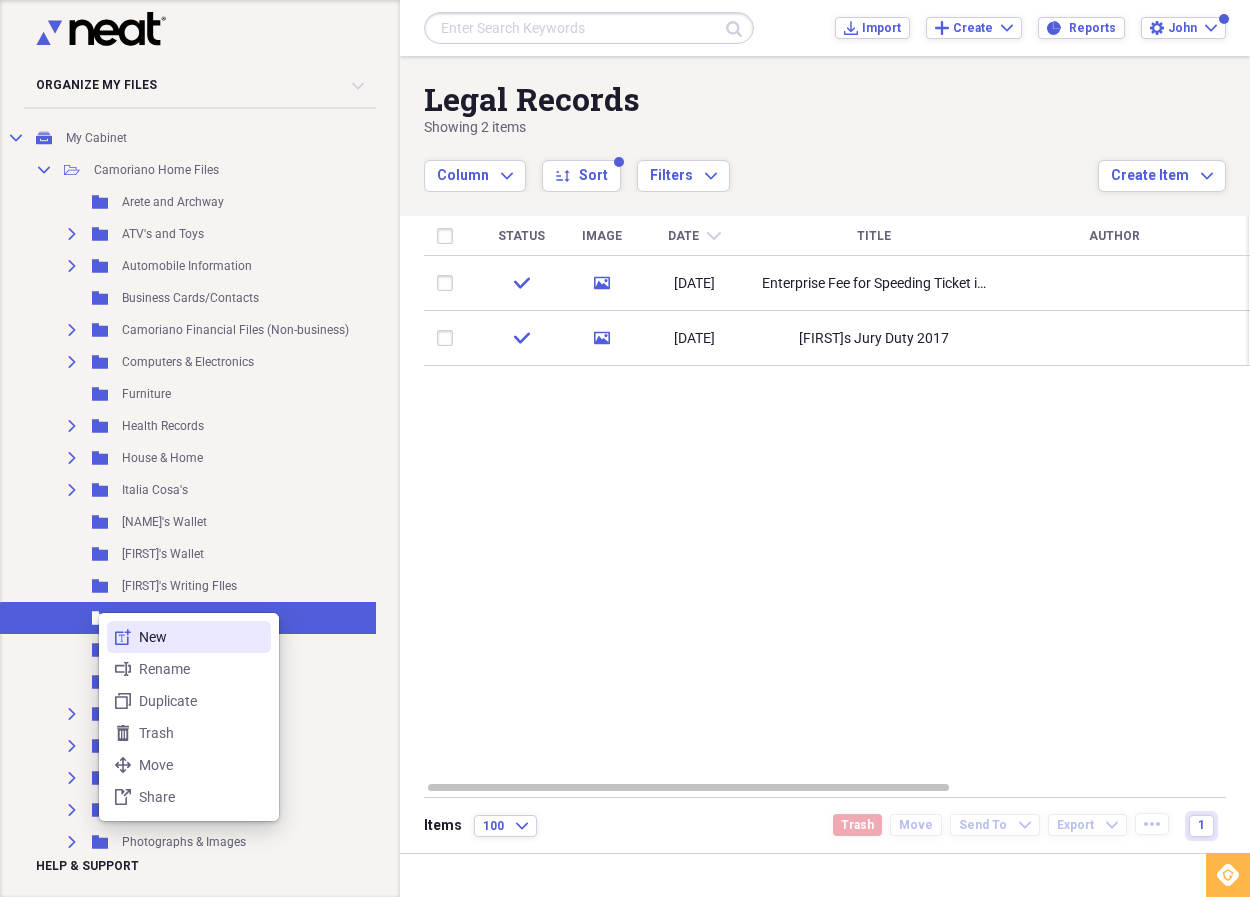 click on "new-textbox New" at bounding box center [189, 637] 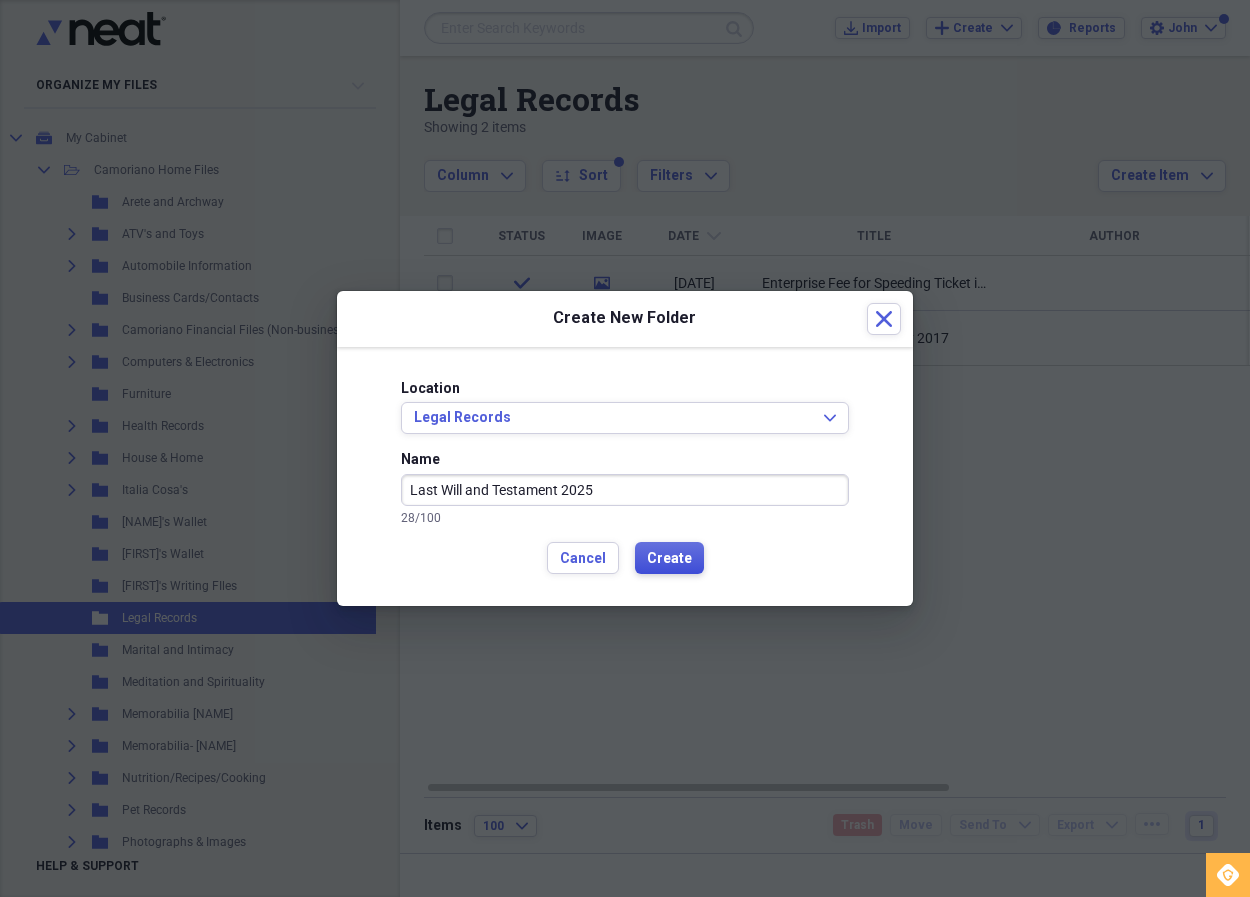 type on "Last Will and Testament 2025" 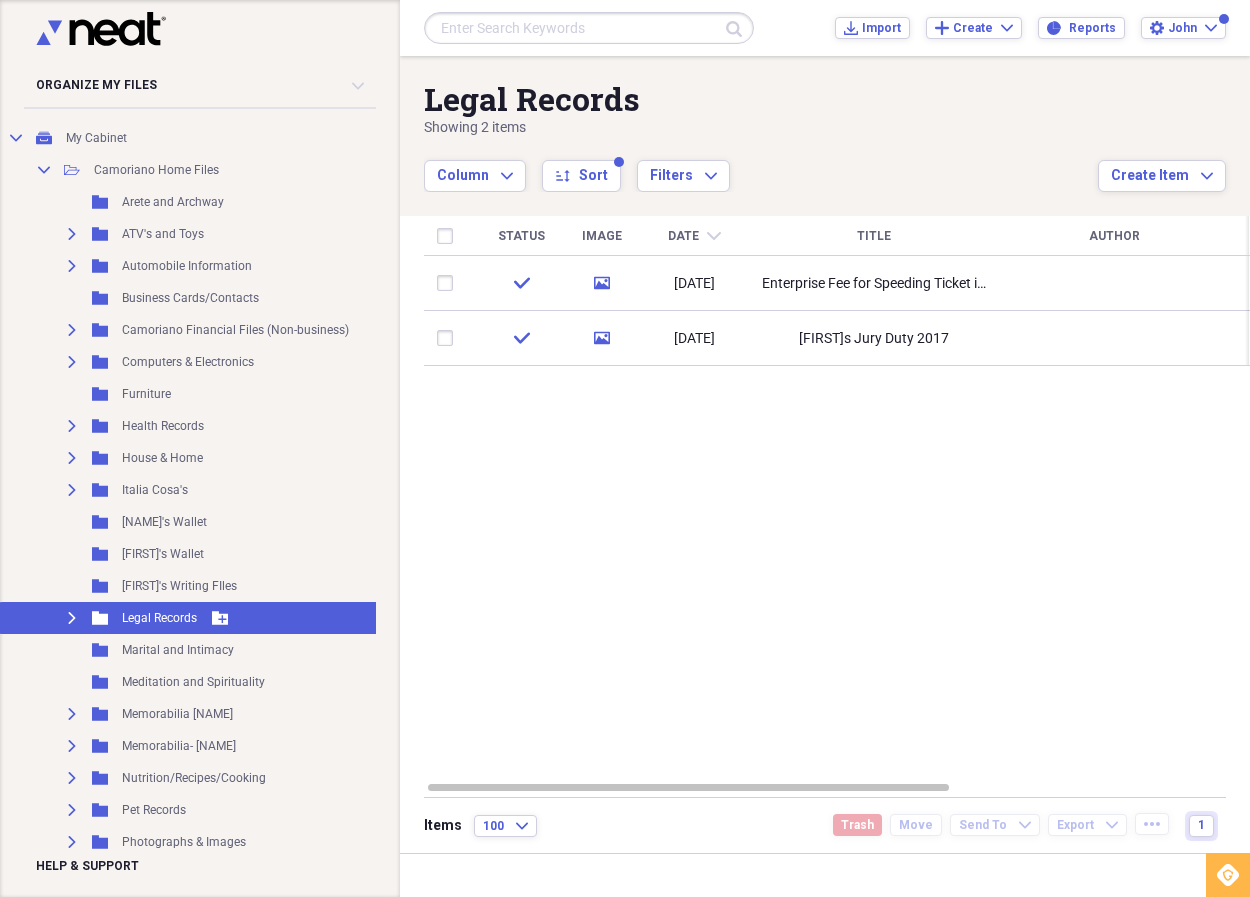 click on "Expand" at bounding box center (72, 618) 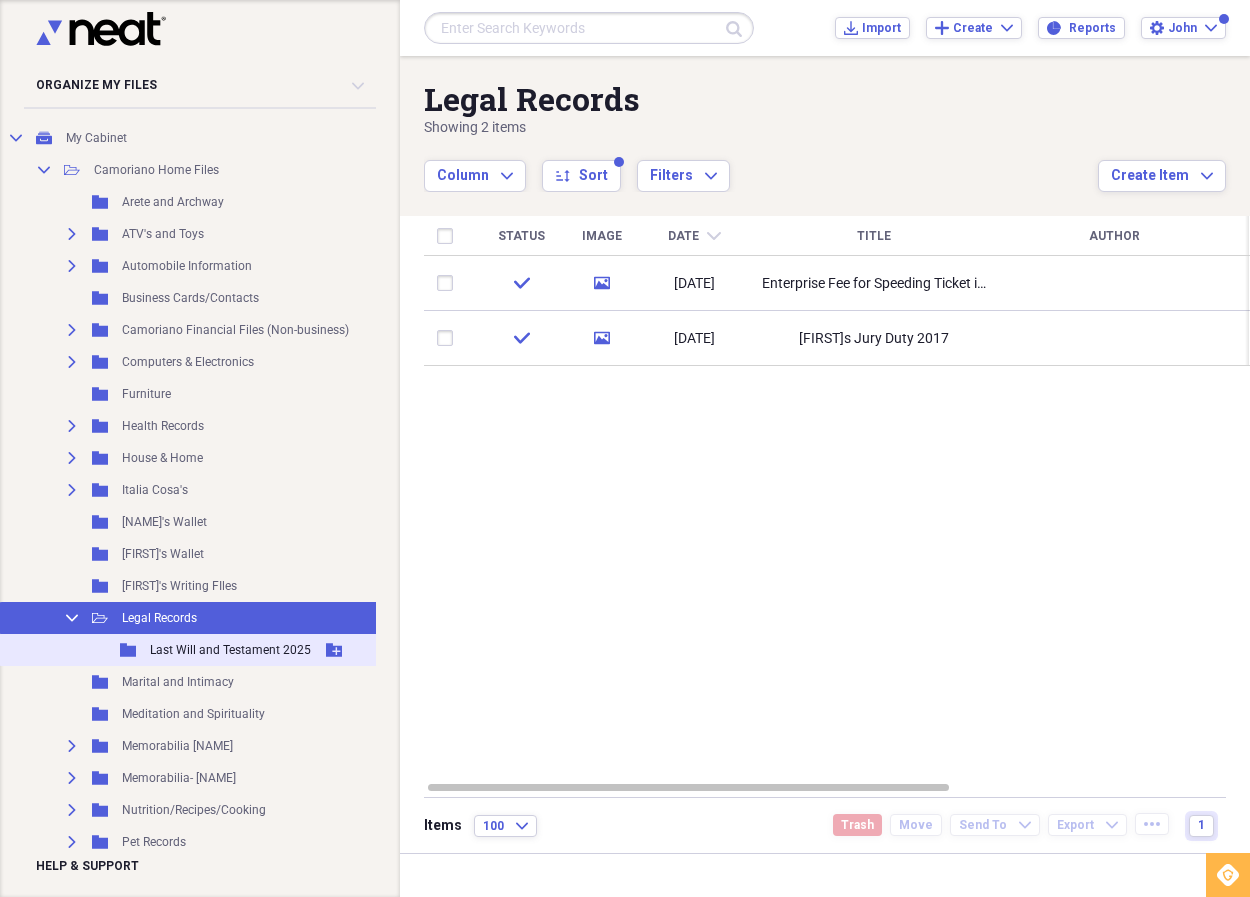 click on "Folder Last Will and Testament 2025 Add Folder" at bounding box center [222, 650] 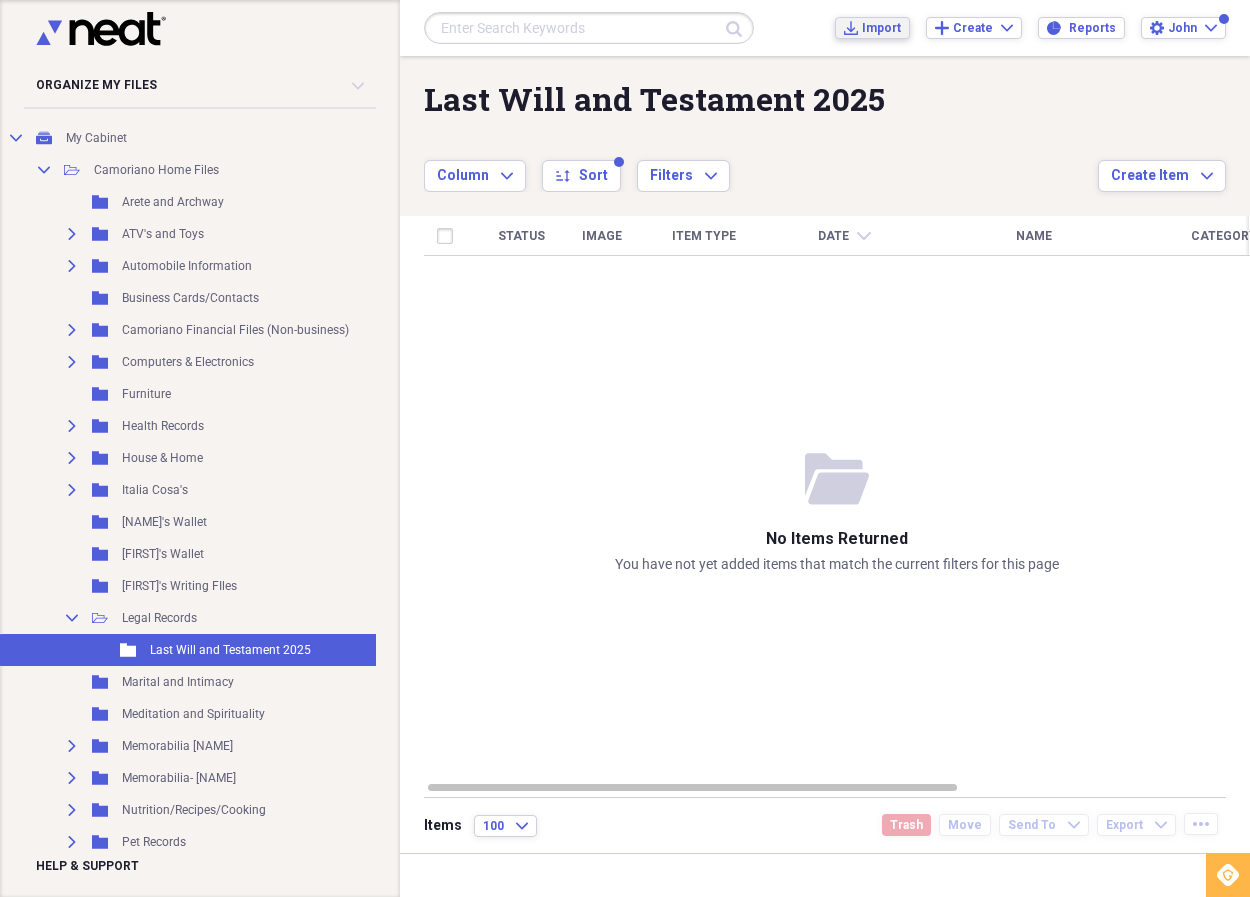 click on "Import" at bounding box center (881, 28) 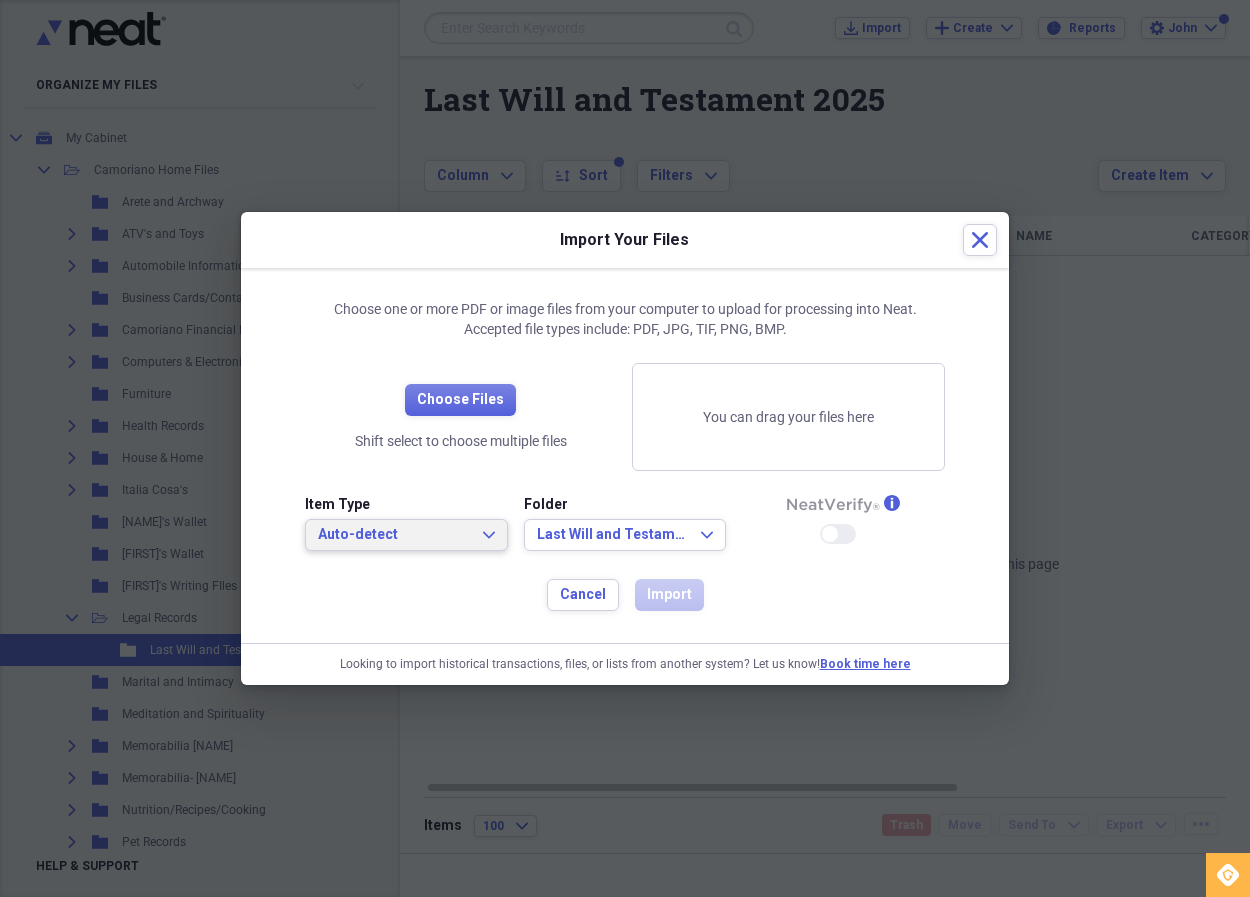 click on "Auto-detect" at bounding box center (394, 535) 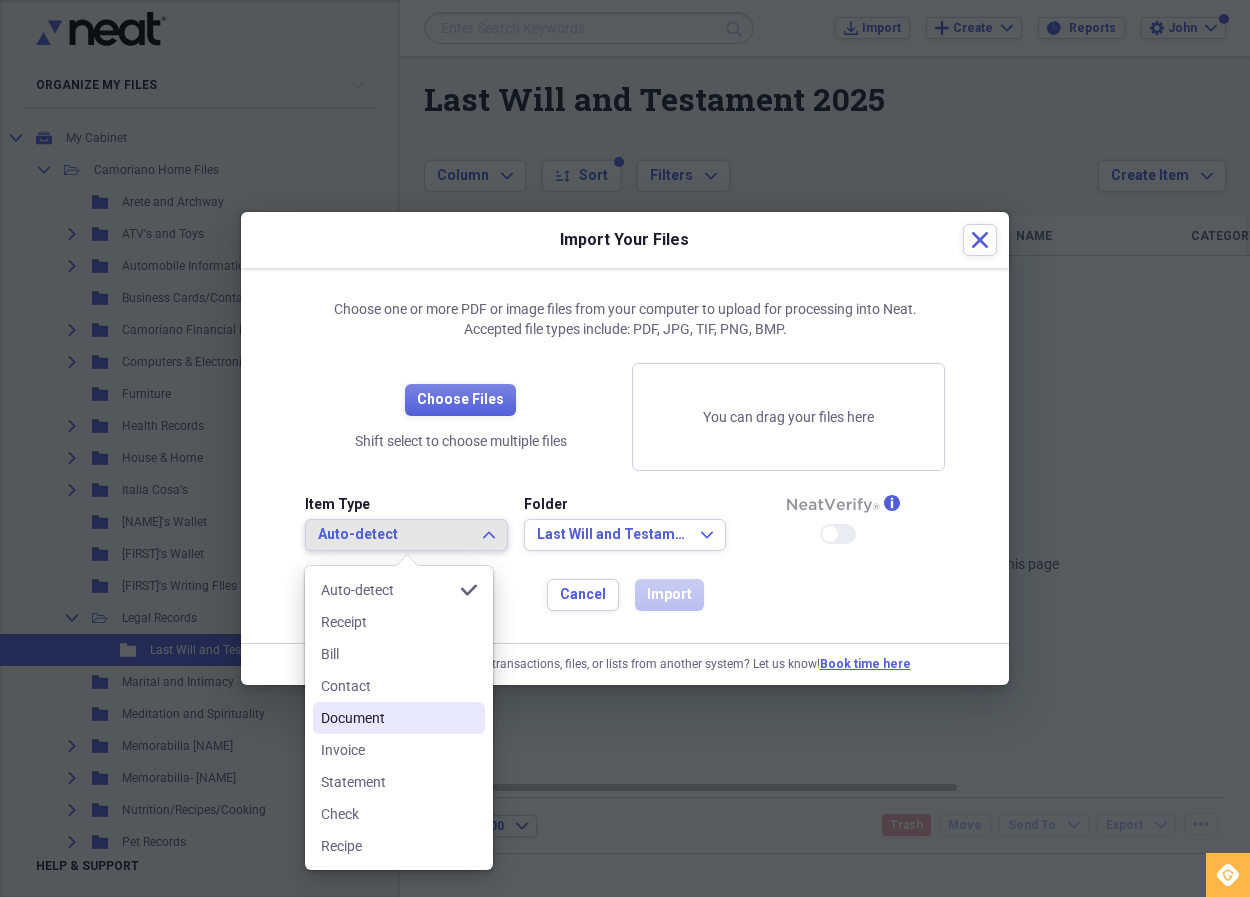 click on "Document" at bounding box center (387, 718) 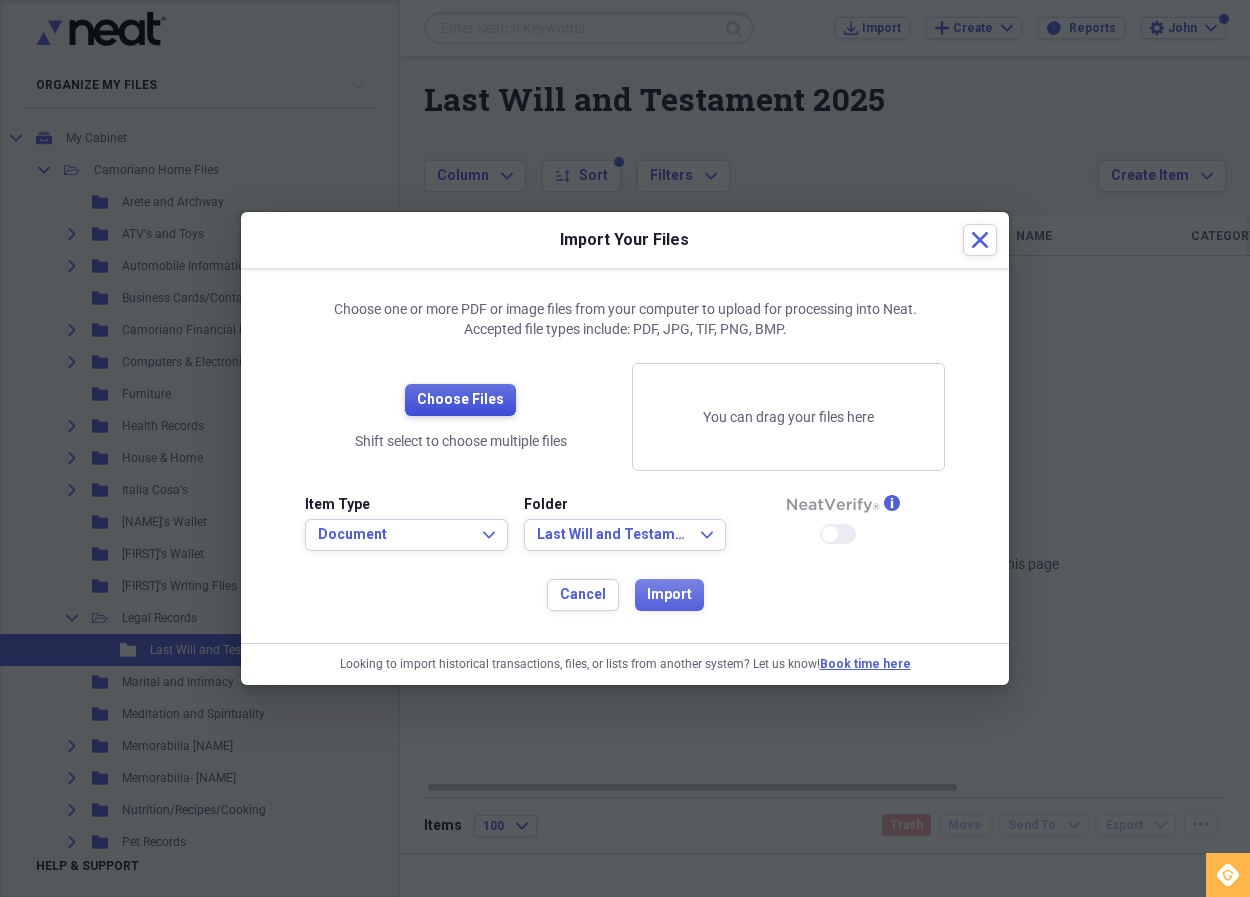 click on "Choose Files" at bounding box center [460, 400] 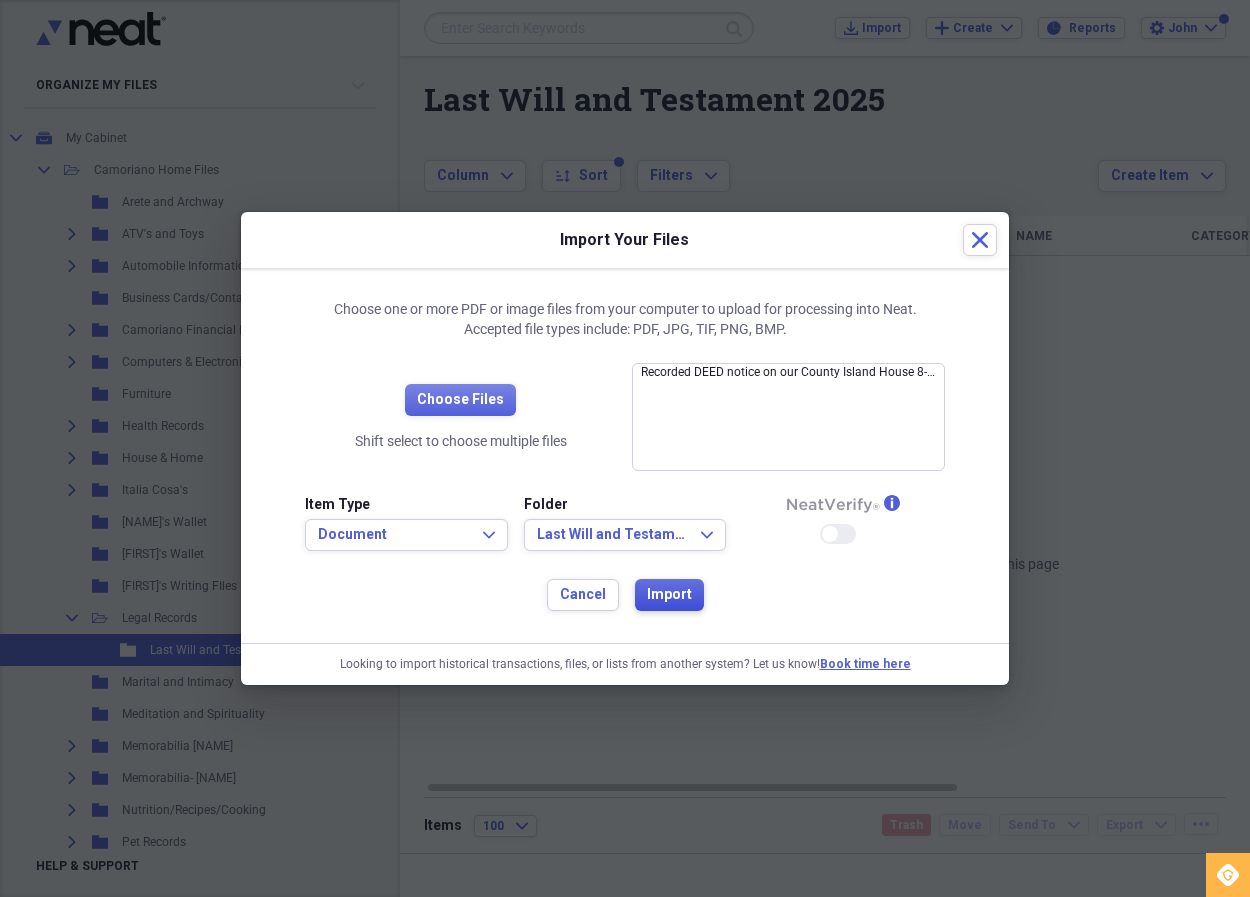 click on "Import" at bounding box center (669, 595) 